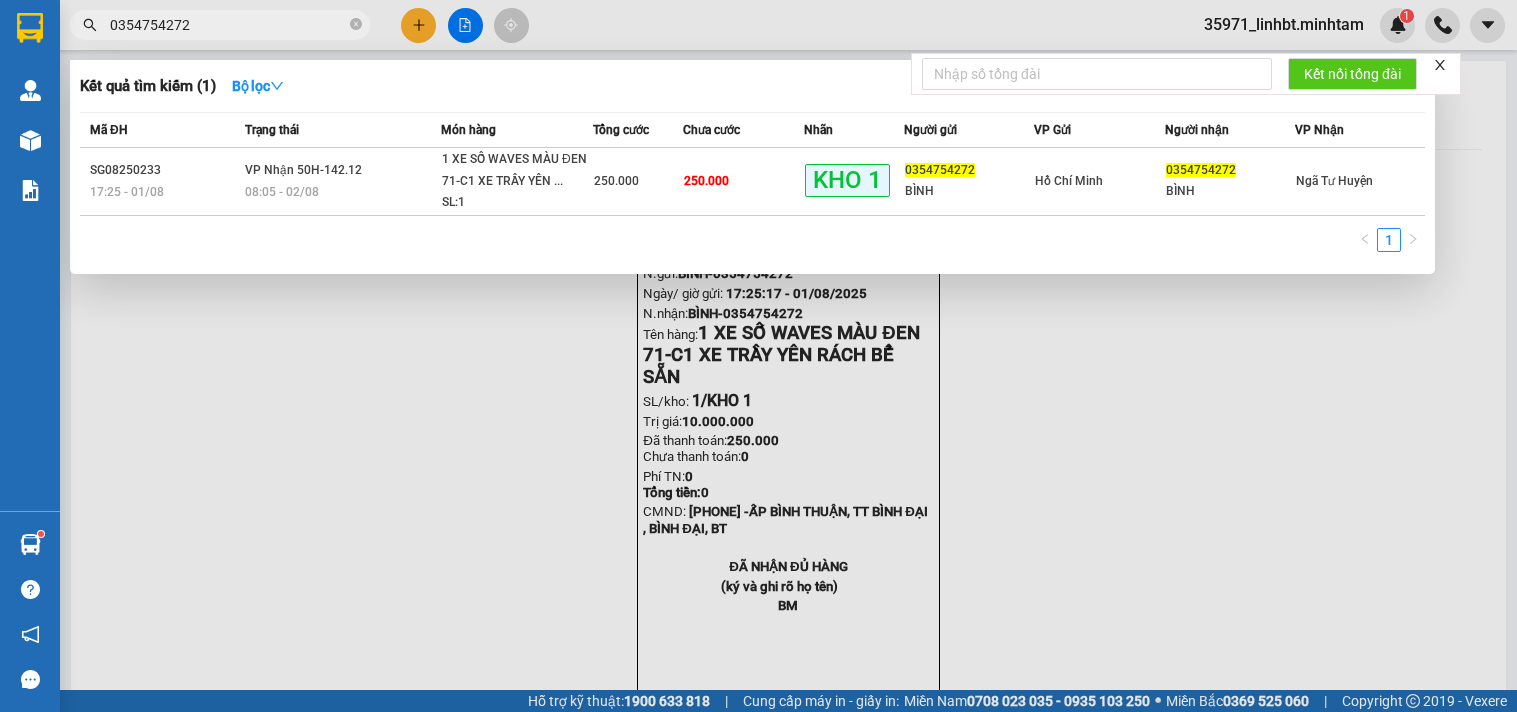scroll, scrollTop: 0, scrollLeft: 0, axis: both 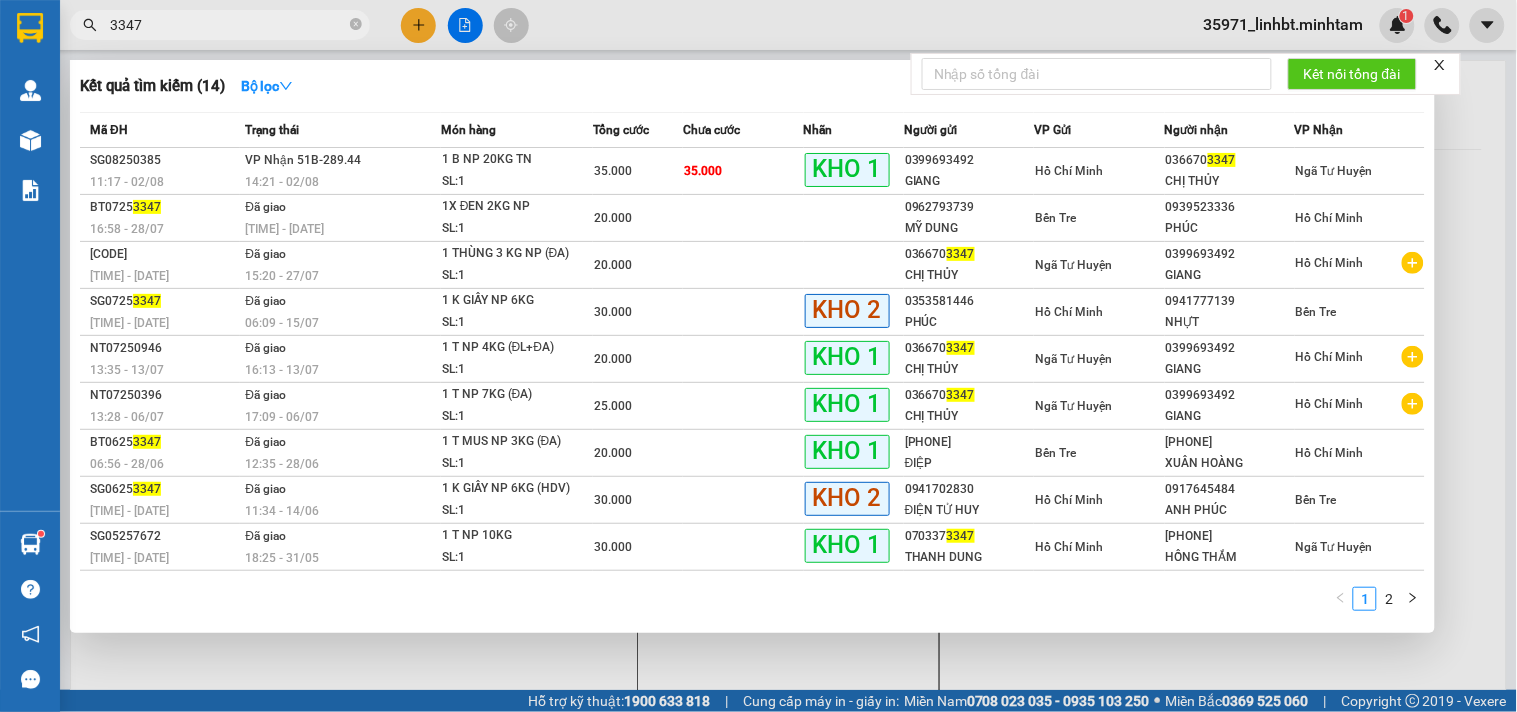 type on "3347" 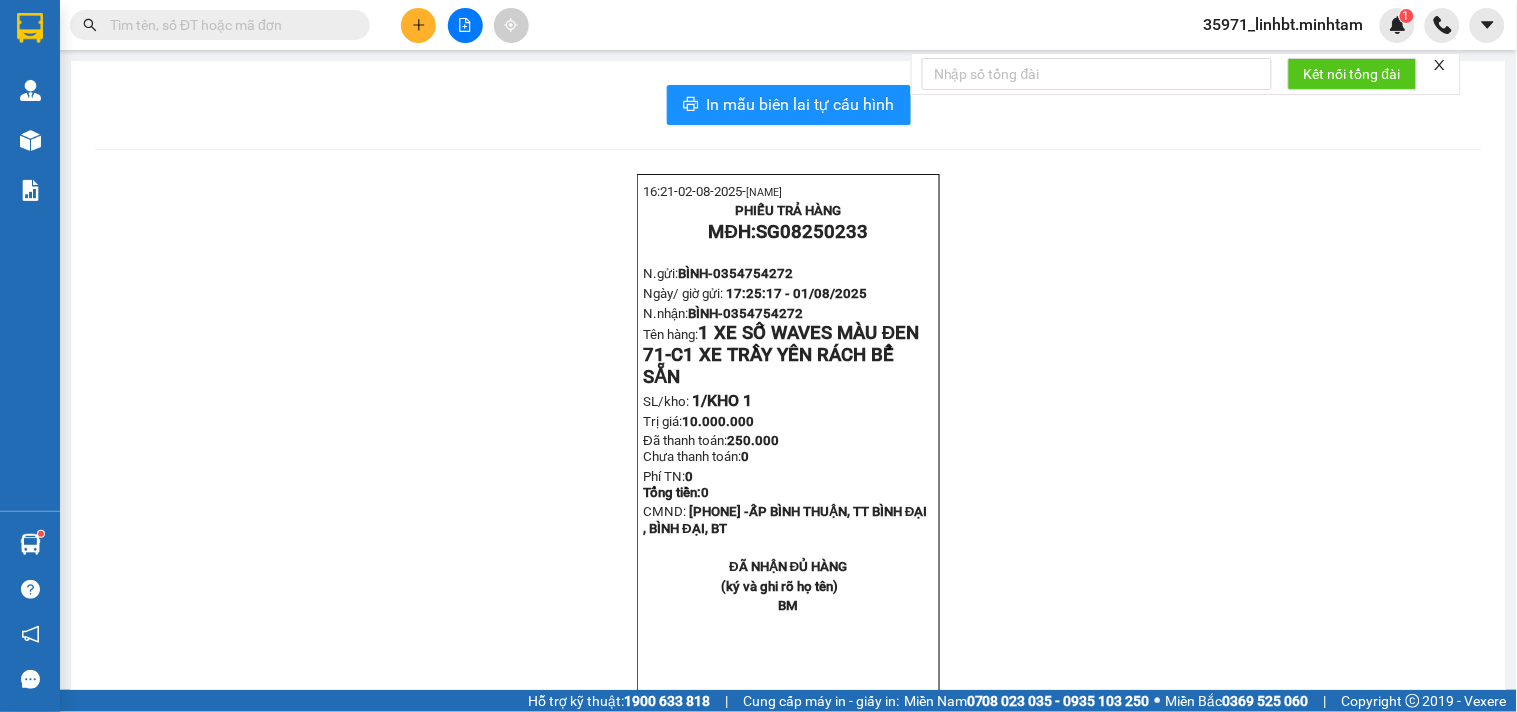 click at bounding box center (228, 25) 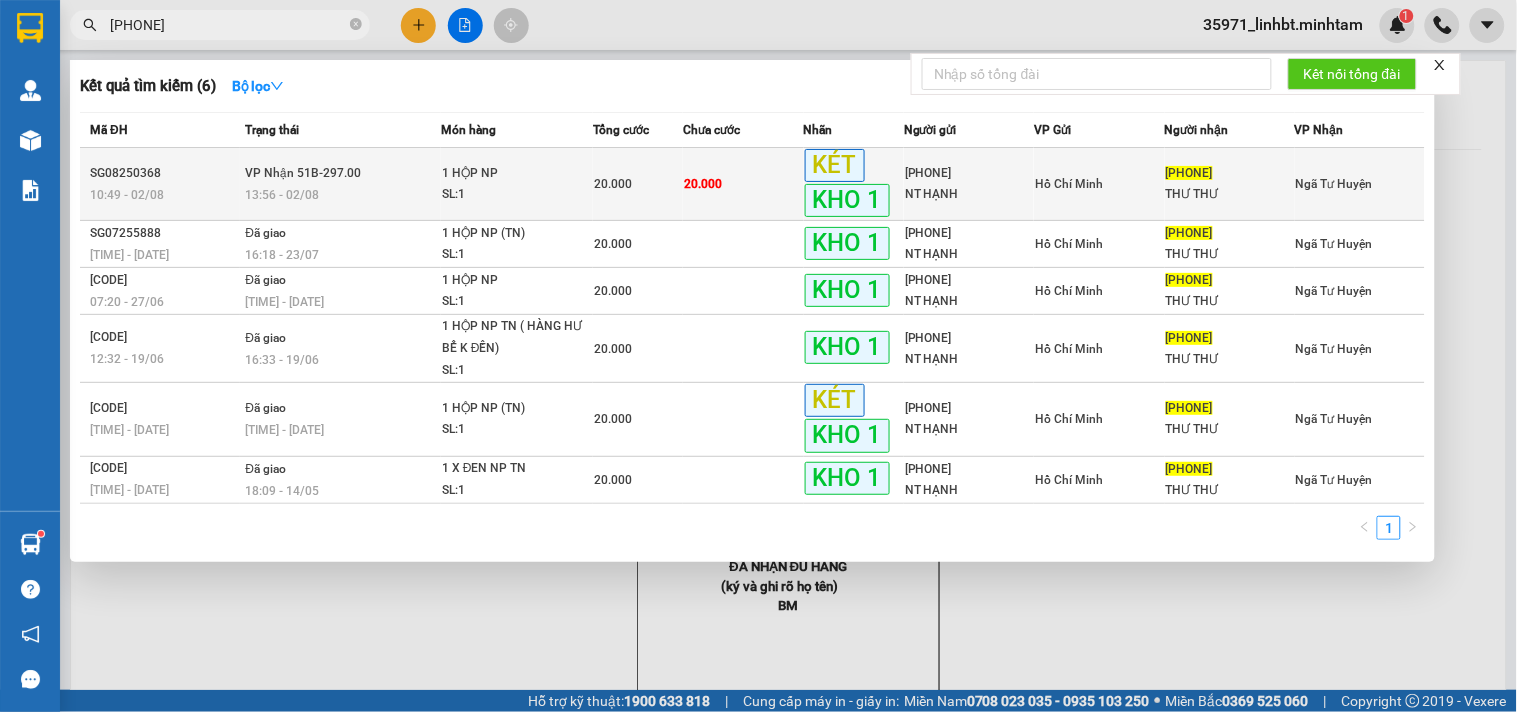 type on "[PHONE]" 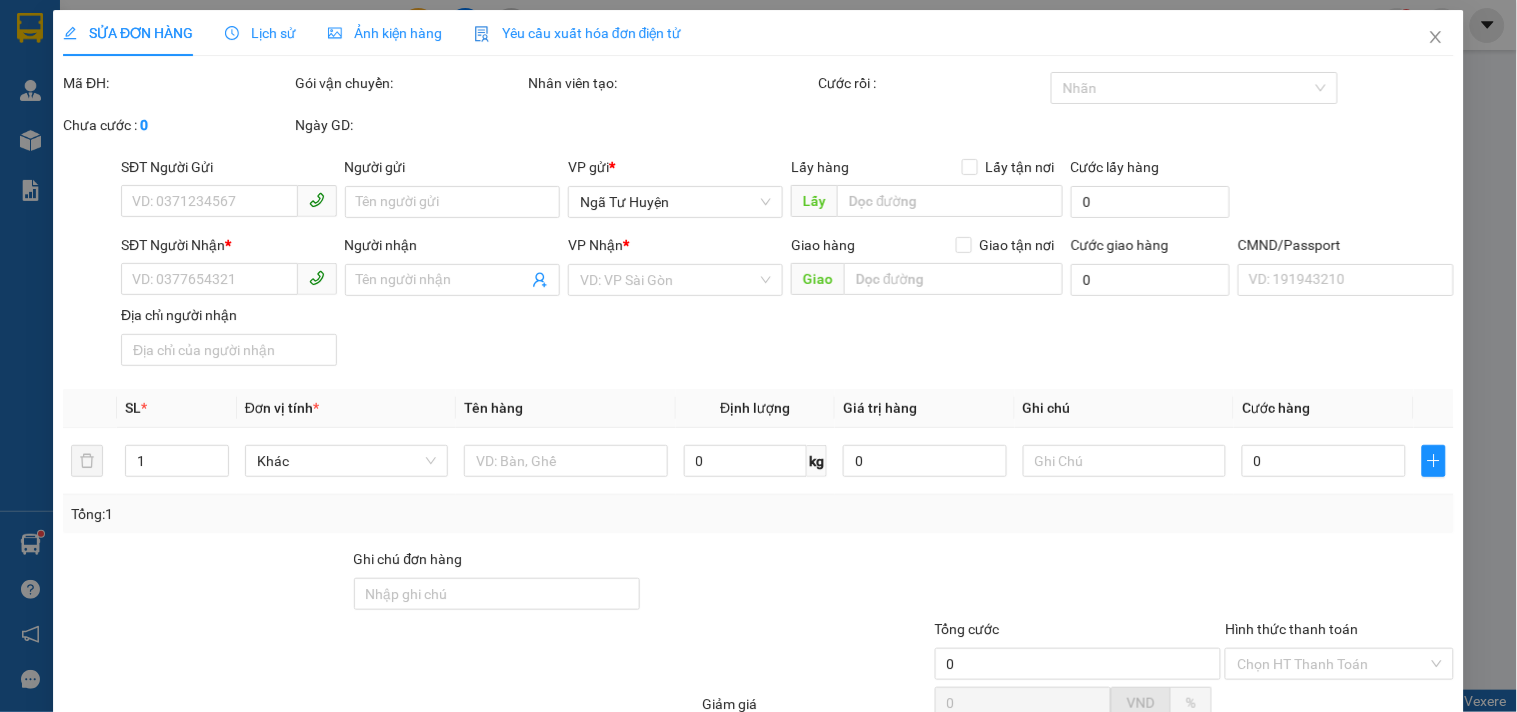 type on "[PHONE]" 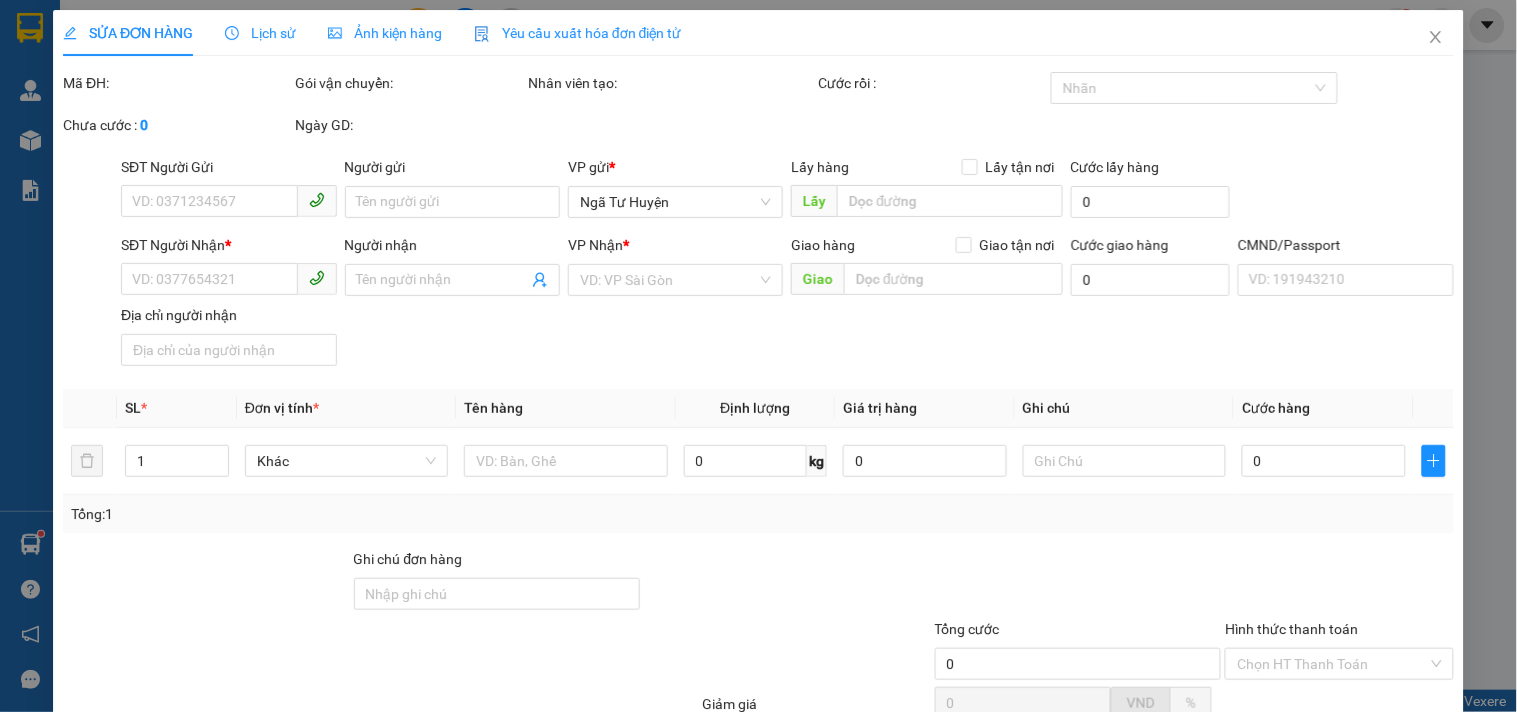type on "NT HẠNH" 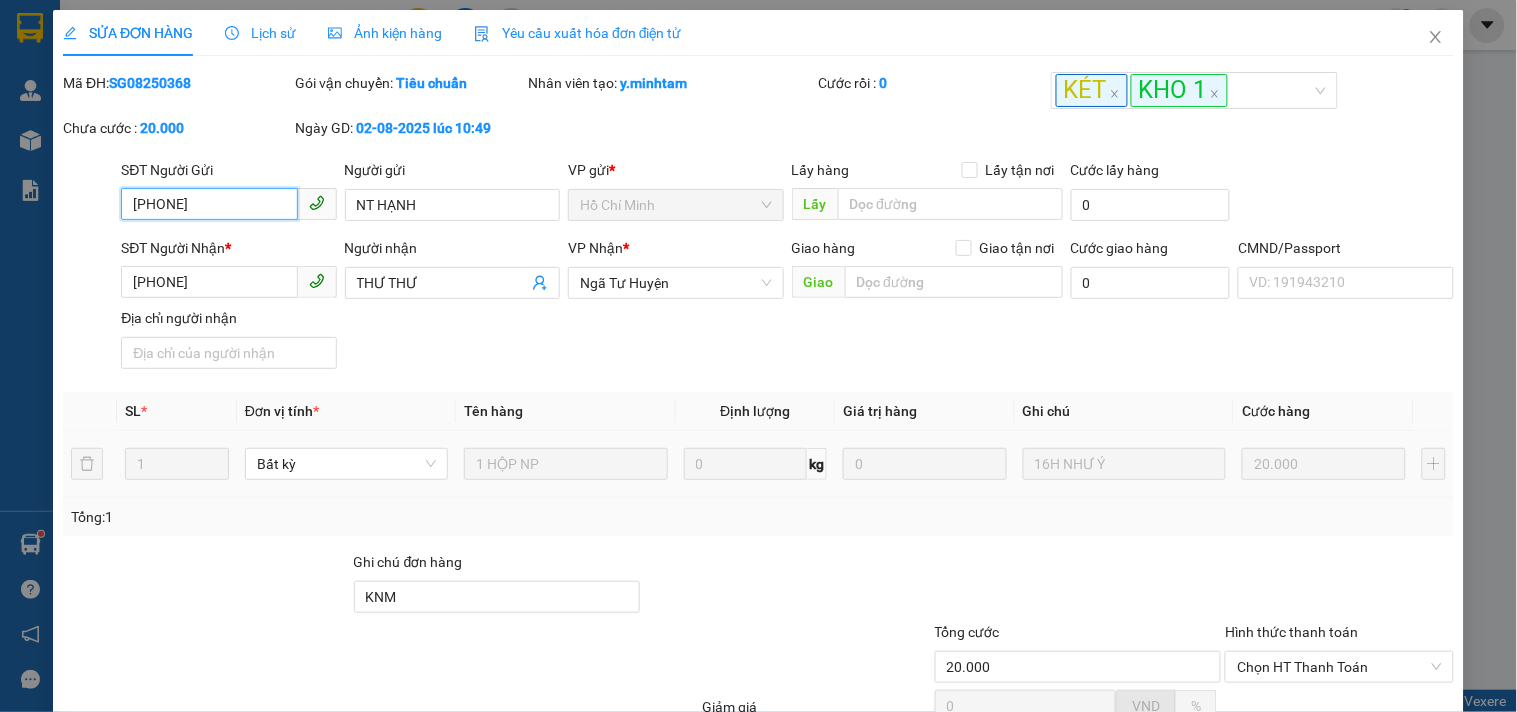 scroll, scrollTop: 202, scrollLeft: 0, axis: vertical 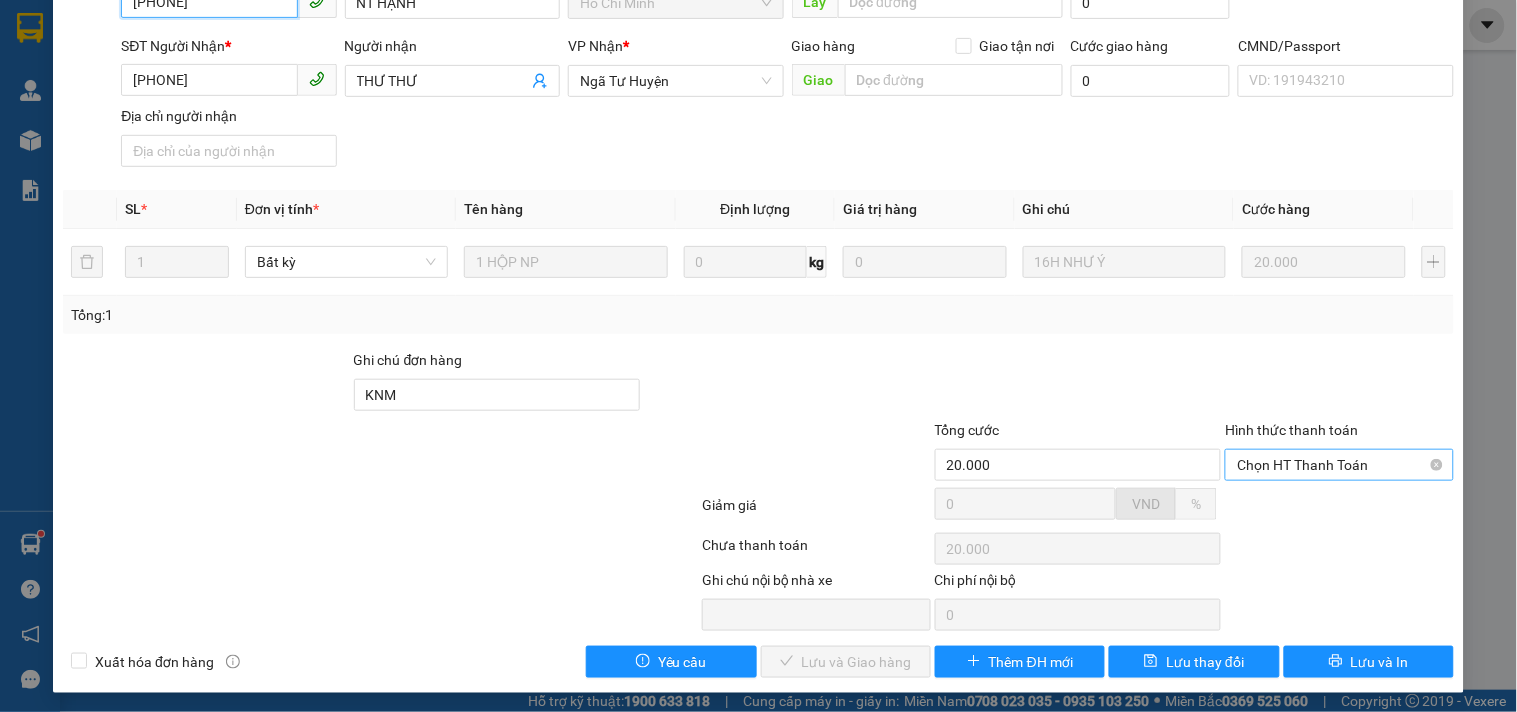 click on "Chọn HT Thanh Toán" at bounding box center (1339, 465) 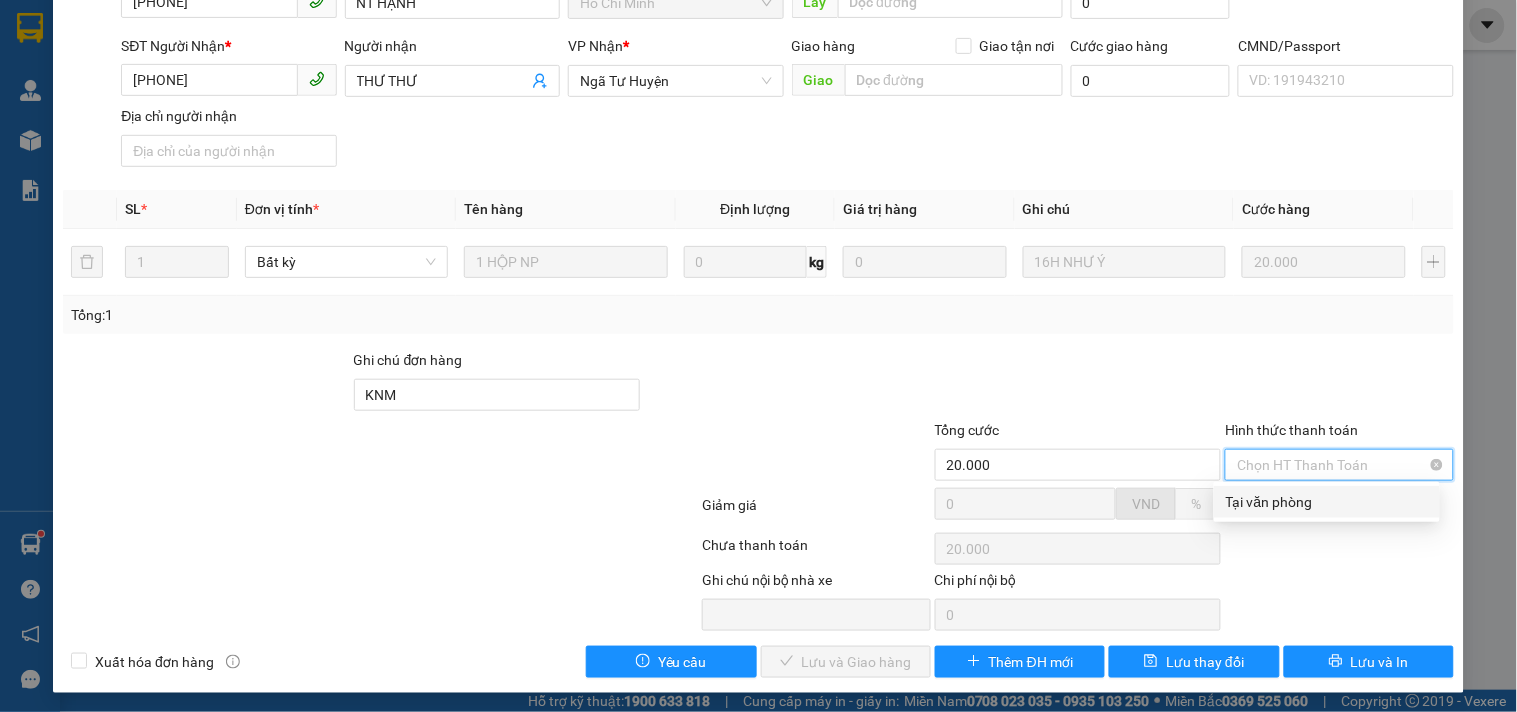 click on "Tại văn phòng" at bounding box center [1327, 502] 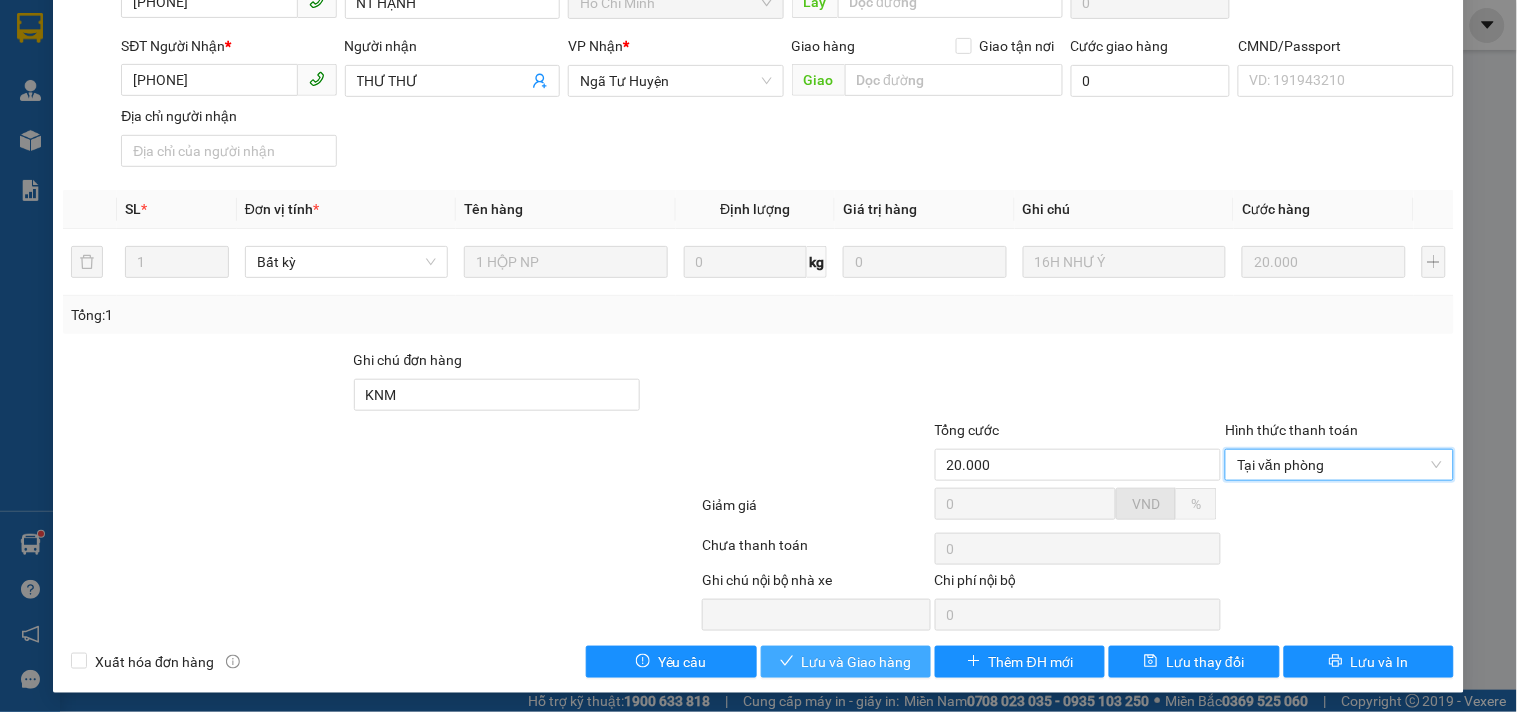 click on "Lưu và Giao hàng" at bounding box center (857, 662) 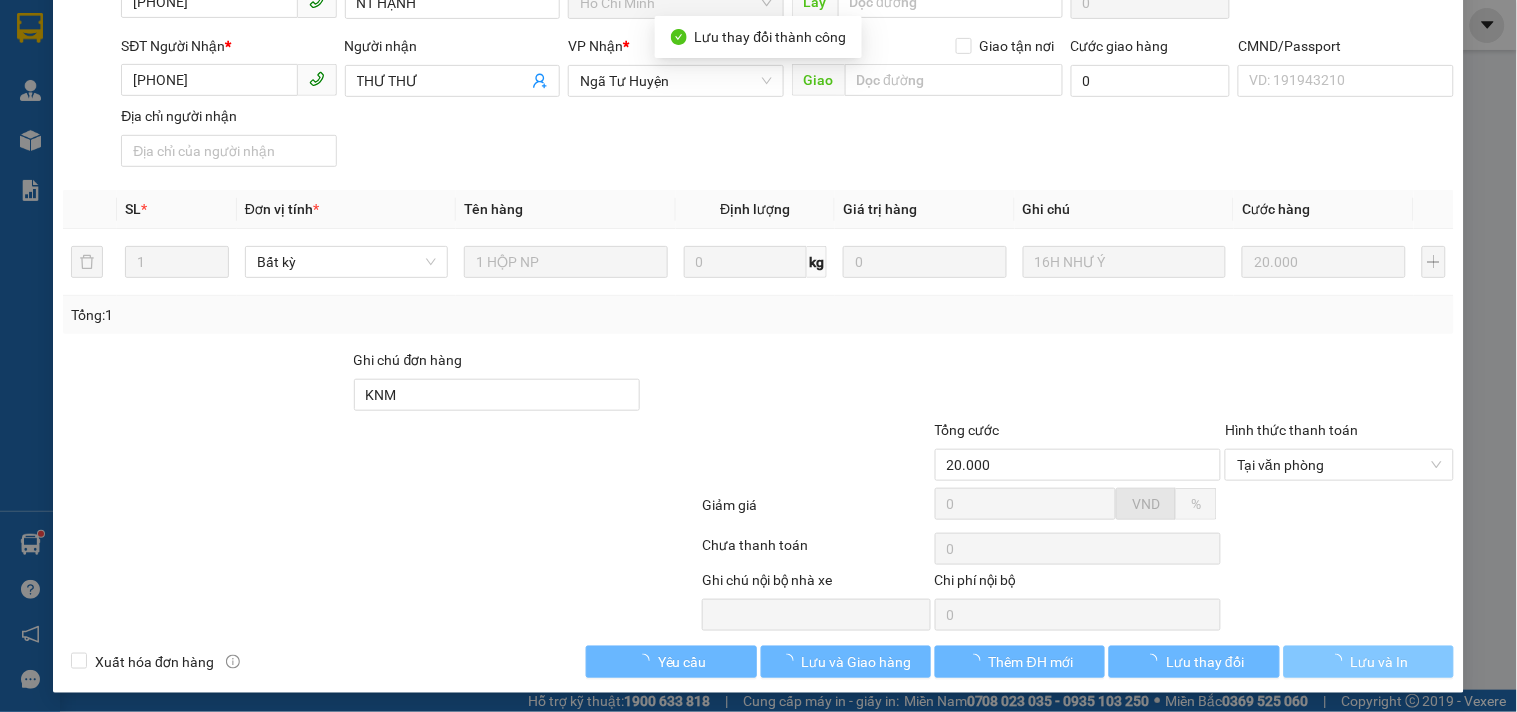 click on "Lưu và In" at bounding box center [1369, 662] 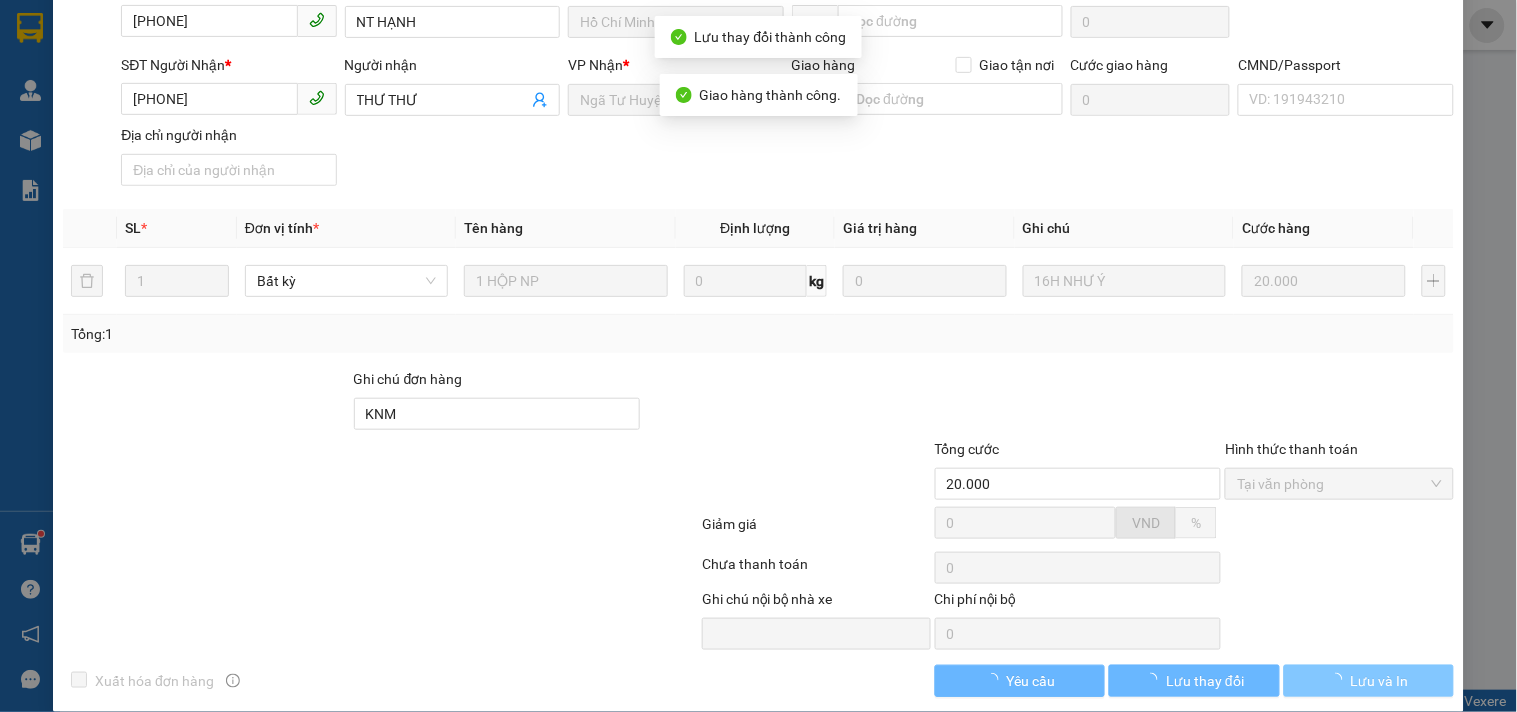 scroll, scrollTop: 220, scrollLeft: 0, axis: vertical 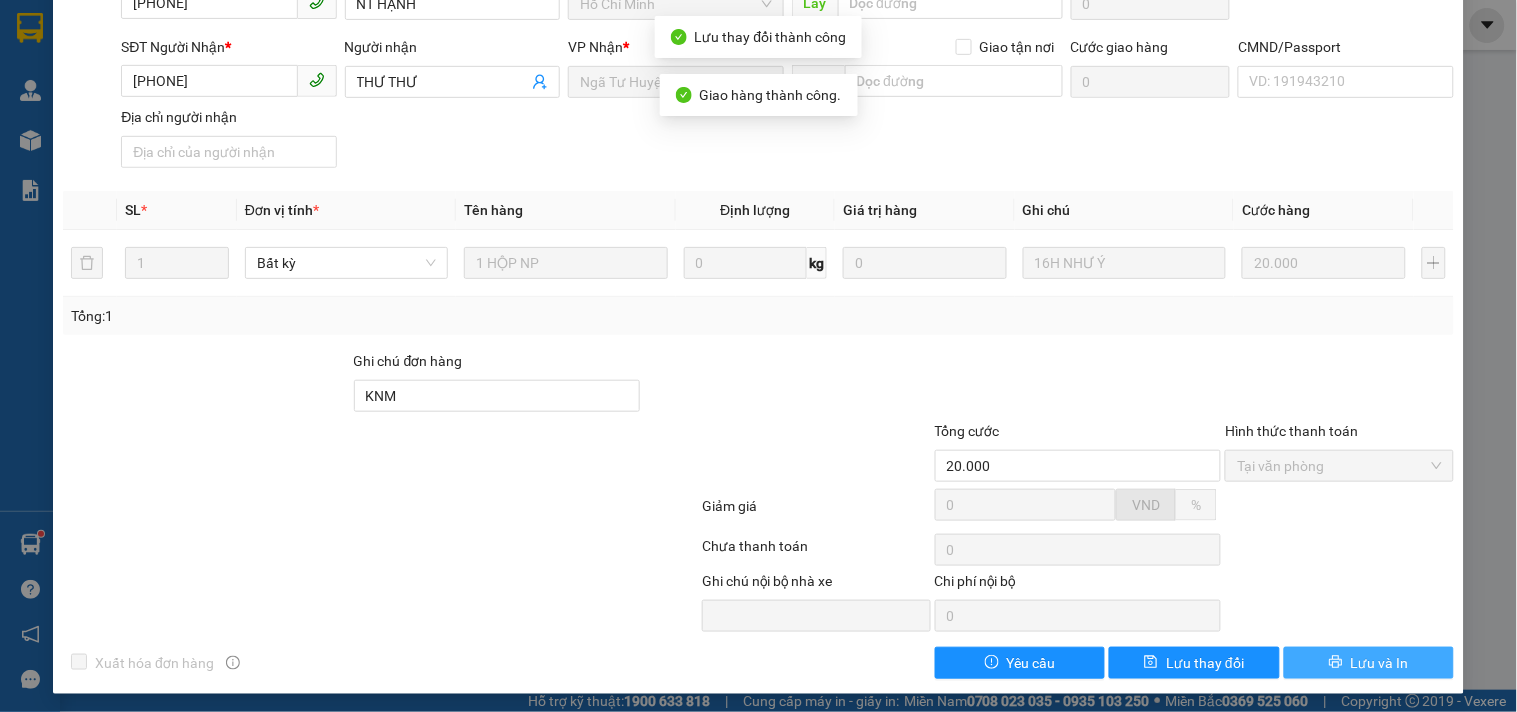 drag, startPoint x: 1346, startPoint y: 658, endPoint x: 1328, endPoint y: 654, distance: 18.439089 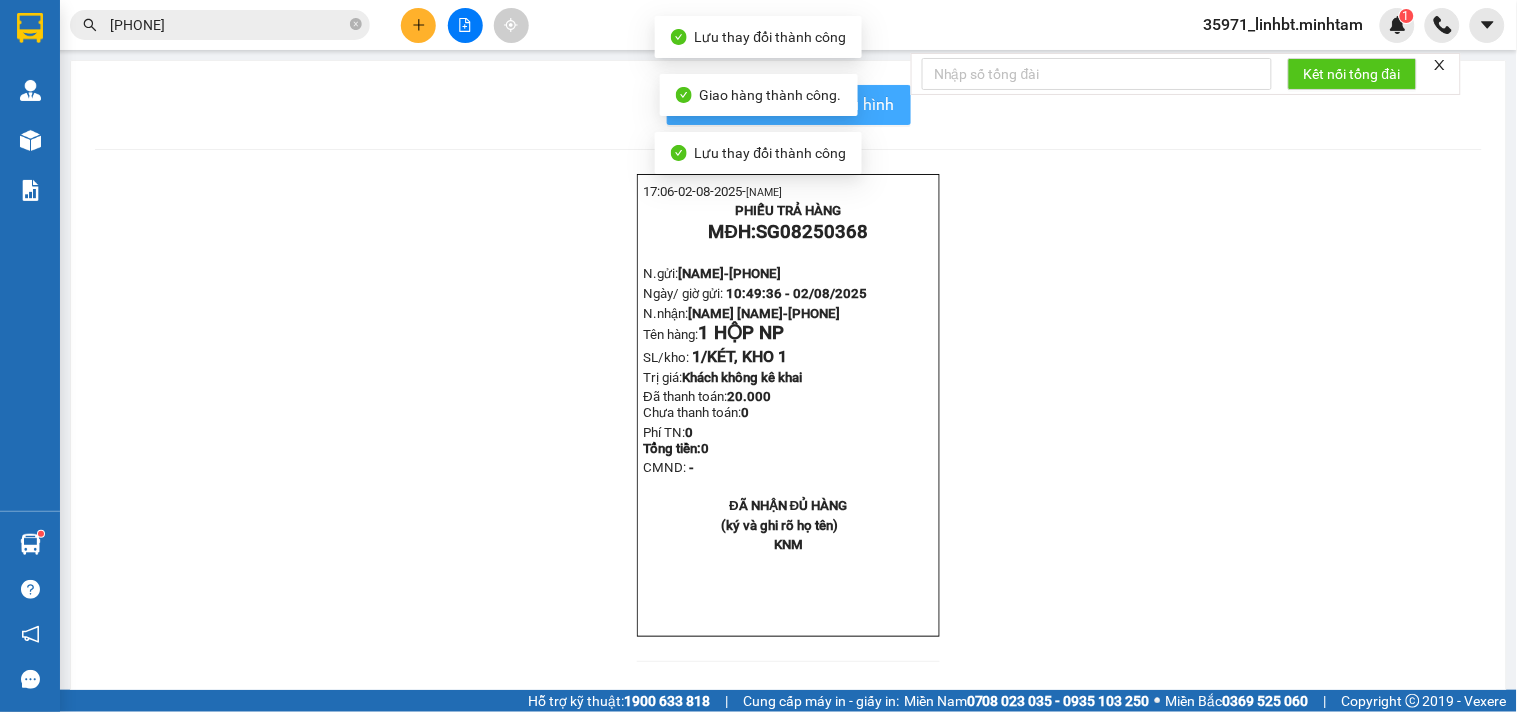 click on "In mẫu biên lai tự cấu hình" at bounding box center (789, 105) 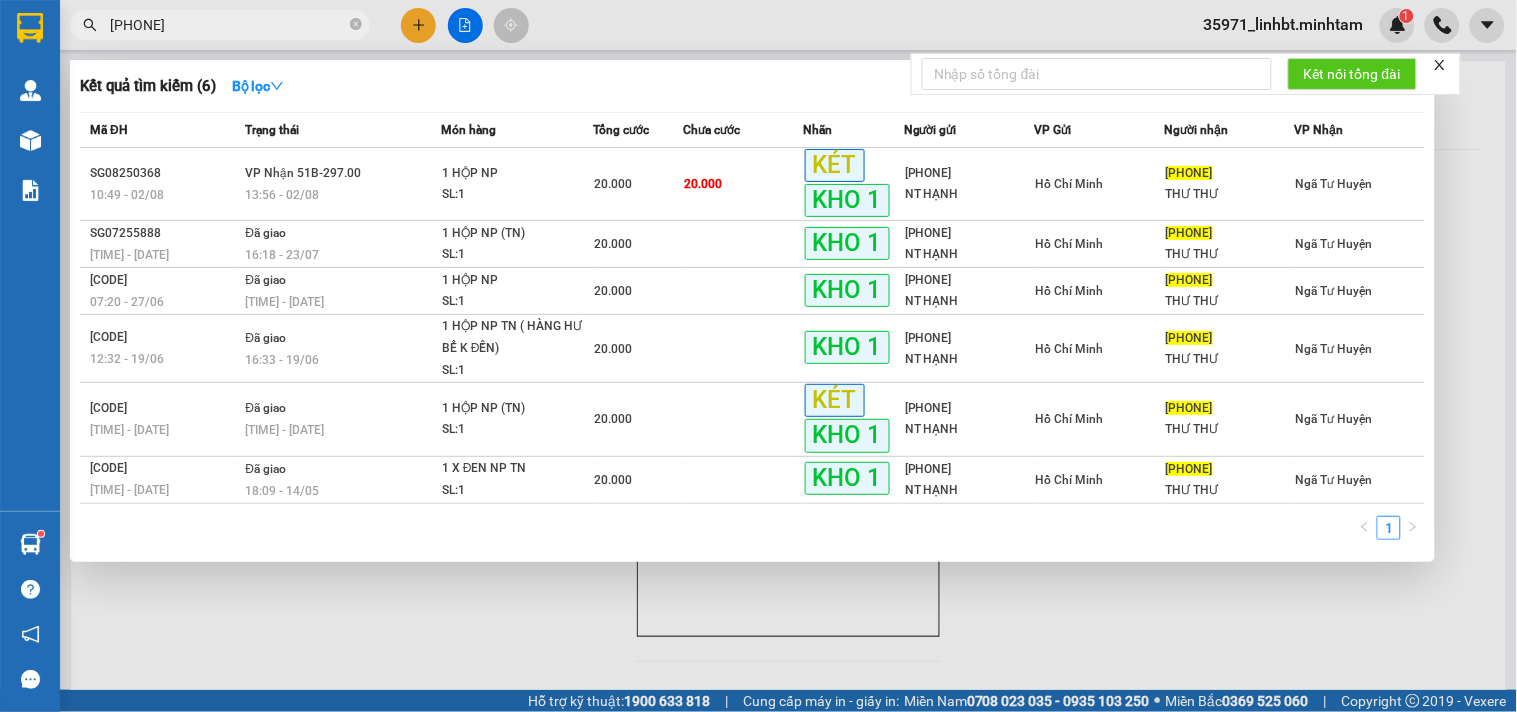click on "[PHONE]" at bounding box center [228, 25] 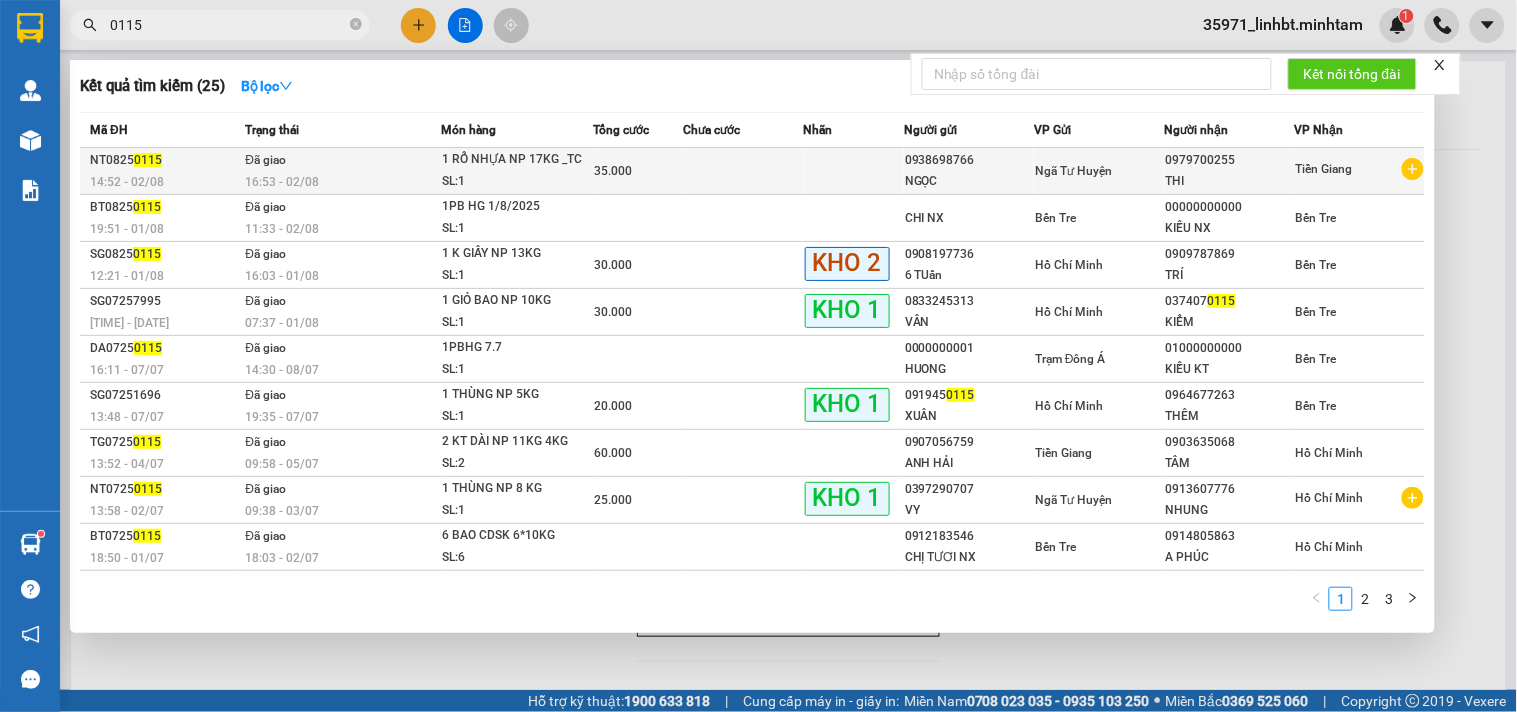 type on "0115" 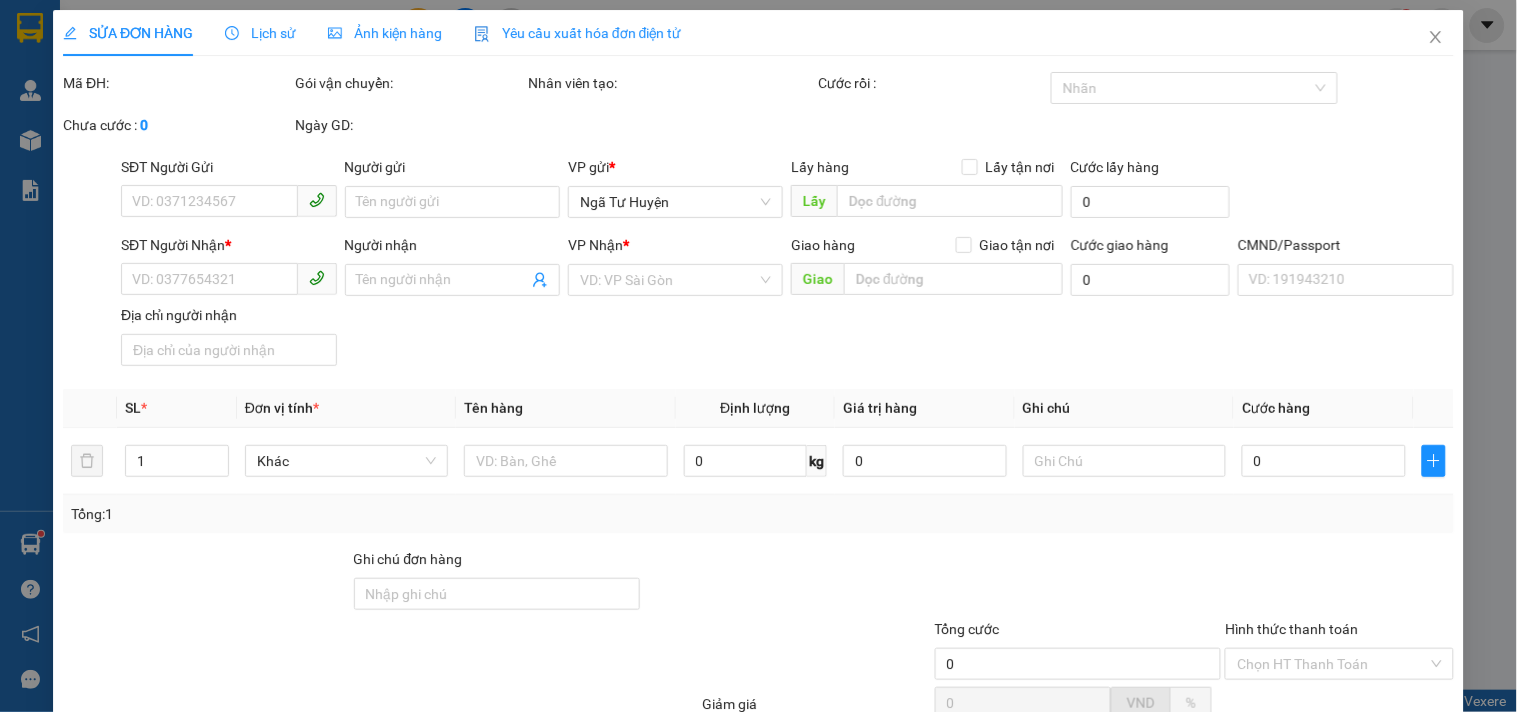 type on "0938698766" 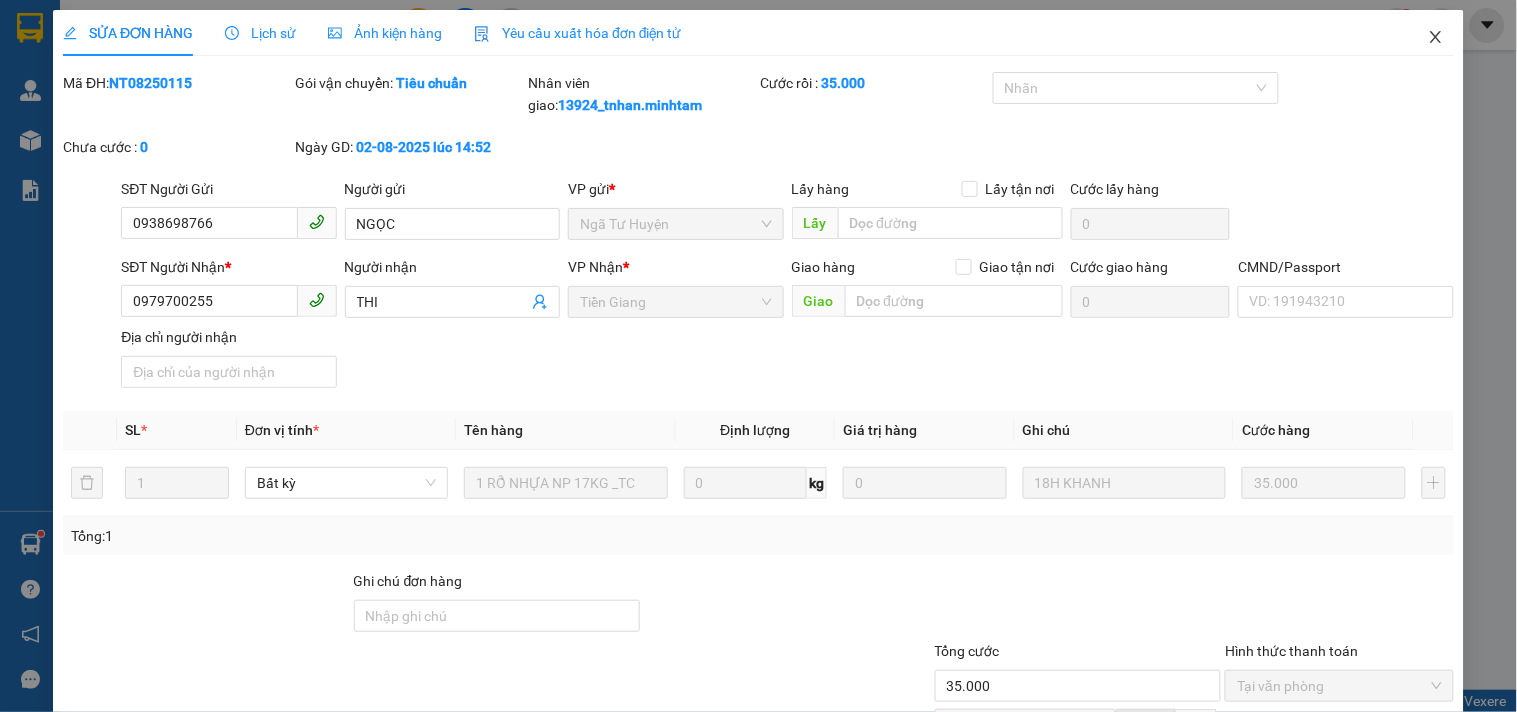 click 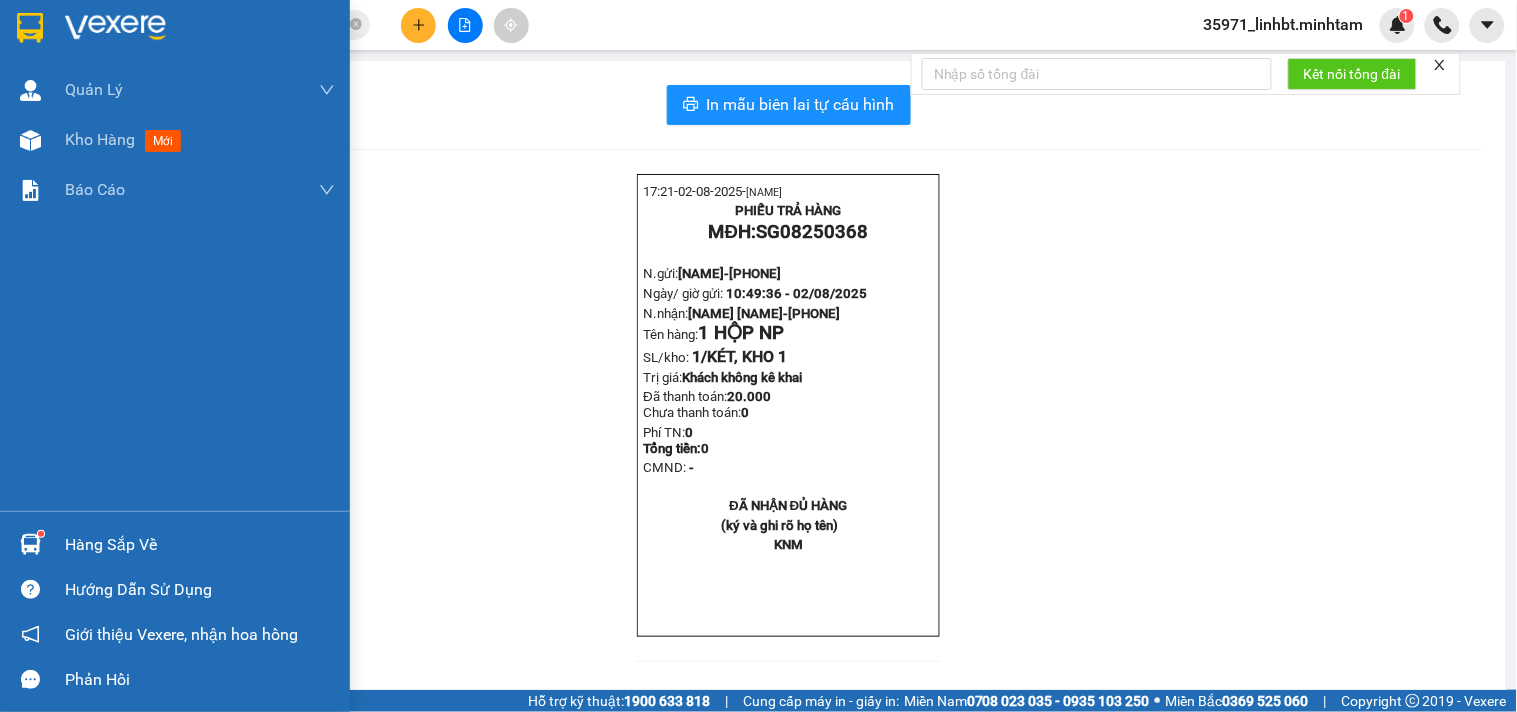 click at bounding box center [30, 544] 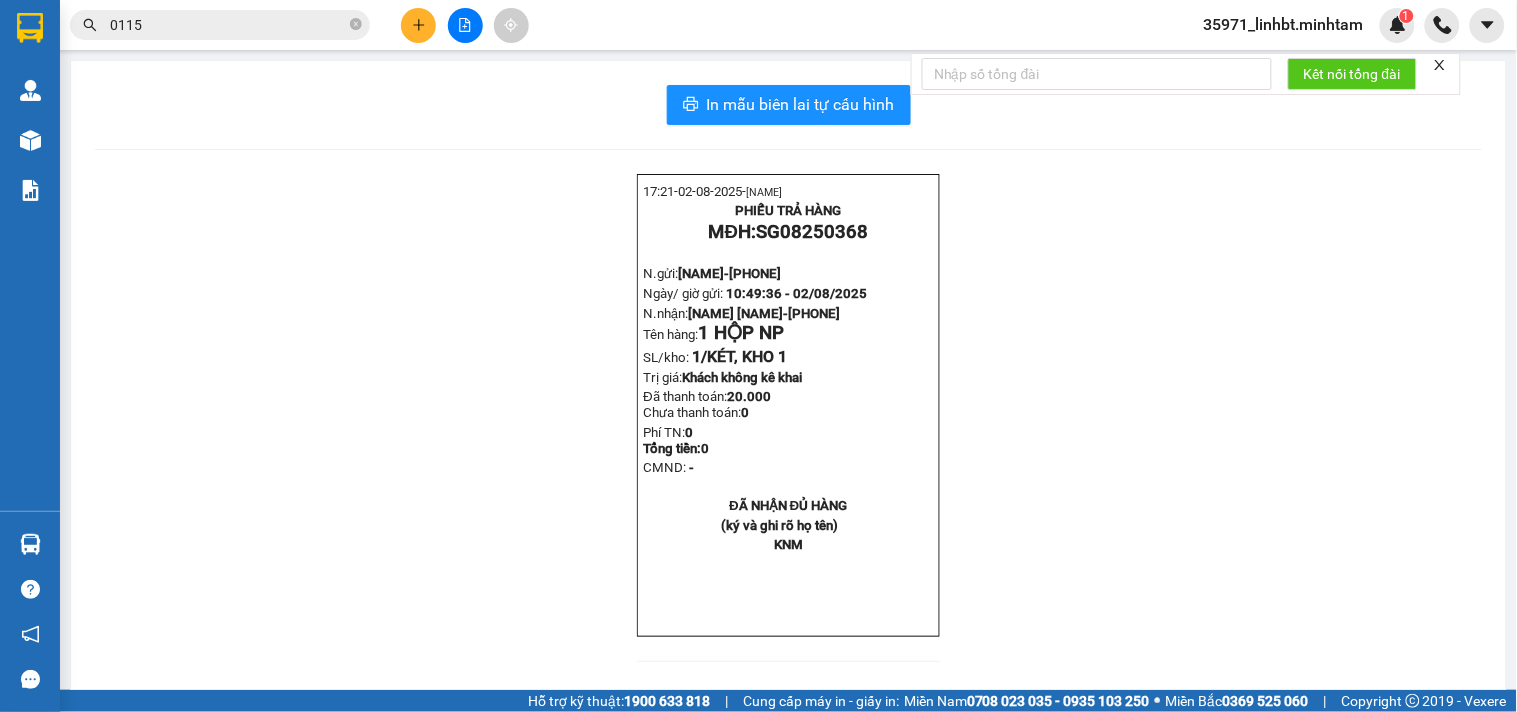 click on "Kết quả tìm kiếm ( 25 )  Bộ lọc  Mã ĐH Trạng thái Món hàng Tổng cước Chưa cước Nhãn Người gửi VP Gửi Người nhận VP Nhận NT0825 0115 [TIME] - [DATE] Đã giao   [TIME] - [DATE] 1 RỔ NHỰA NP 17KG _TC SL:  1 35.000 [PHONE] [NAME] Ngã Tư Huyện [PHONE] [NAME] Tiền Giang BT0825 0115 [TIME] - [DATE] Đã giao   [TIME] - [DATE] 1PB HG [DATE] SL:  1 CHI NX Bến Tre [SSN] [NAME] NX Bến Tre SG0825 0115 [TIME] - [DATE] Đã giao   [TIME] - [DATE] 1 K GIẤY NP 13KG SL:  1 30.000 KHO 2 [PHONE] [NAME] Hồ Chí Minh [PHONE] [NAME]  Bến Tre SG07257995 [TIME] - [DATE] Đã giao   [TIME] - [DATE] 1 GIỎ BAO NP 10KG SL:  1 30.000 KHO 1 [PHONE] [NAME] Hồ Chí Minh [POSTAL_CODE] 0115 KIỂM Bến Tre DA0725 0115 [TIME] - [DATE] Đã giao   [TIME] - [DATE] 1PBHG 7.7 SL:  1 [SSN] [NAME] Trạm Đông Á [PHONE] [NAME] KT Bến Tre SG07251696 [TIME] - [DATE] Đã giao   [TIME] - [DATE] 1 THÙNG NP 5KG SL:  1 20.000 KHO 1 [PHONE] 0115 [NAME] Hồ Chí Minh [PHONE] [NAME]" at bounding box center (758, 356) 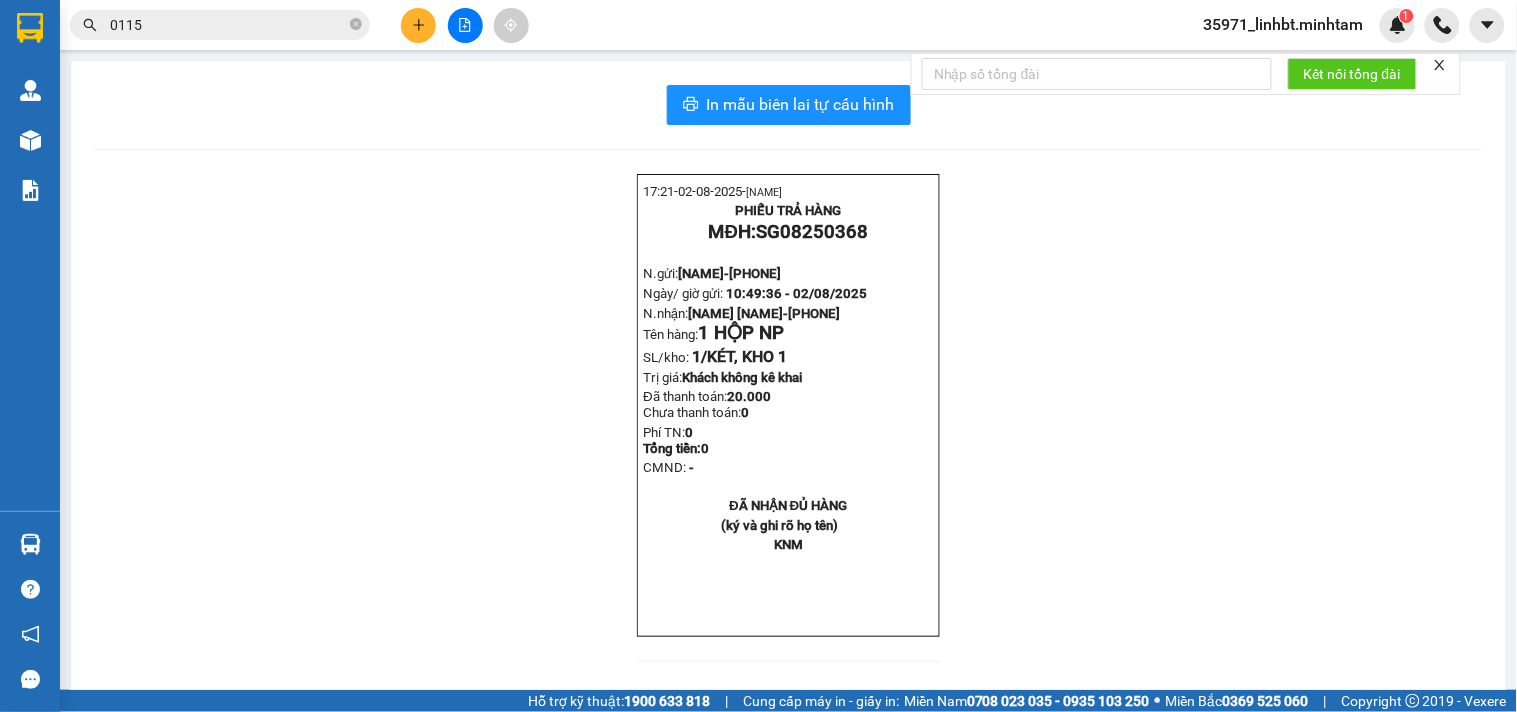 click on "0115" at bounding box center (228, 25) 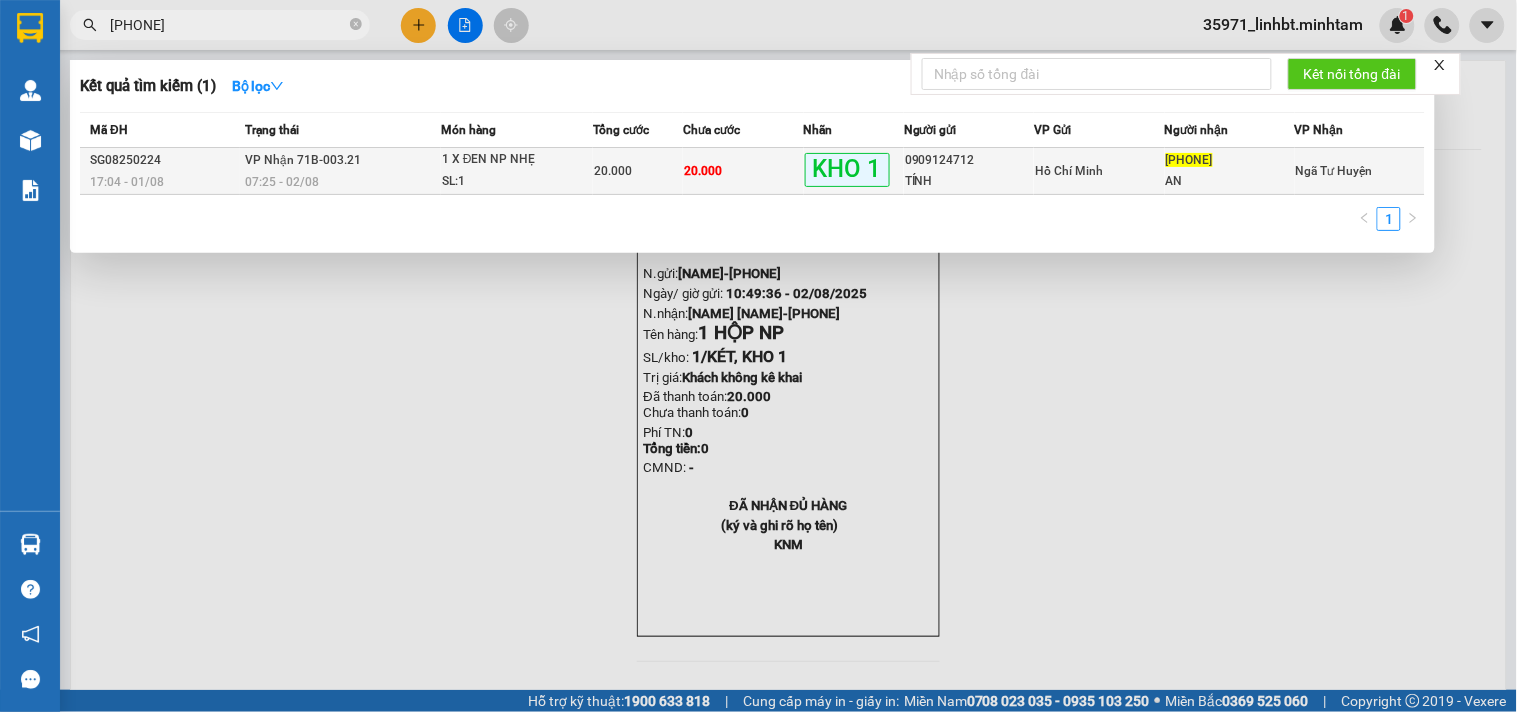type on "[PHONE]" 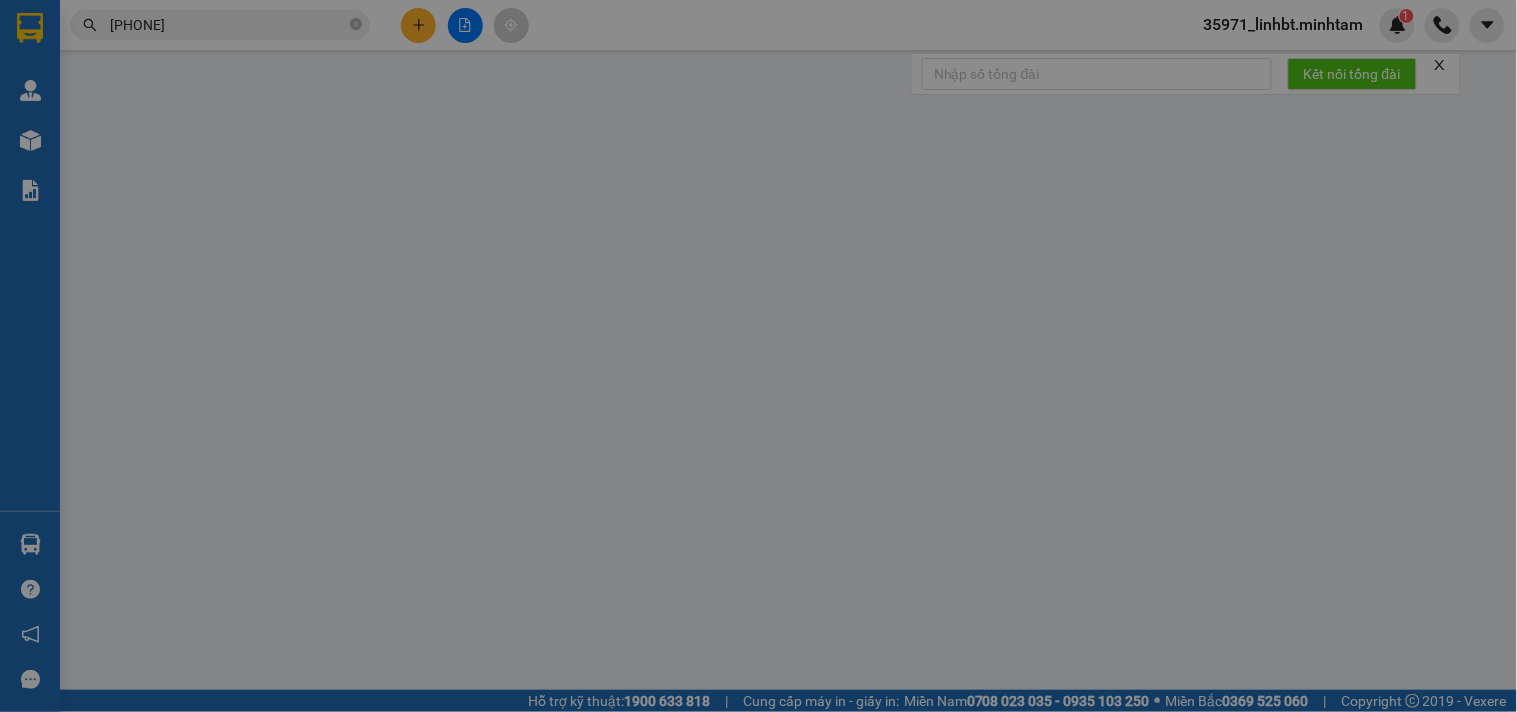 type on "0909124712" 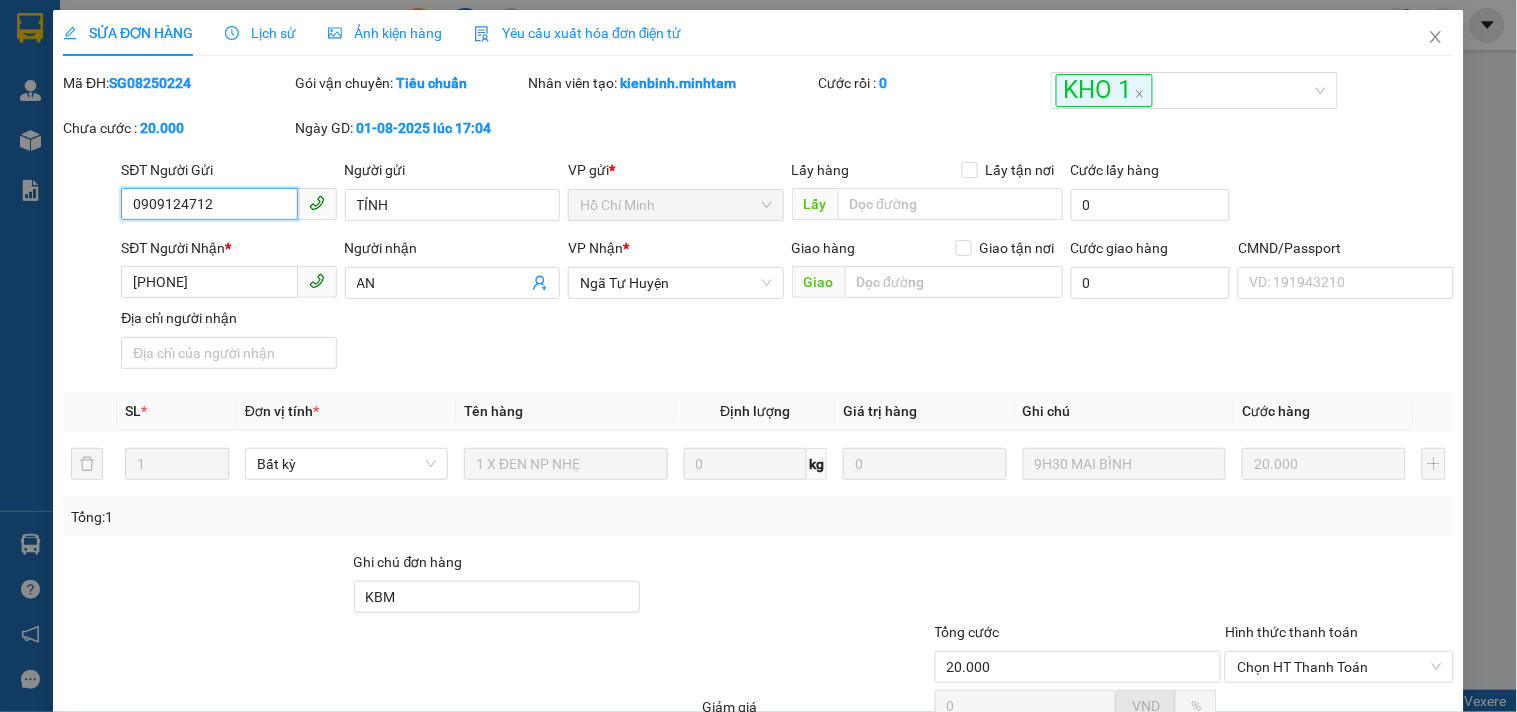 scroll, scrollTop: 202, scrollLeft: 0, axis: vertical 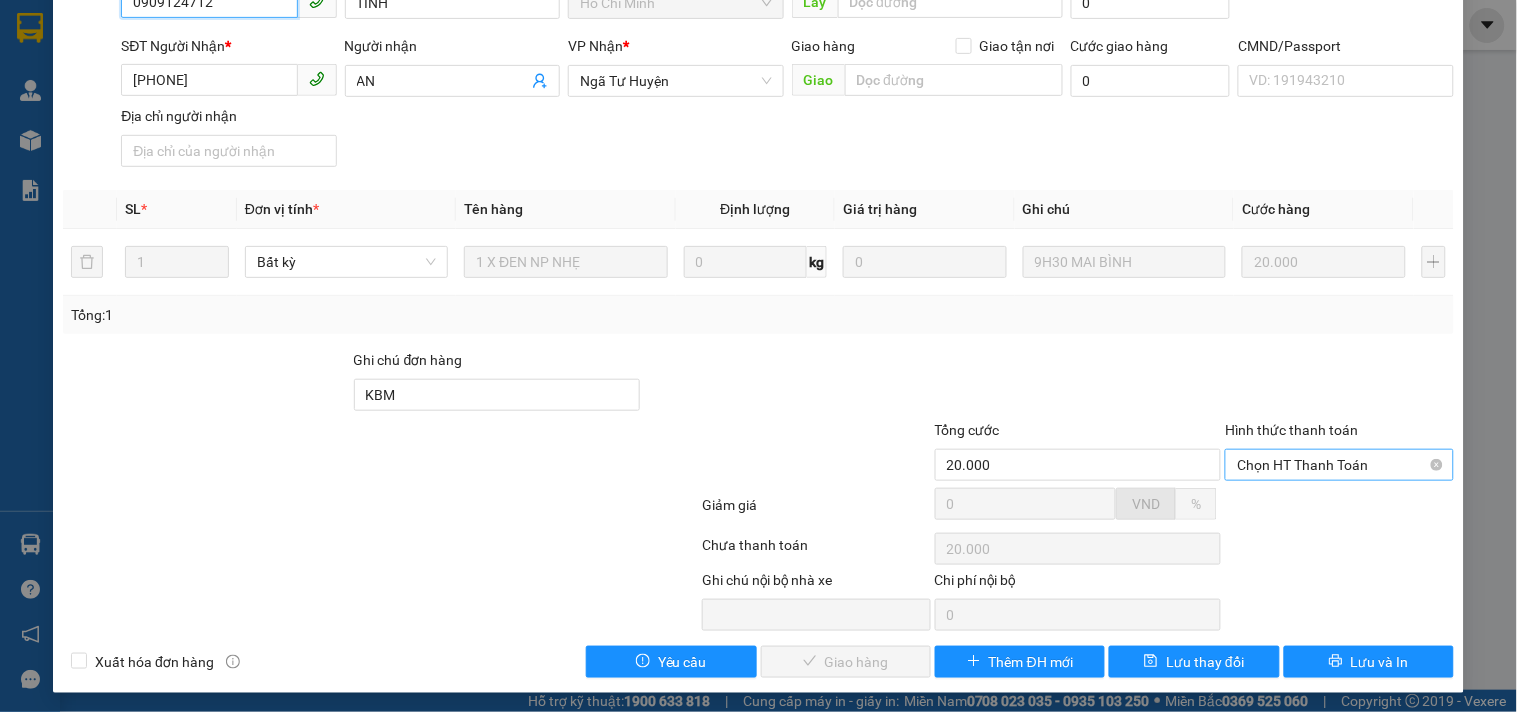 click on "Chọn HT Thanh Toán" at bounding box center [1339, 465] 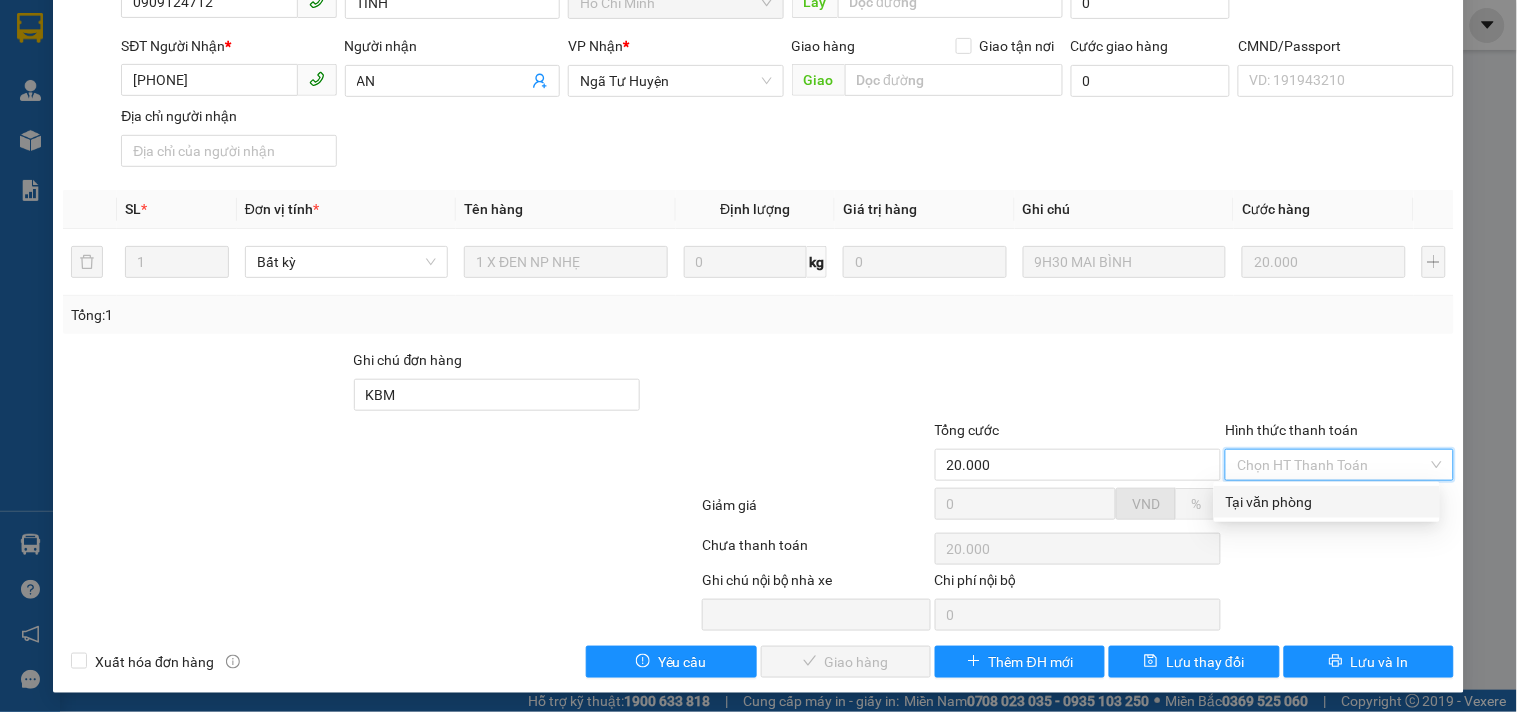 click on "Tại văn phòng" at bounding box center [1327, 502] 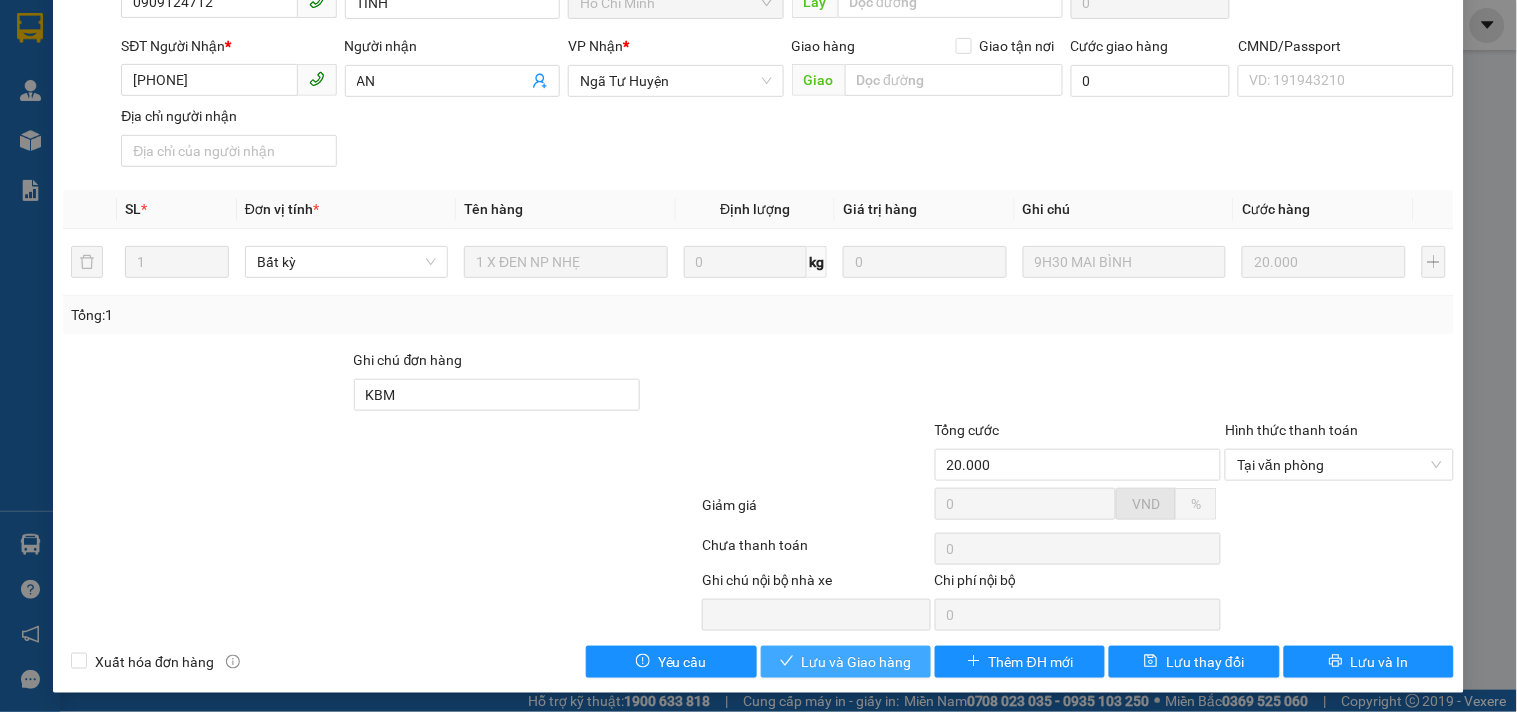 click on "Lưu và Giao hàng" at bounding box center [857, 662] 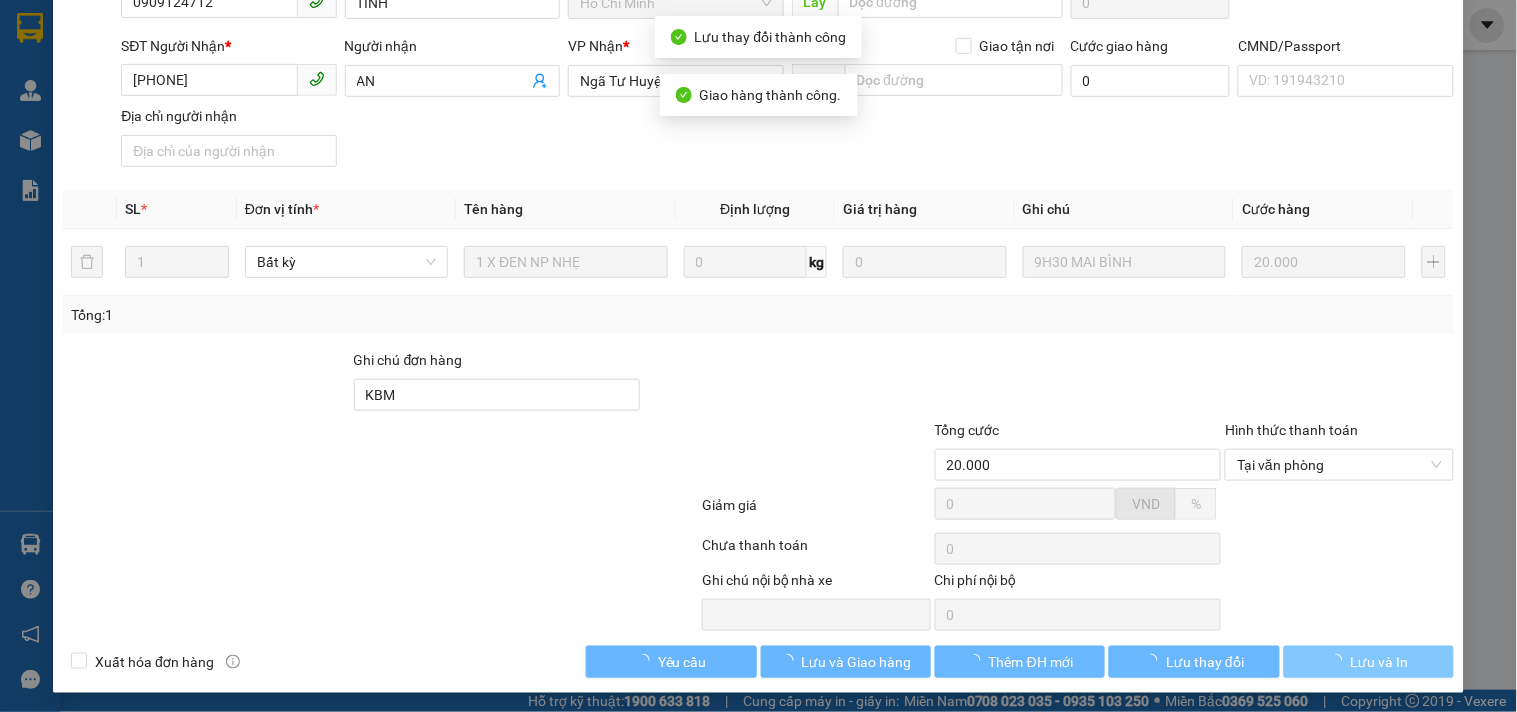 click on "Lưu và In" at bounding box center [1380, 662] 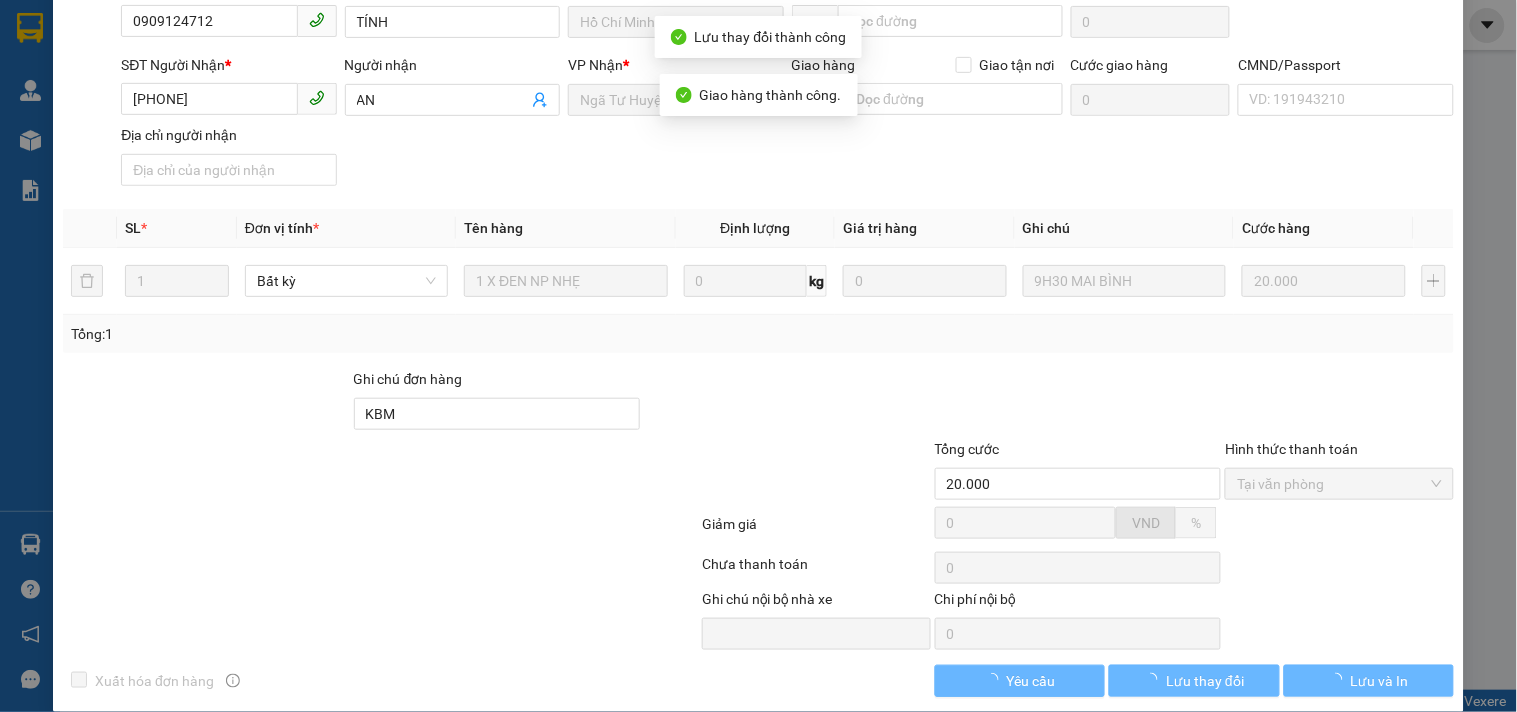 scroll, scrollTop: 220, scrollLeft: 0, axis: vertical 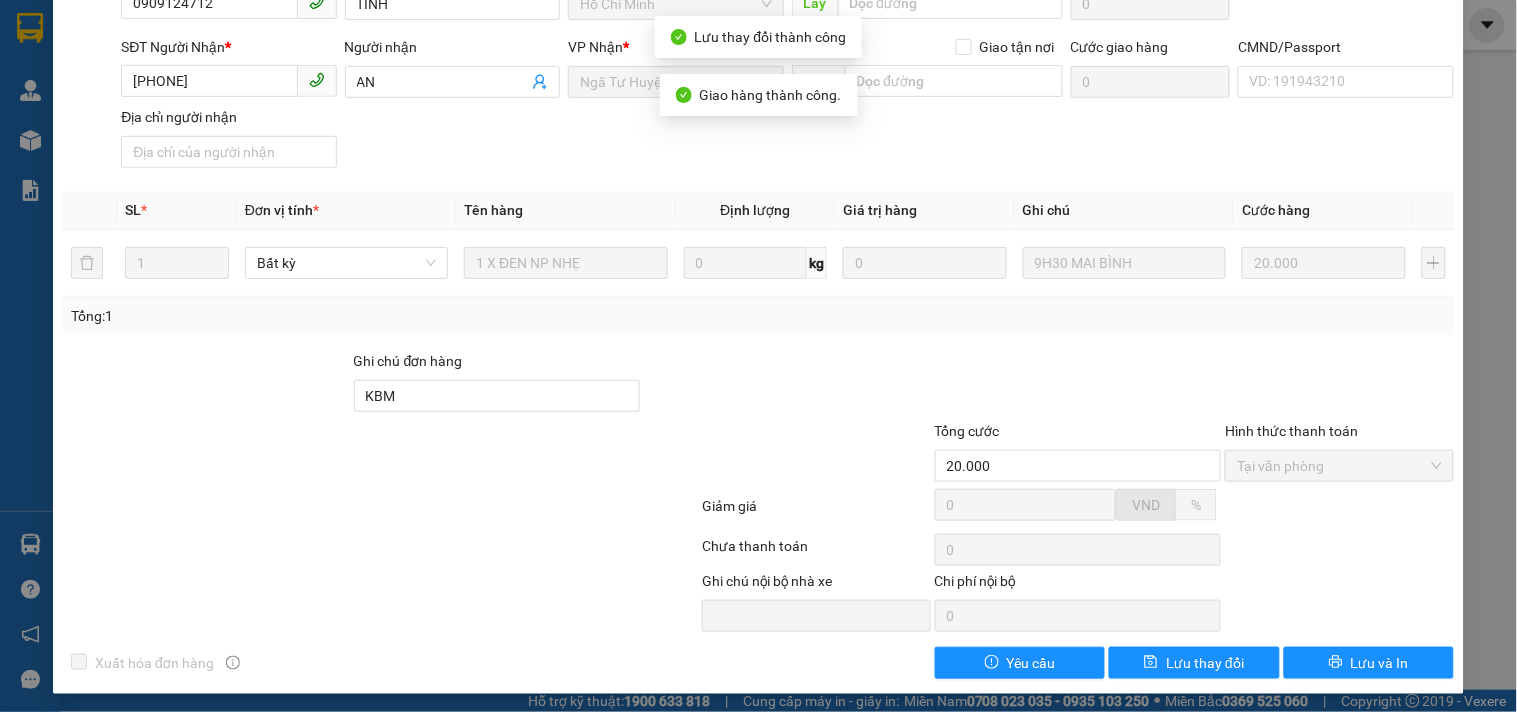 click on "Lưu và In" at bounding box center [1380, 663] 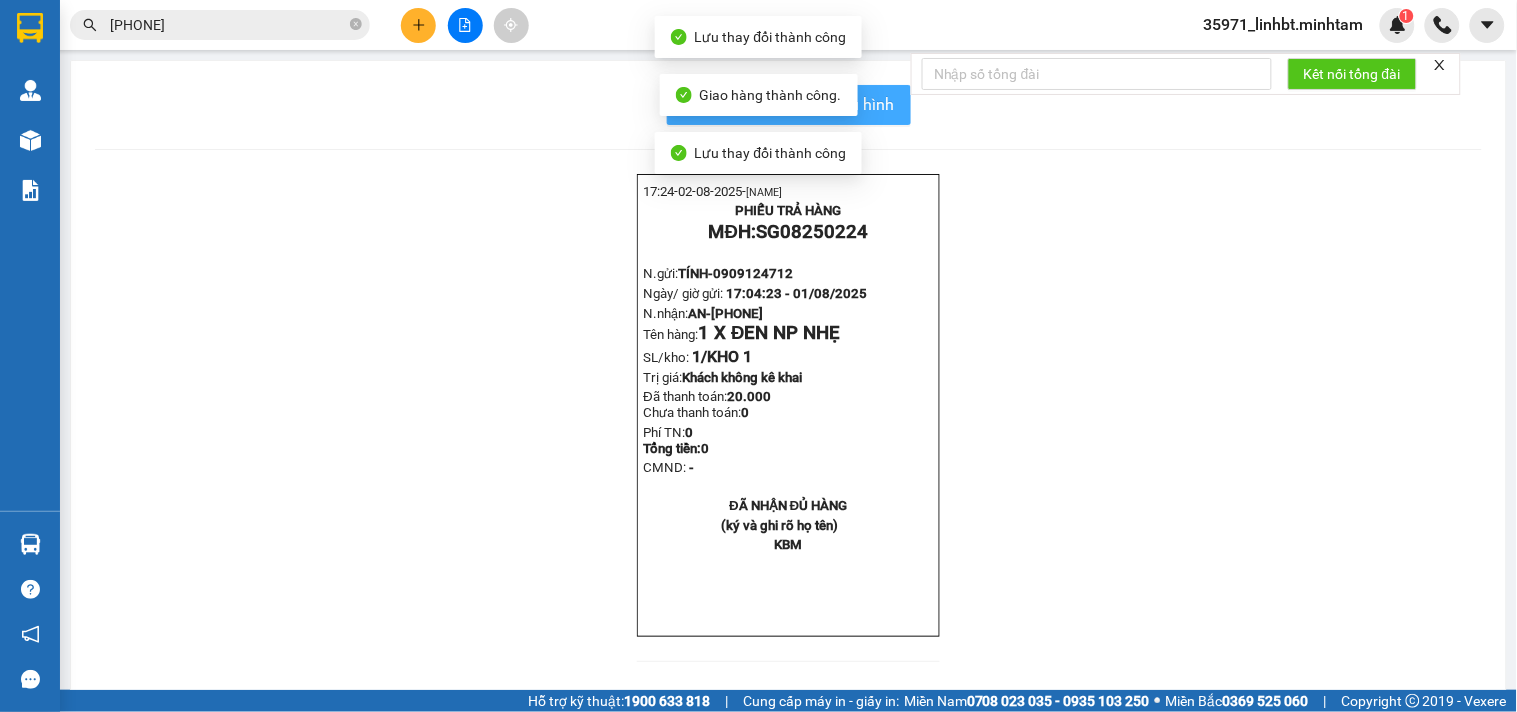 click on "In mẫu biên lai tự cấu hình" at bounding box center (801, 104) 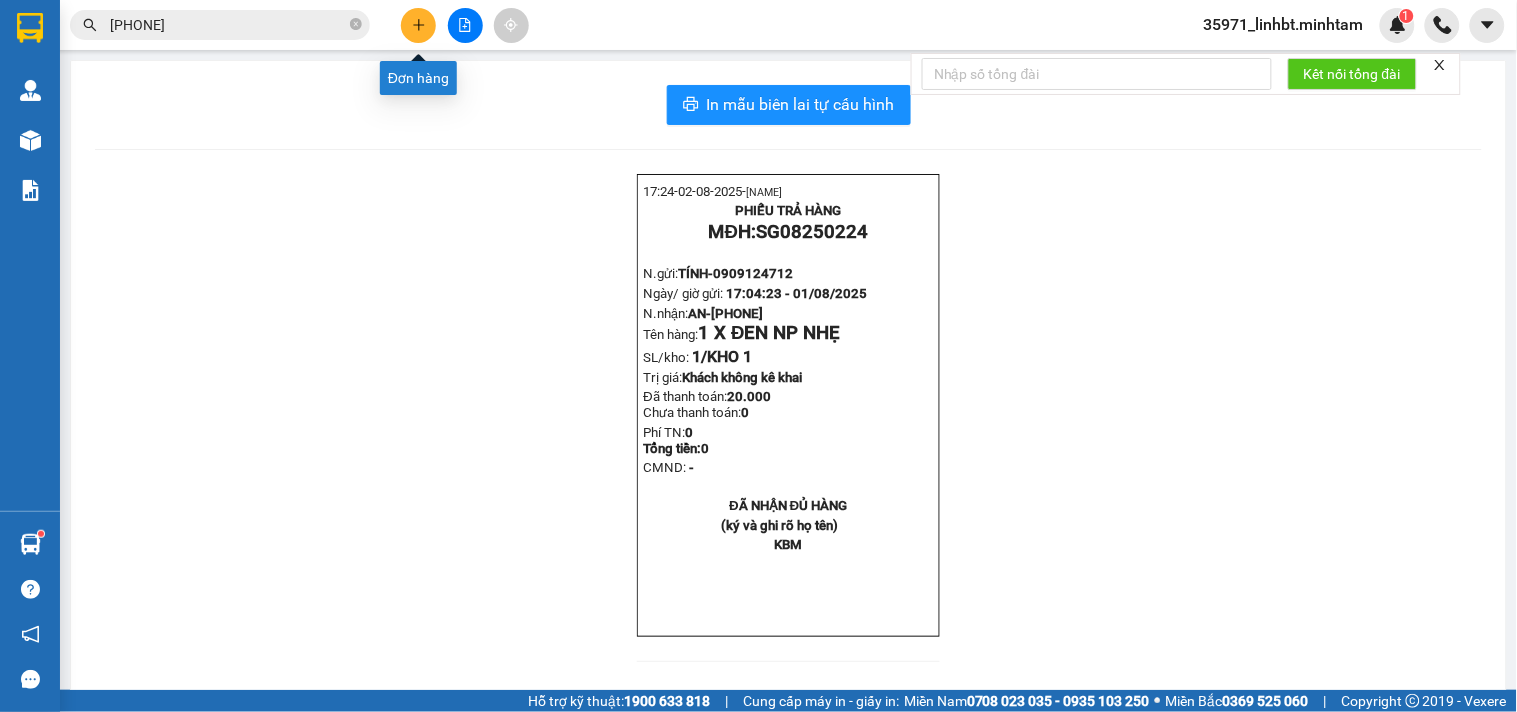 click at bounding box center [418, 25] 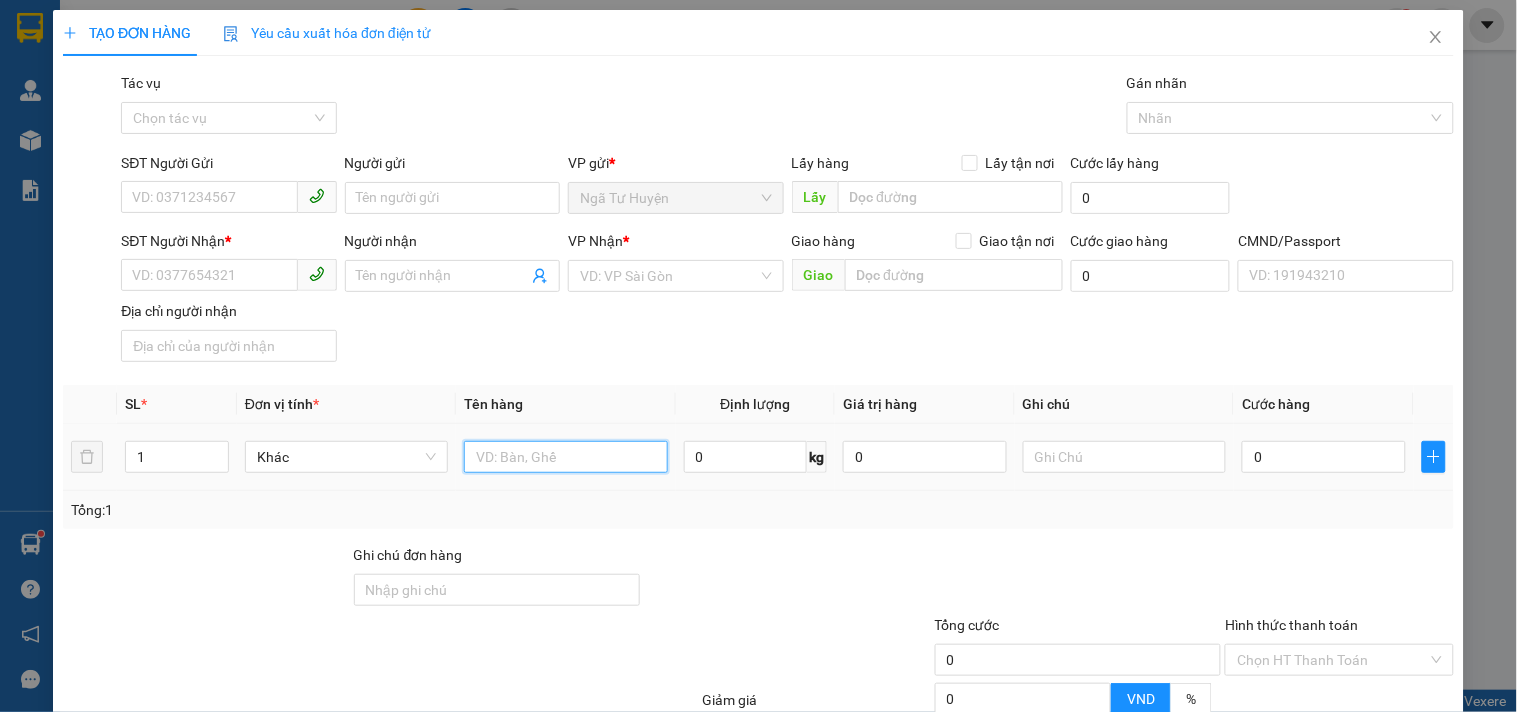 click at bounding box center (565, 457) 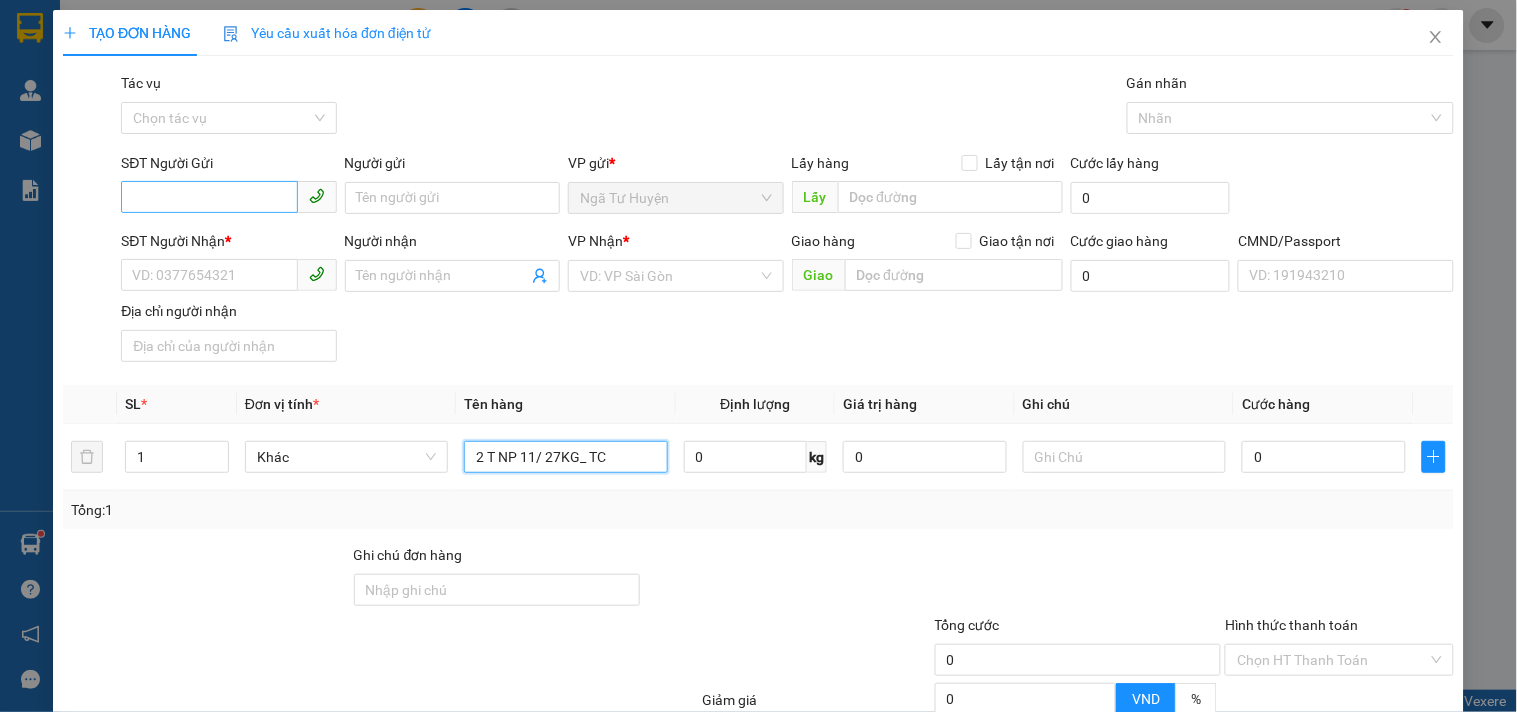type on "2 T NP 11/ 27KG_ TC" 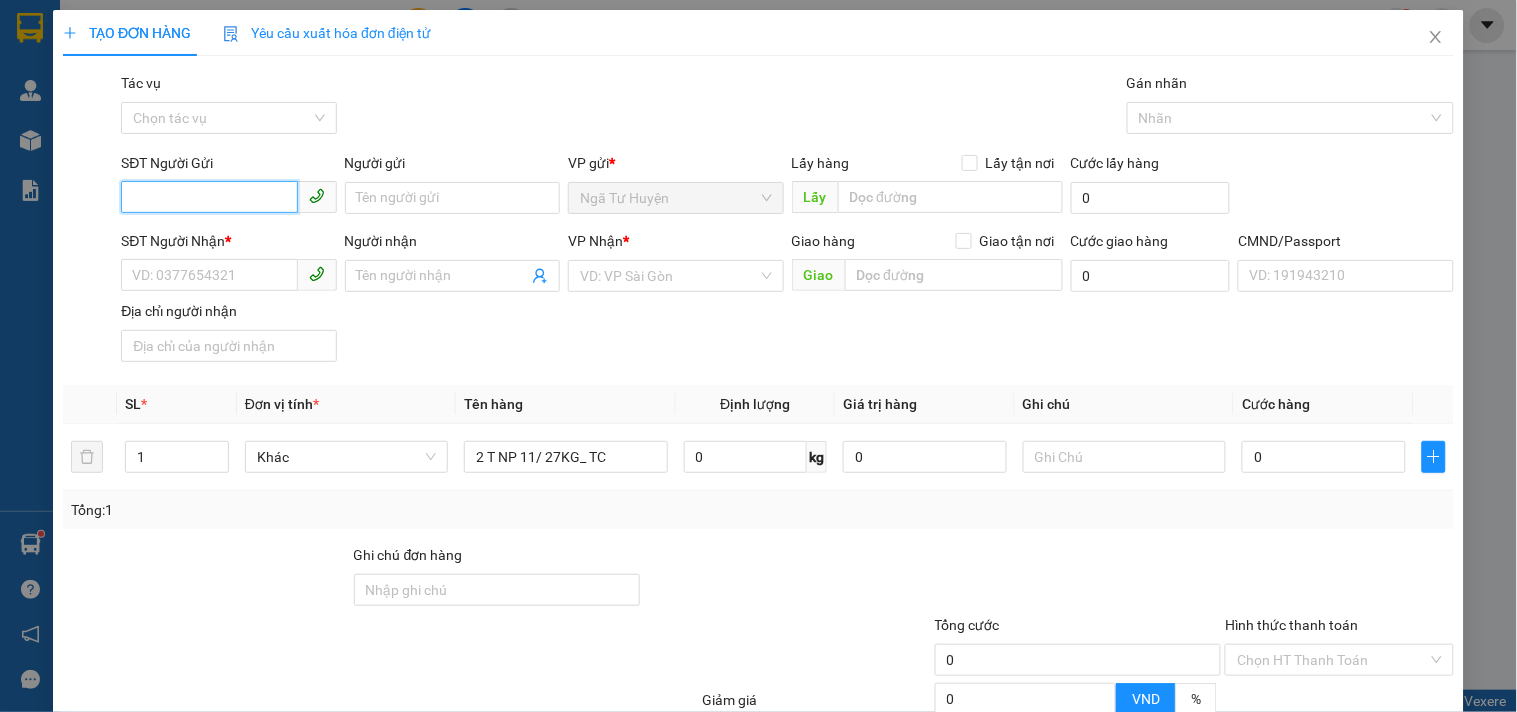 click on "SĐT Người Gửi" at bounding box center (209, 197) 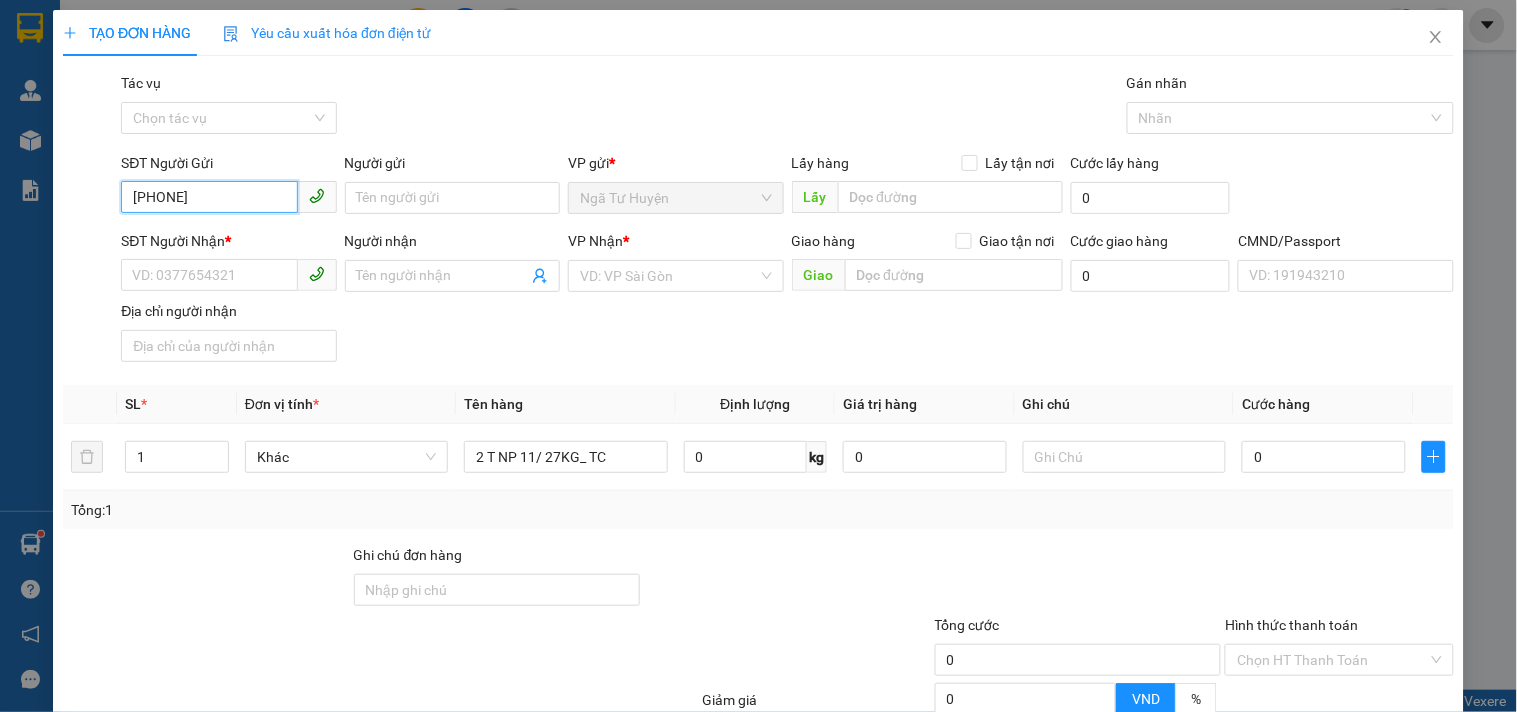 type on "[PHONE]" 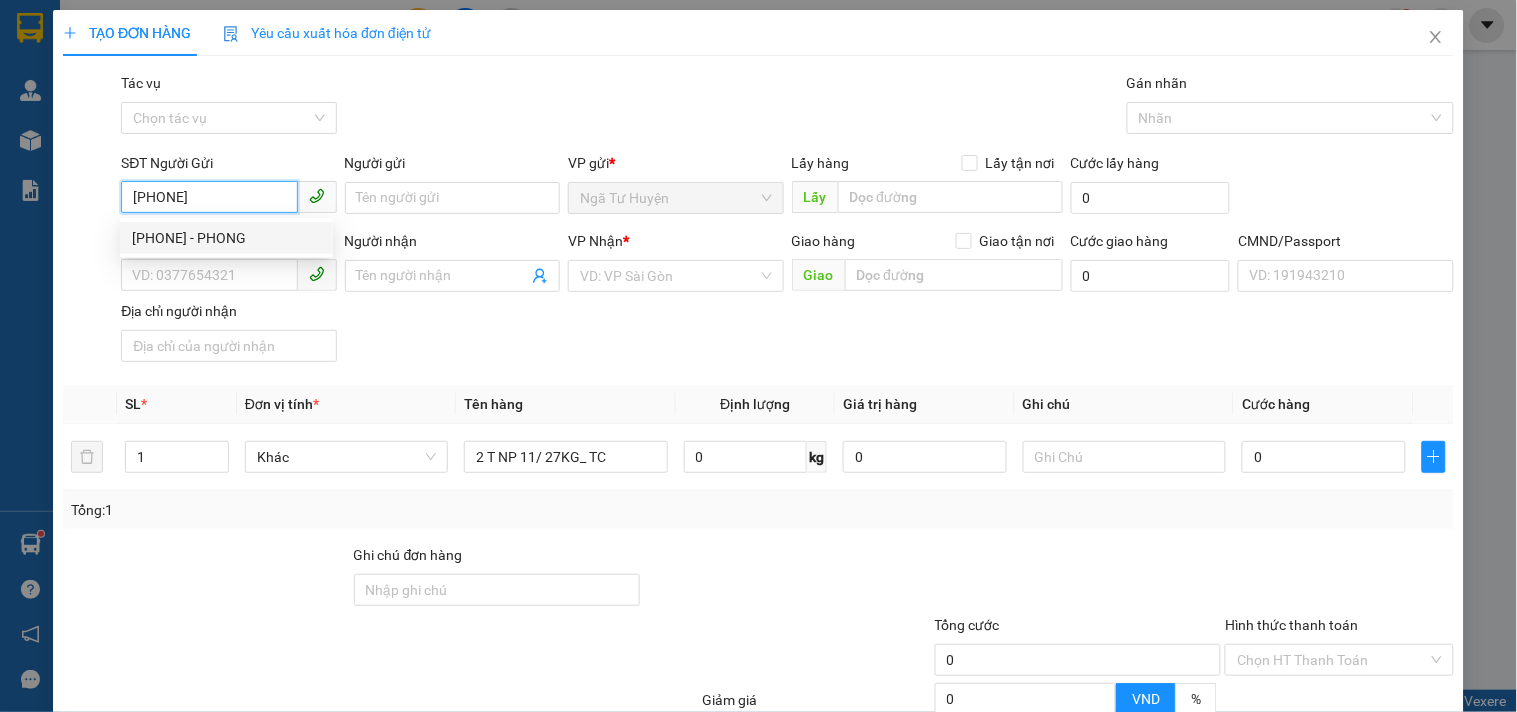 click on "[PHONE] - PHONG" at bounding box center [226, 238] 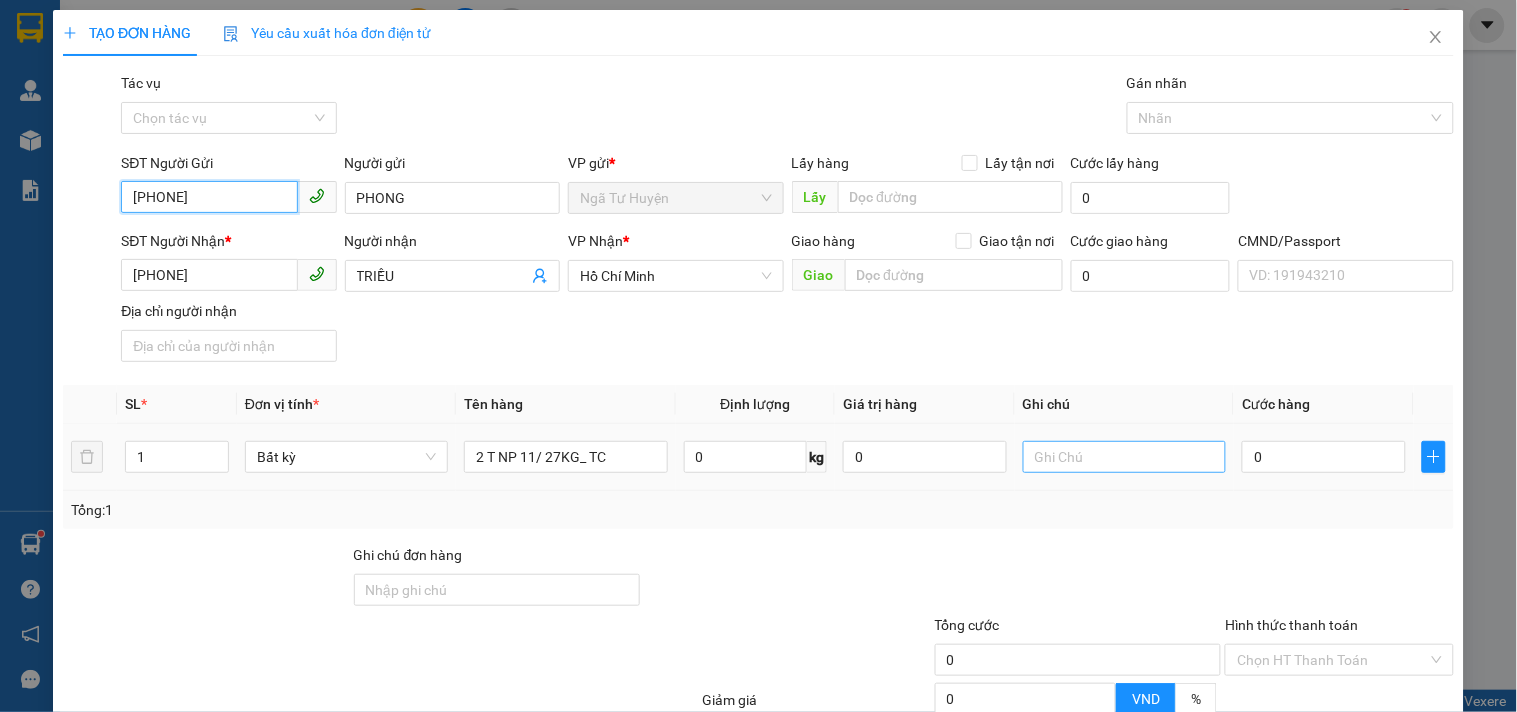 type on "[PHONE]" 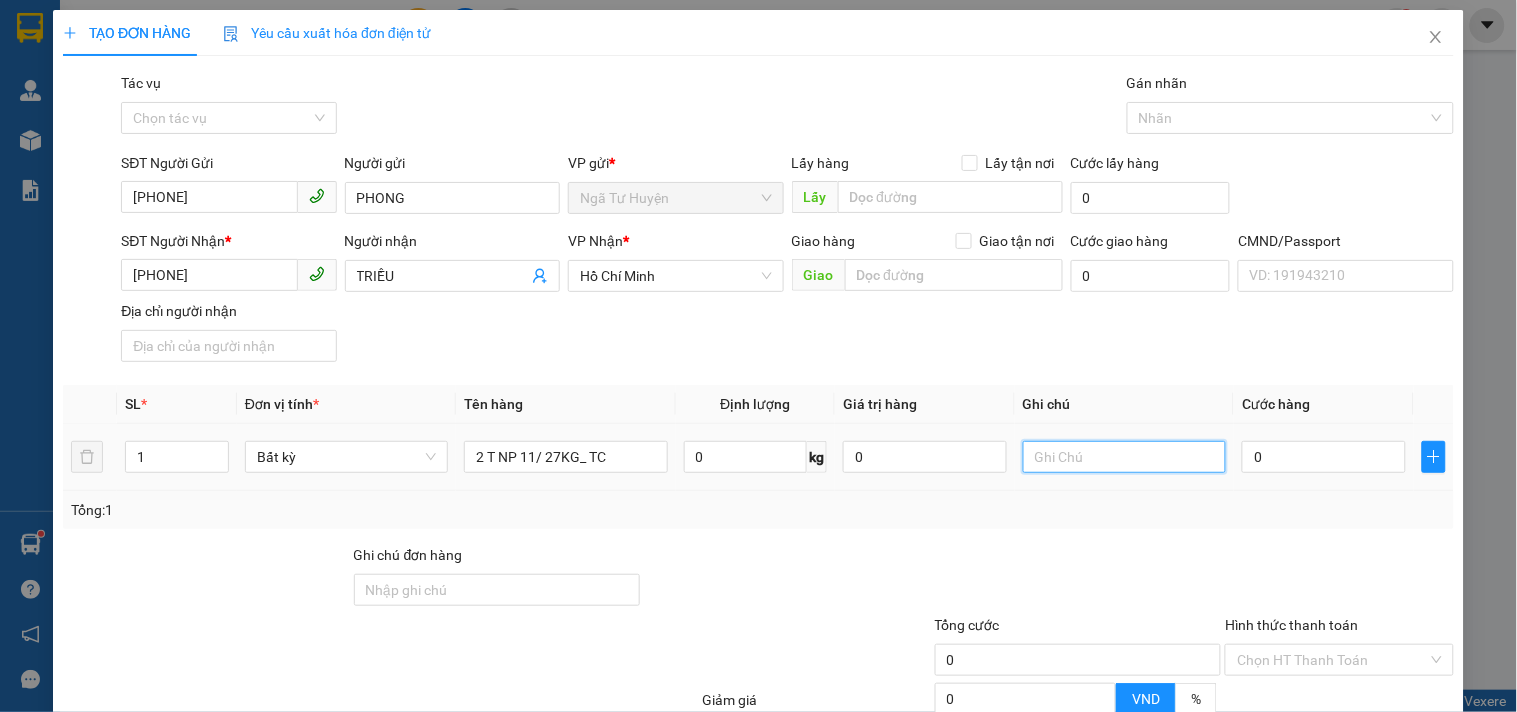 click at bounding box center [1124, 457] 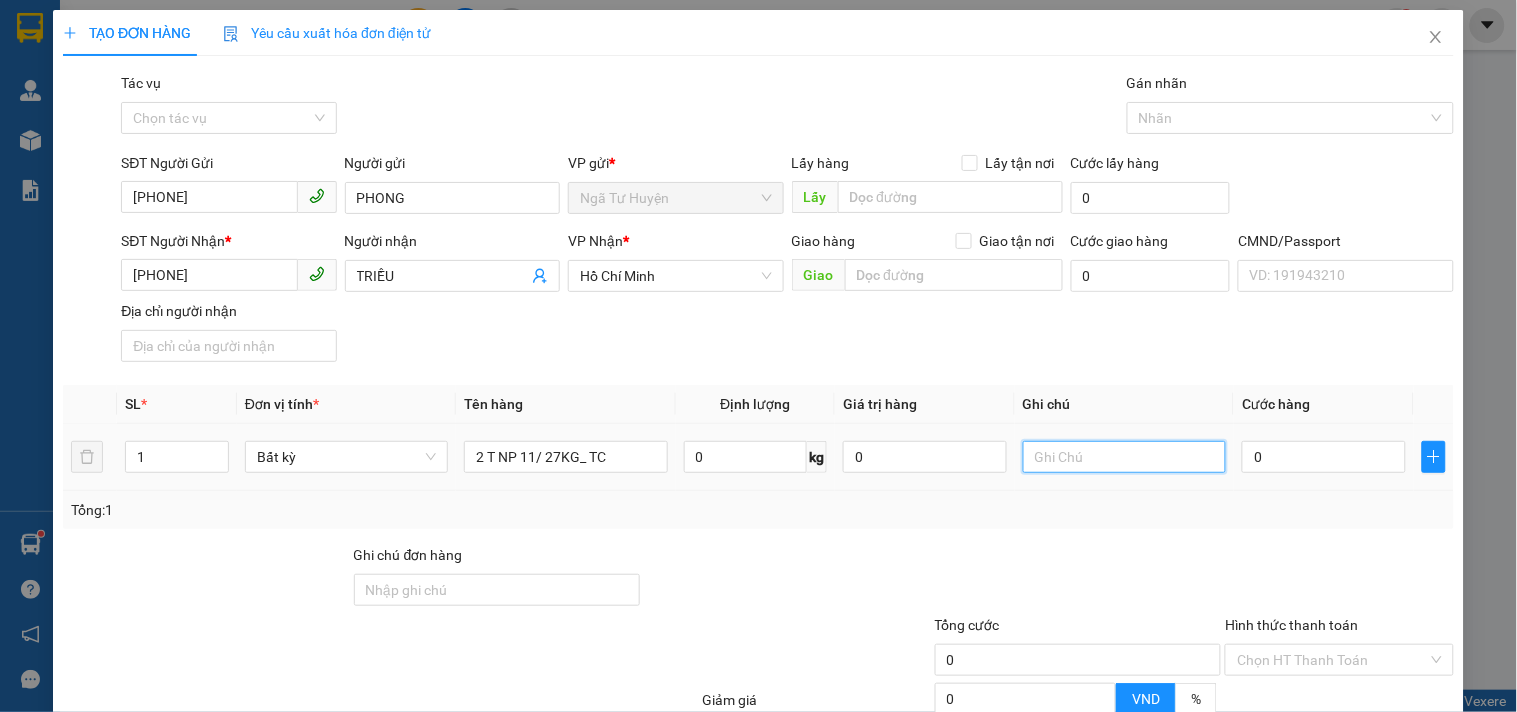 type on "1" 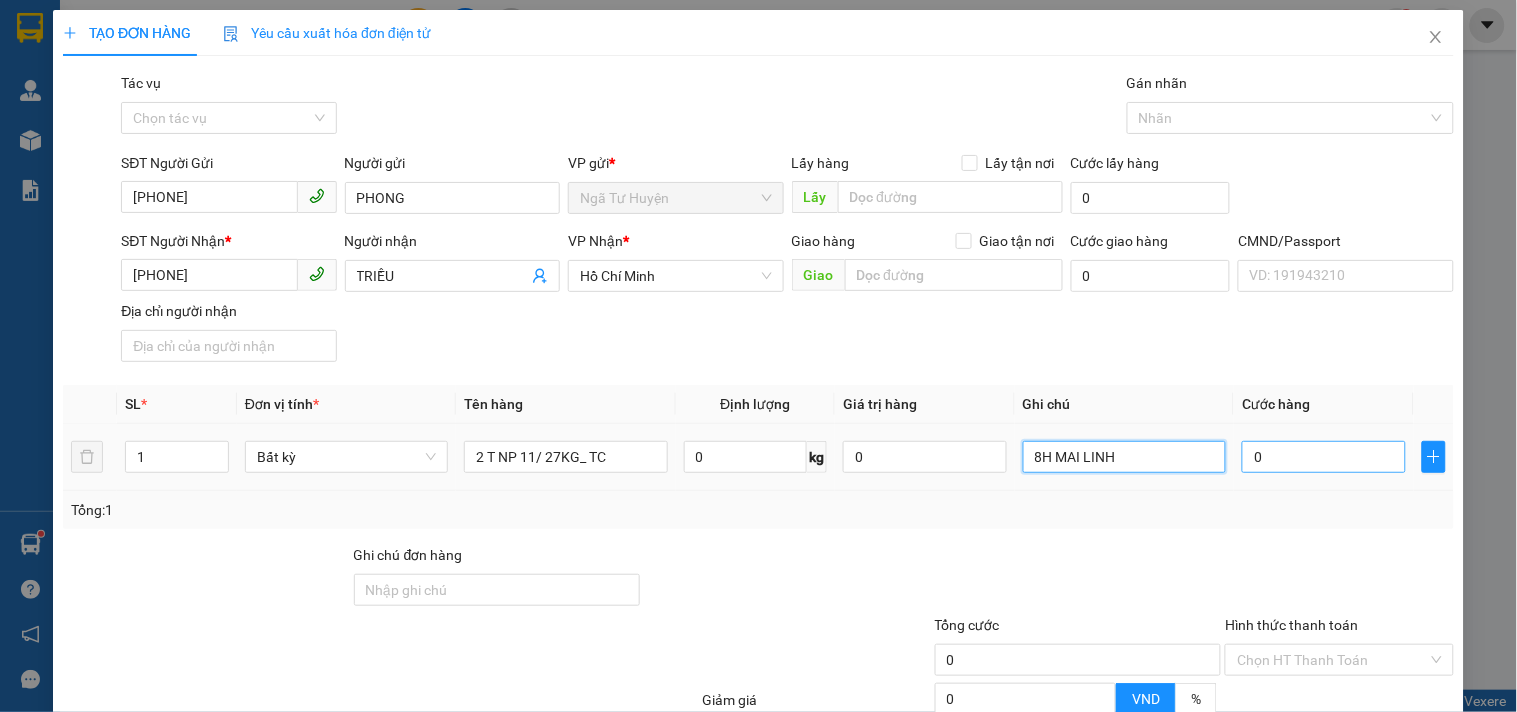 type on "8H MAI LINH" 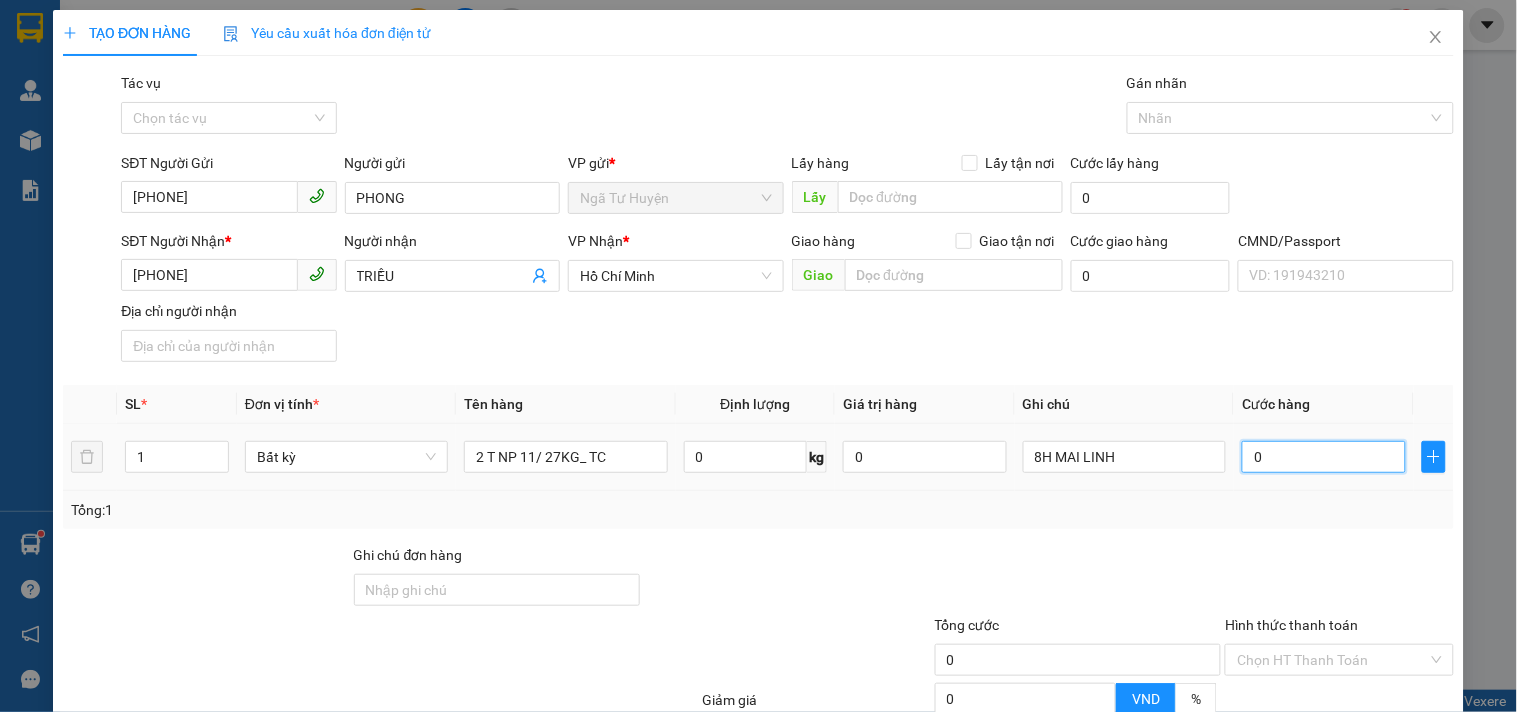 click on "0" at bounding box center [1324, 457] 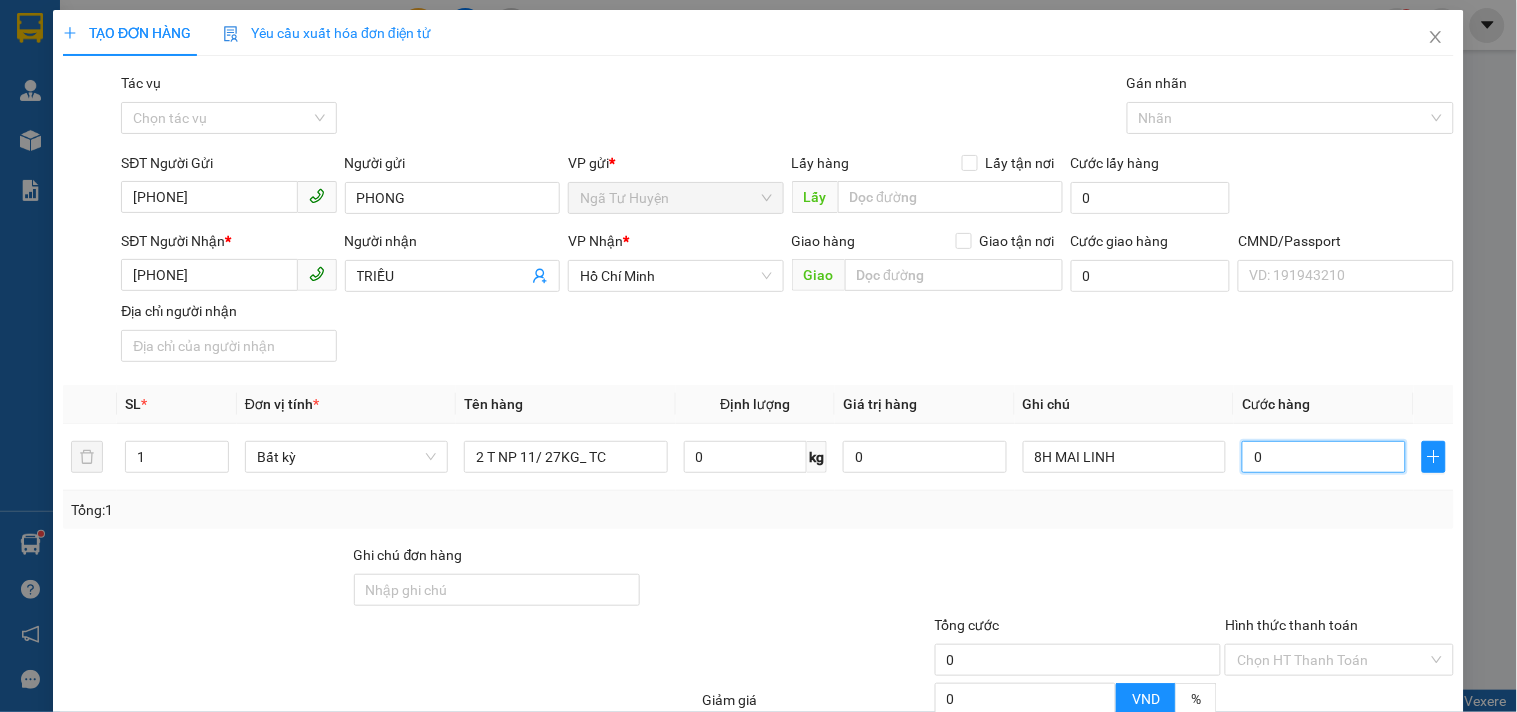 type on "7" 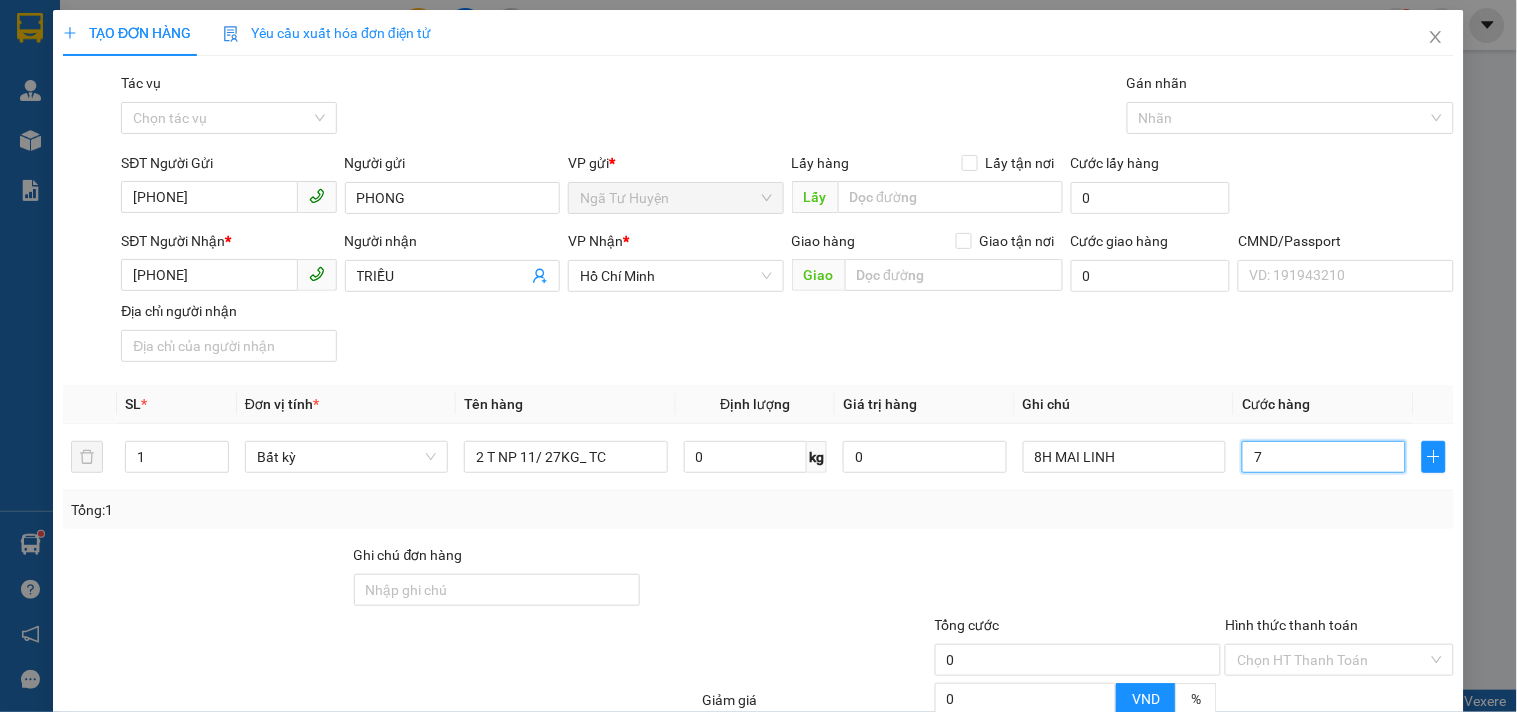 type on "7" 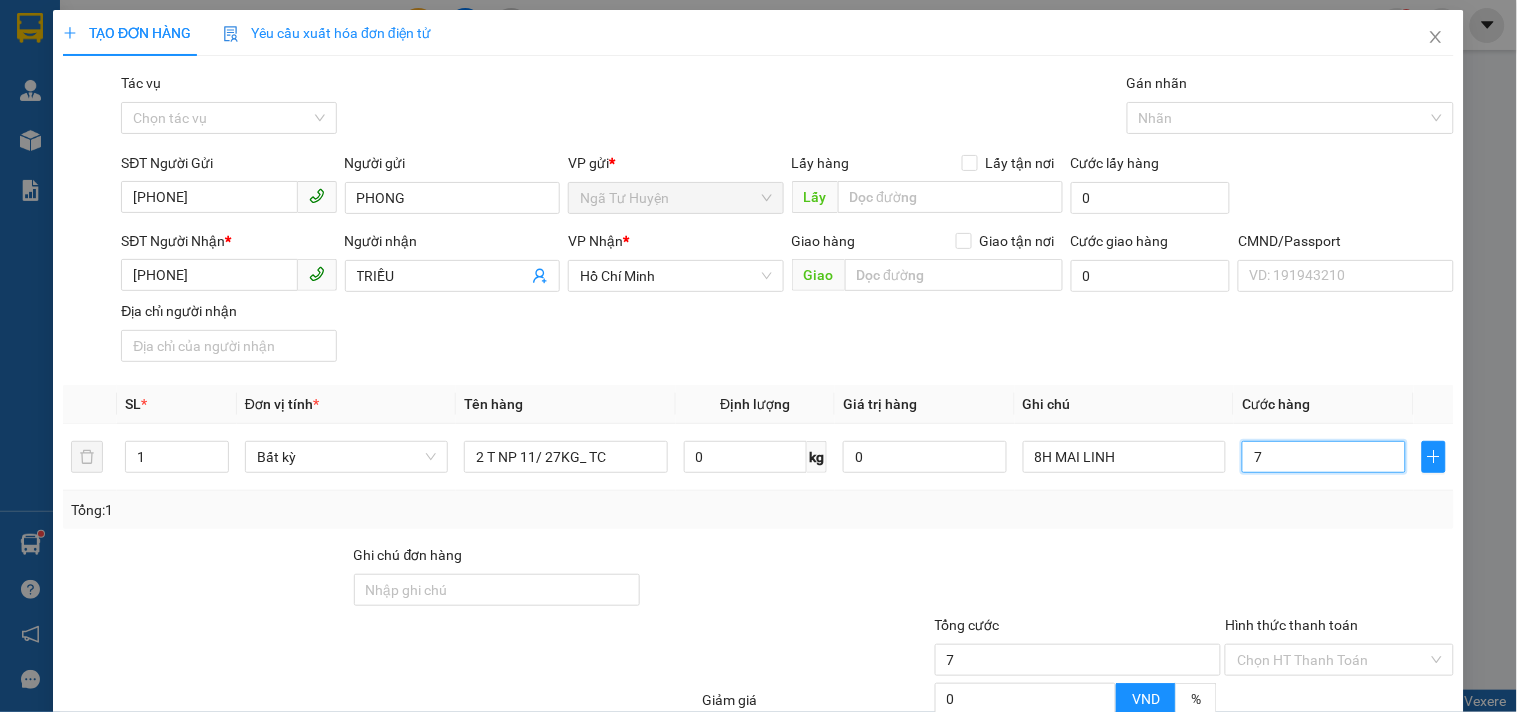 type on "75" 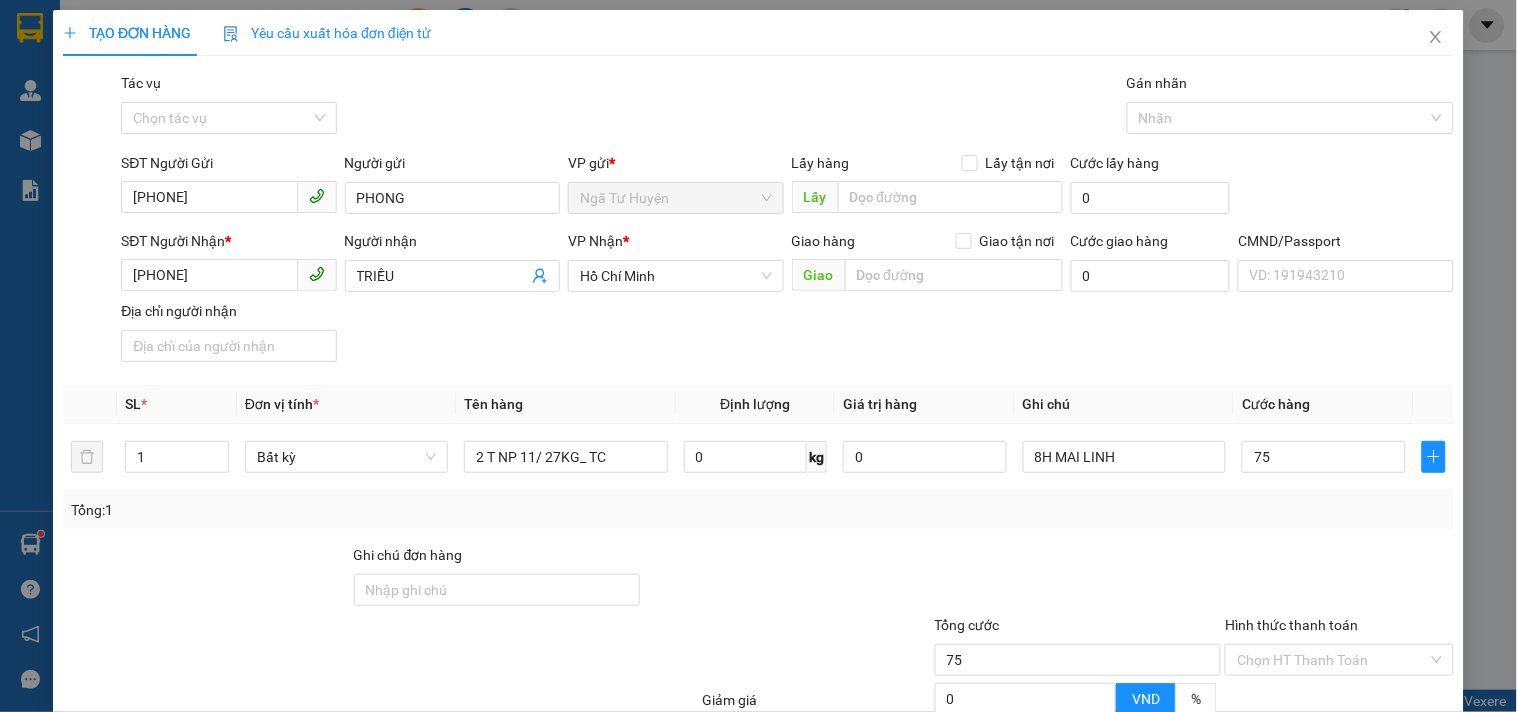 type on "75.000" 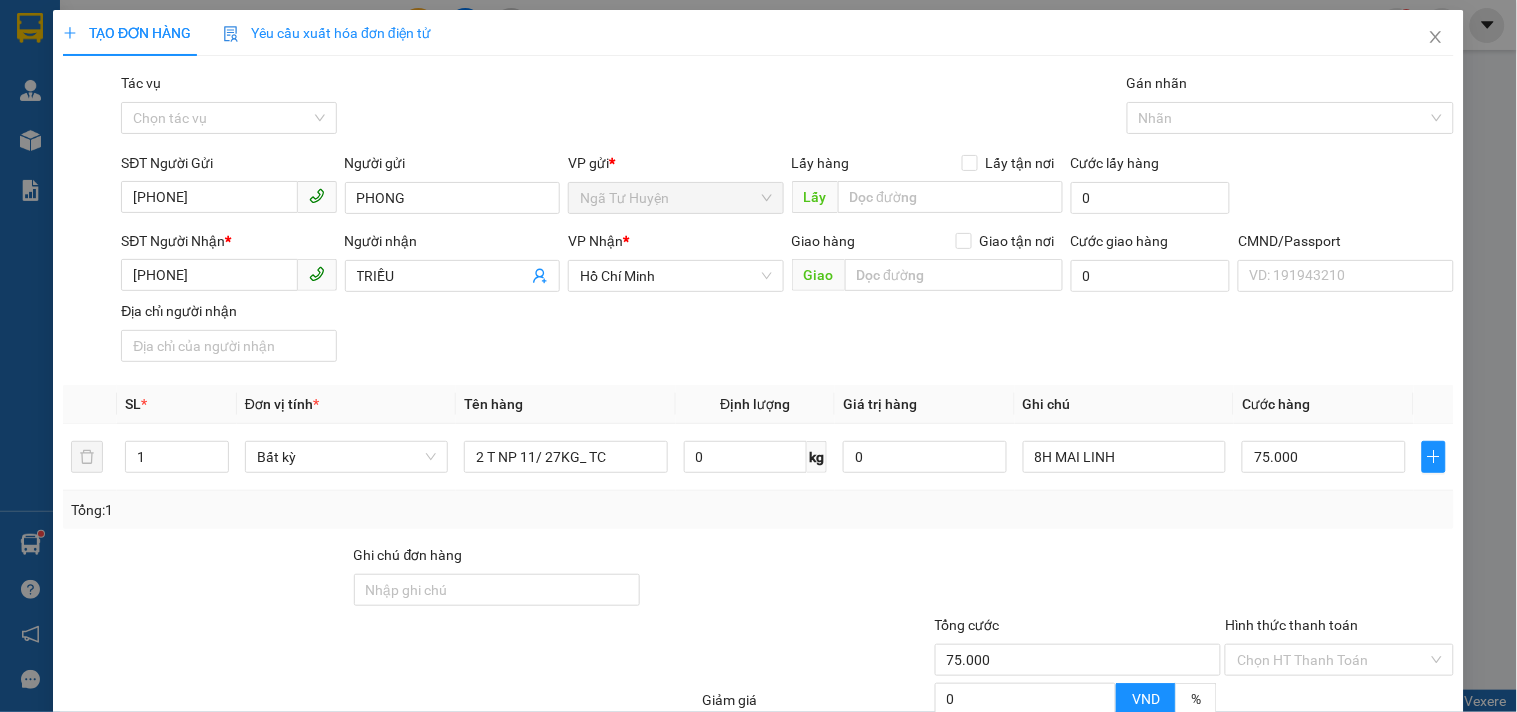 click on "Tổng:  1" at bounding box center [758, 510] 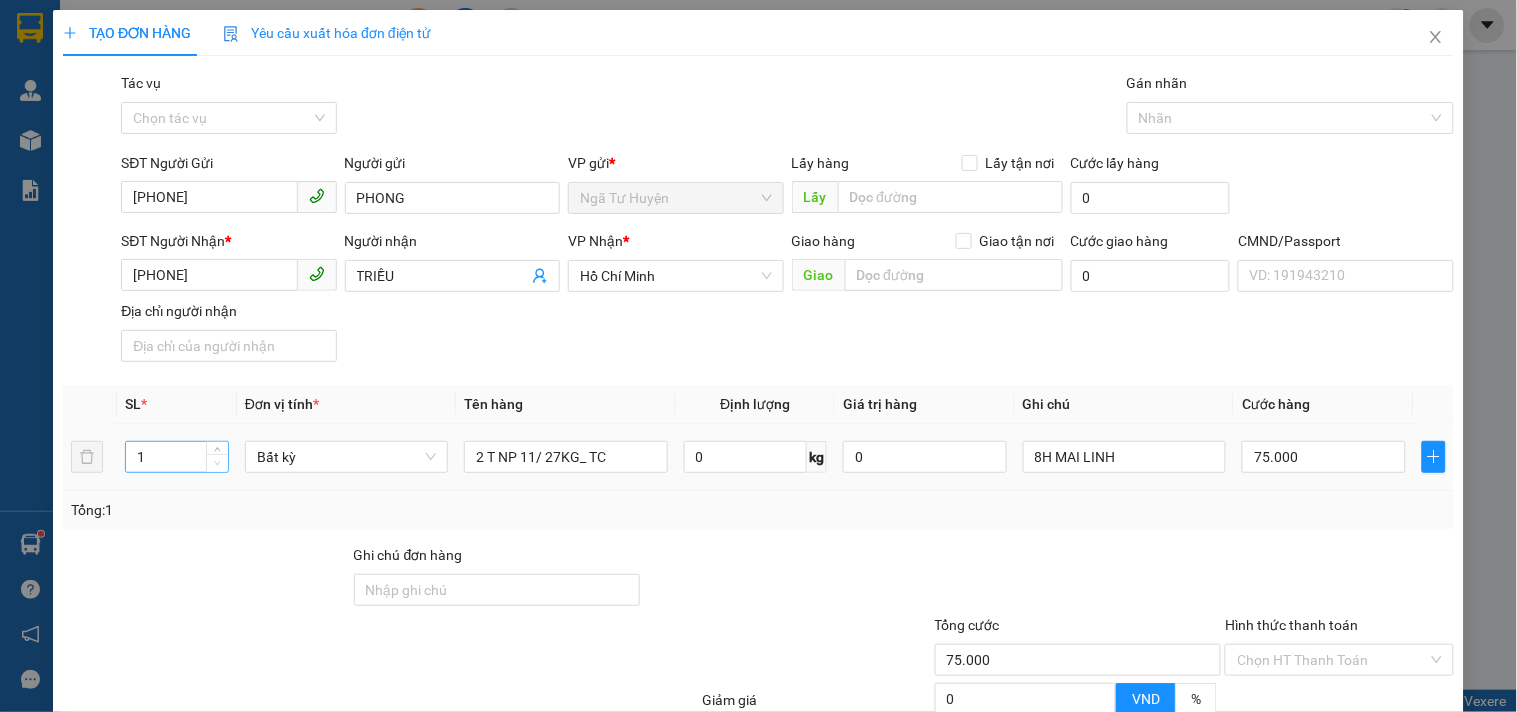click at bounding box center [217, 463] 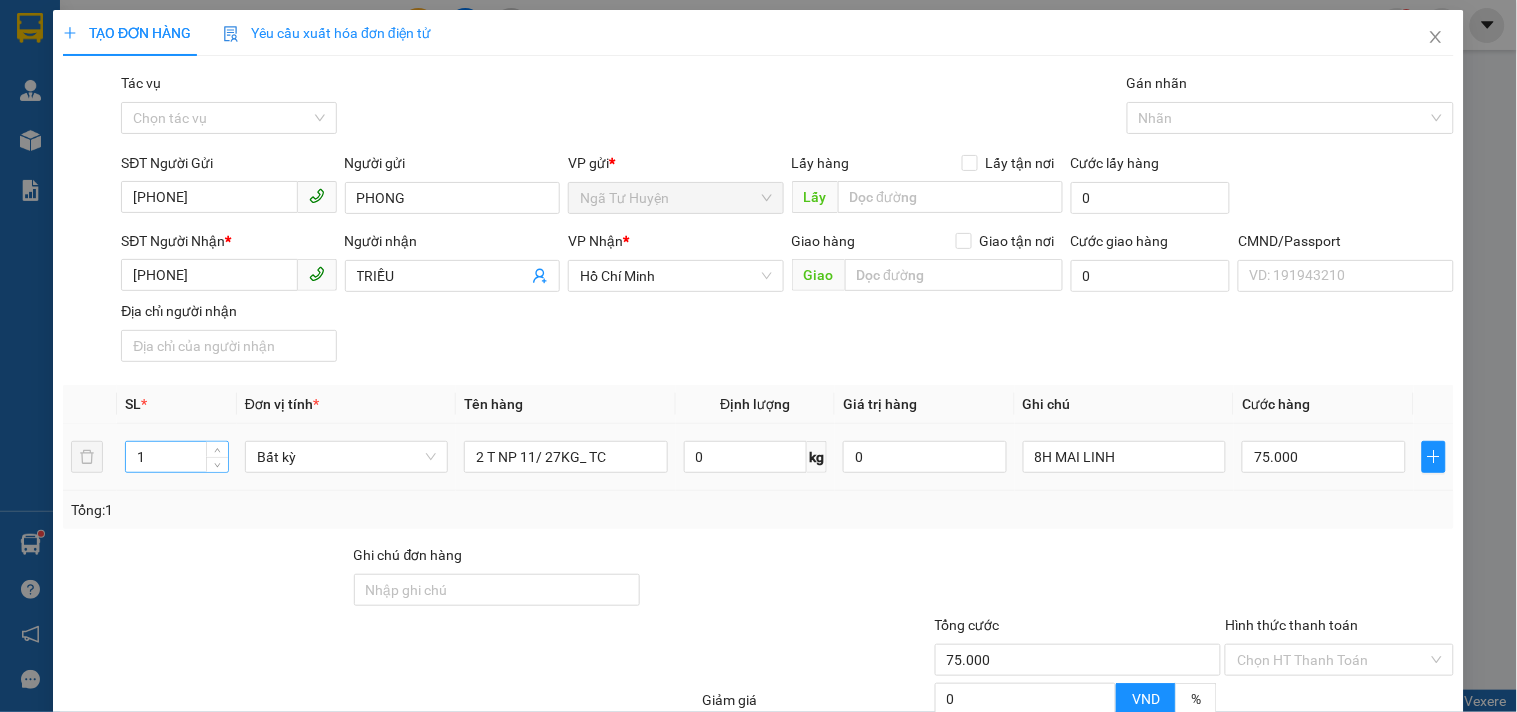 click on "1" at bounding box center [177, 457] 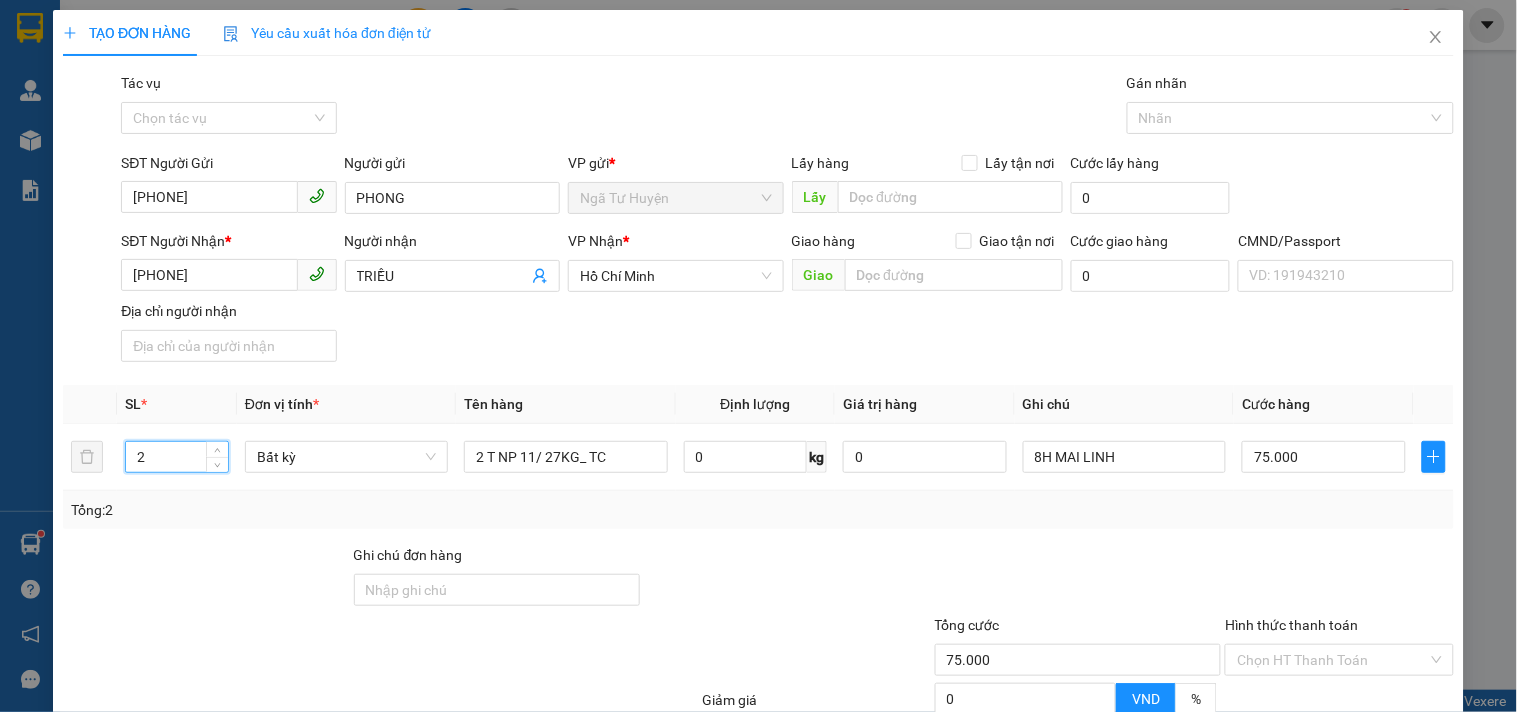 type on "2" 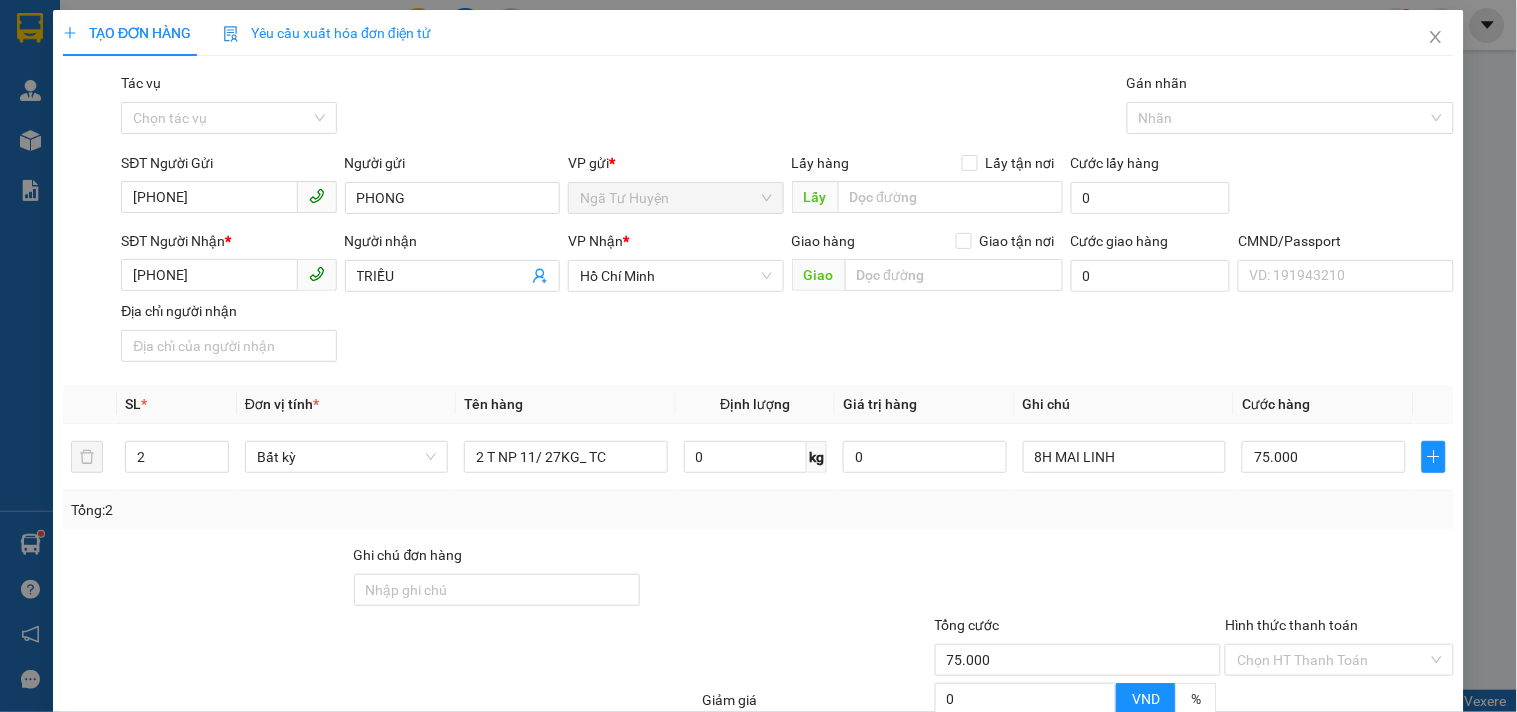 click at bounding box center (1078, 579) 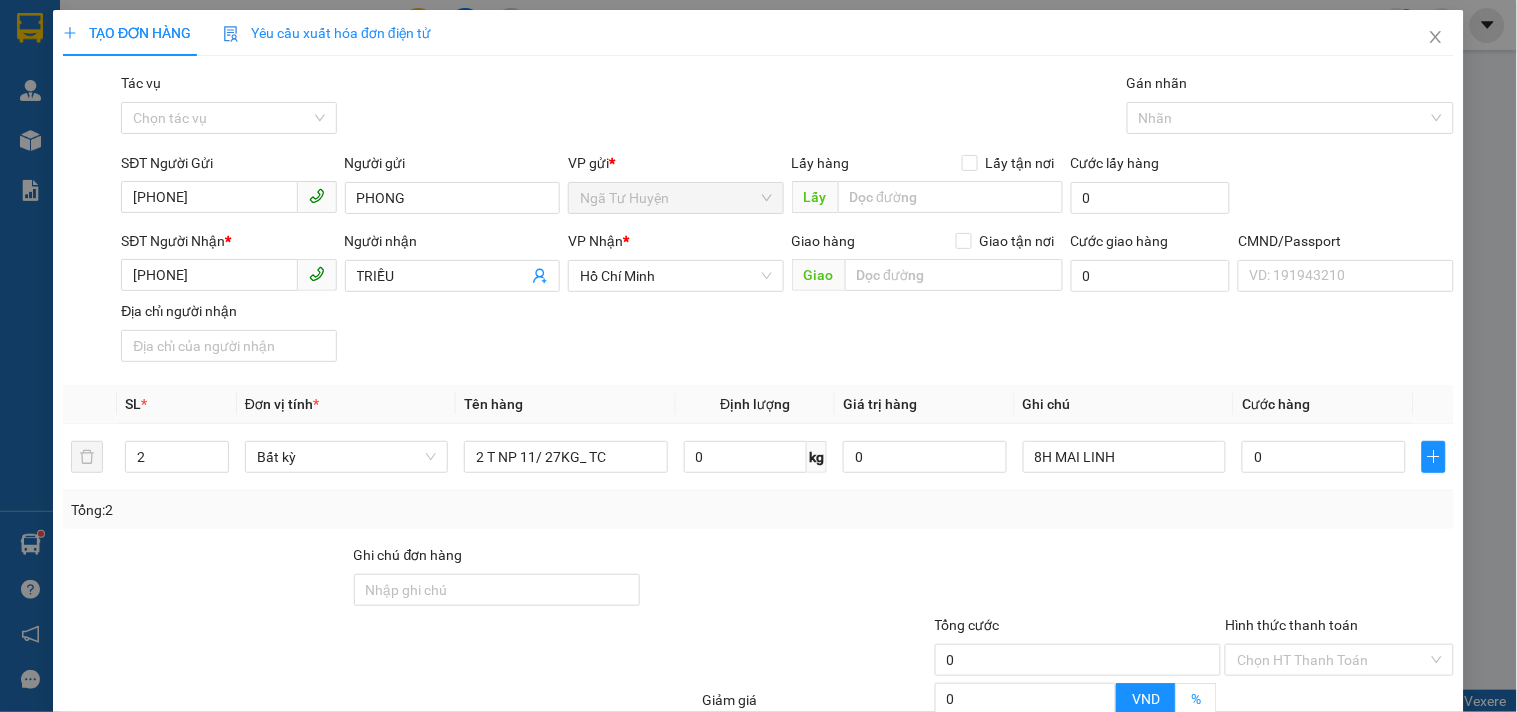 scroll, scrollTop: 194, scrollLeft: 0, axis: vertical 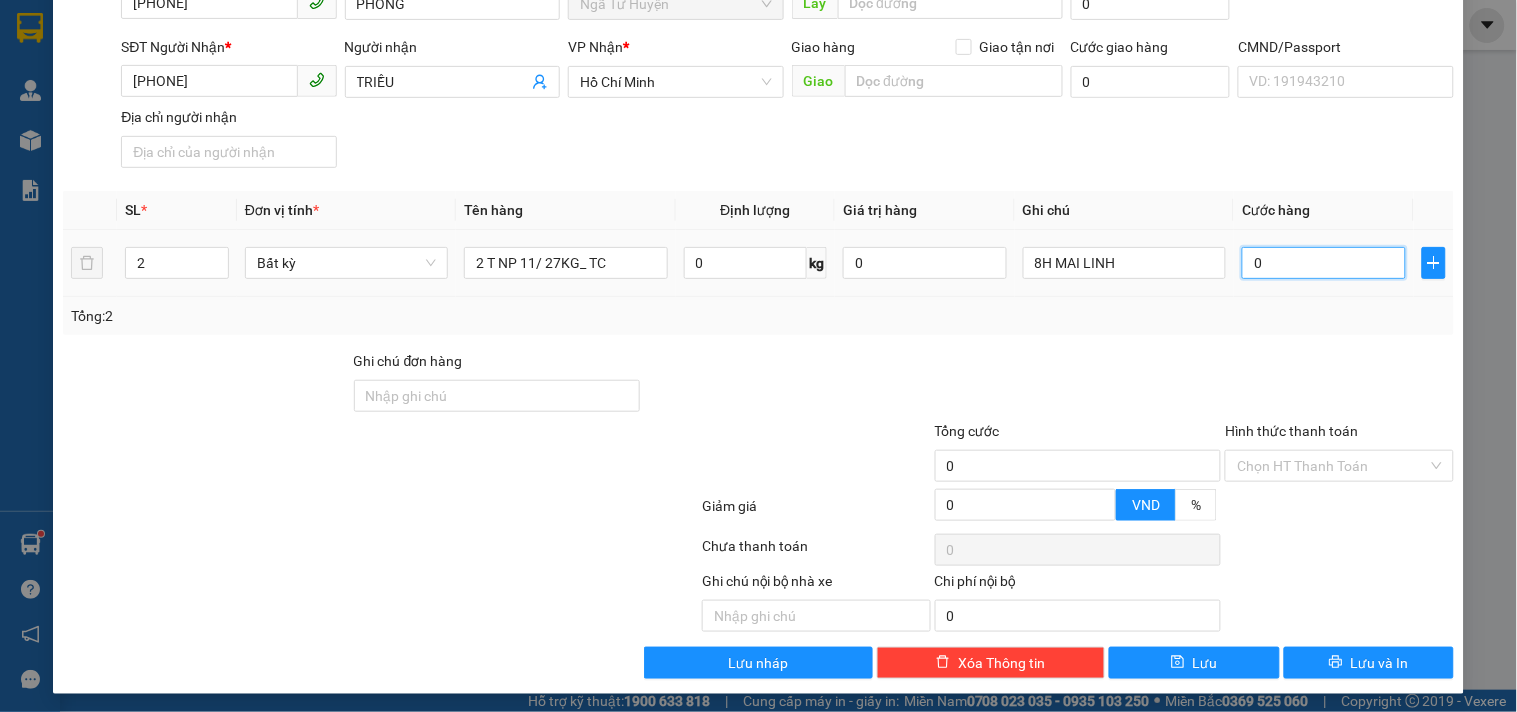 click on "0" at bounding box center [1324, 263] 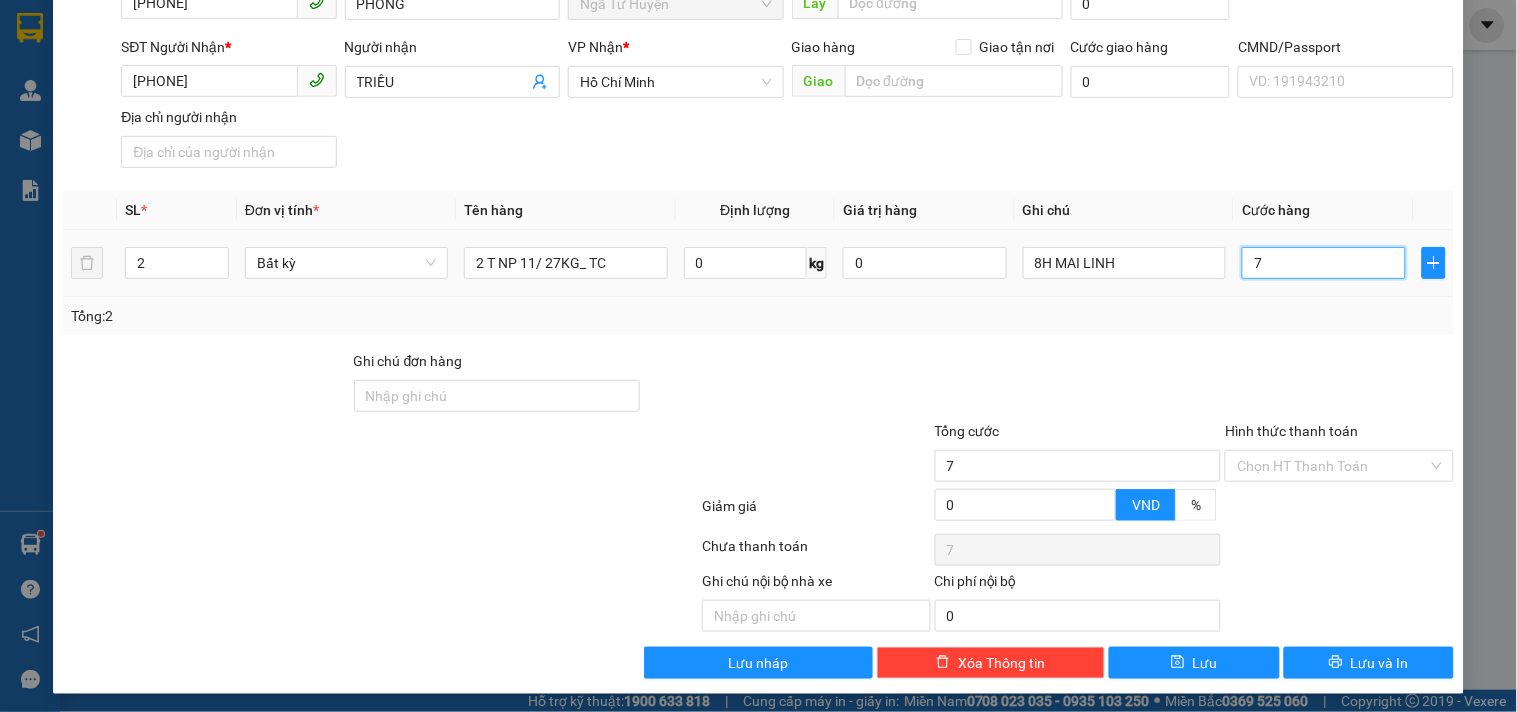 type on "75" 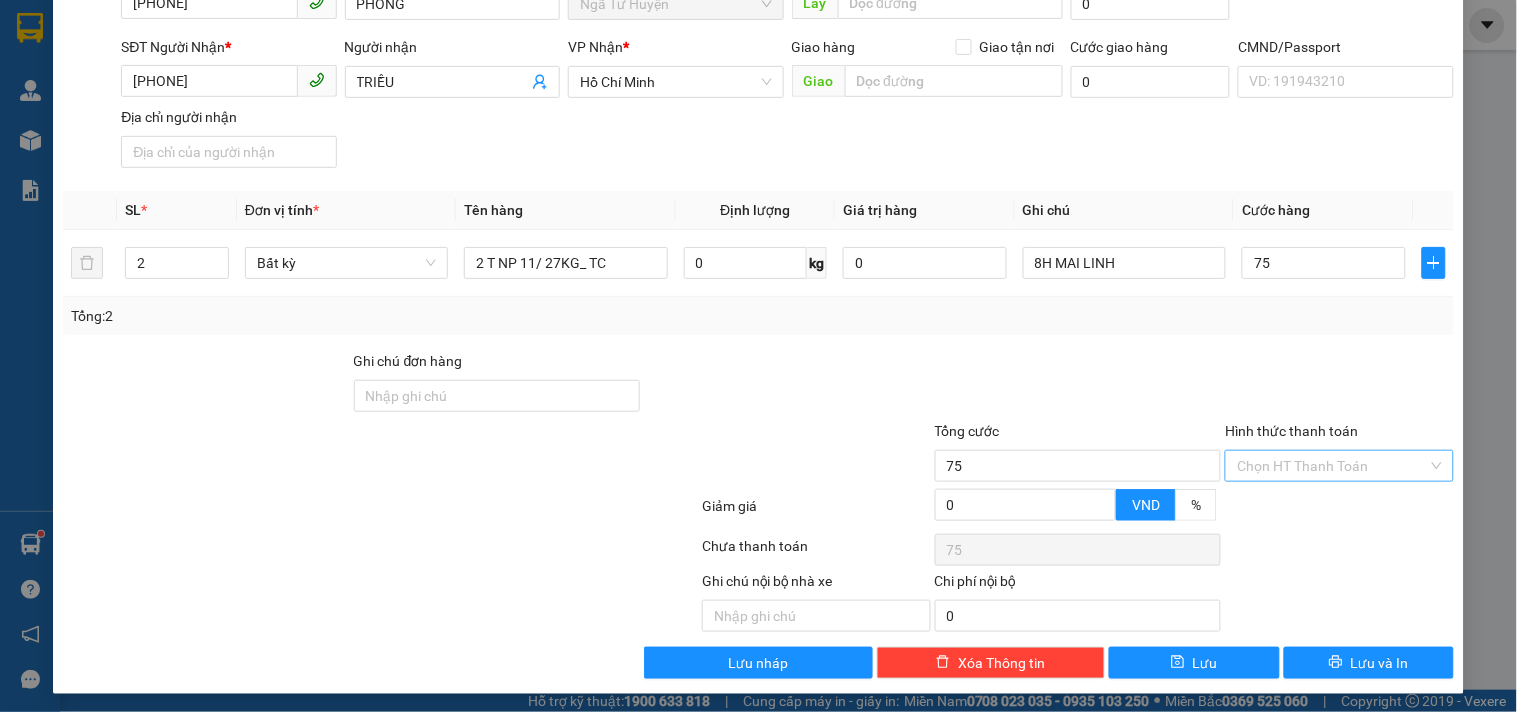 type on "75.000" 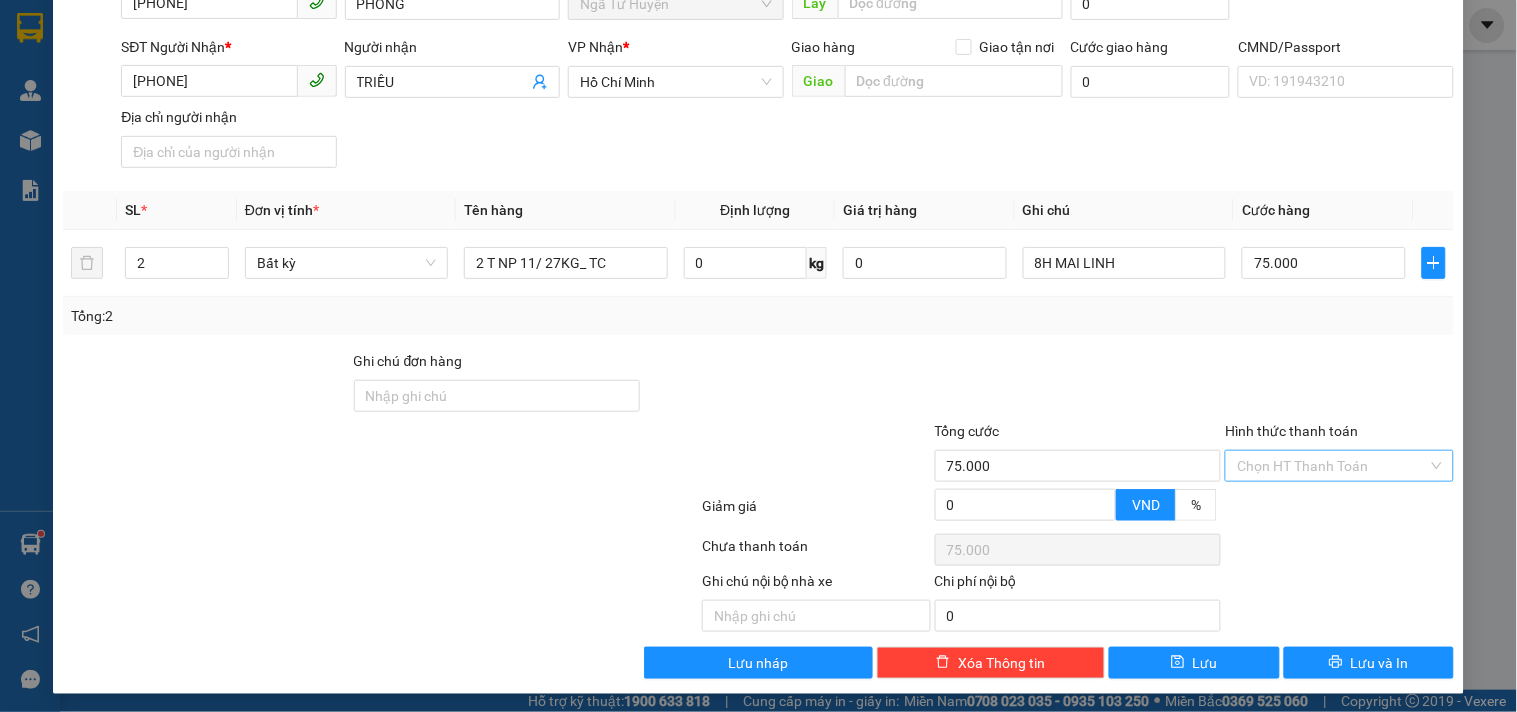 click on "Hình thức thanh toán" at bounding box center [1332, 466] 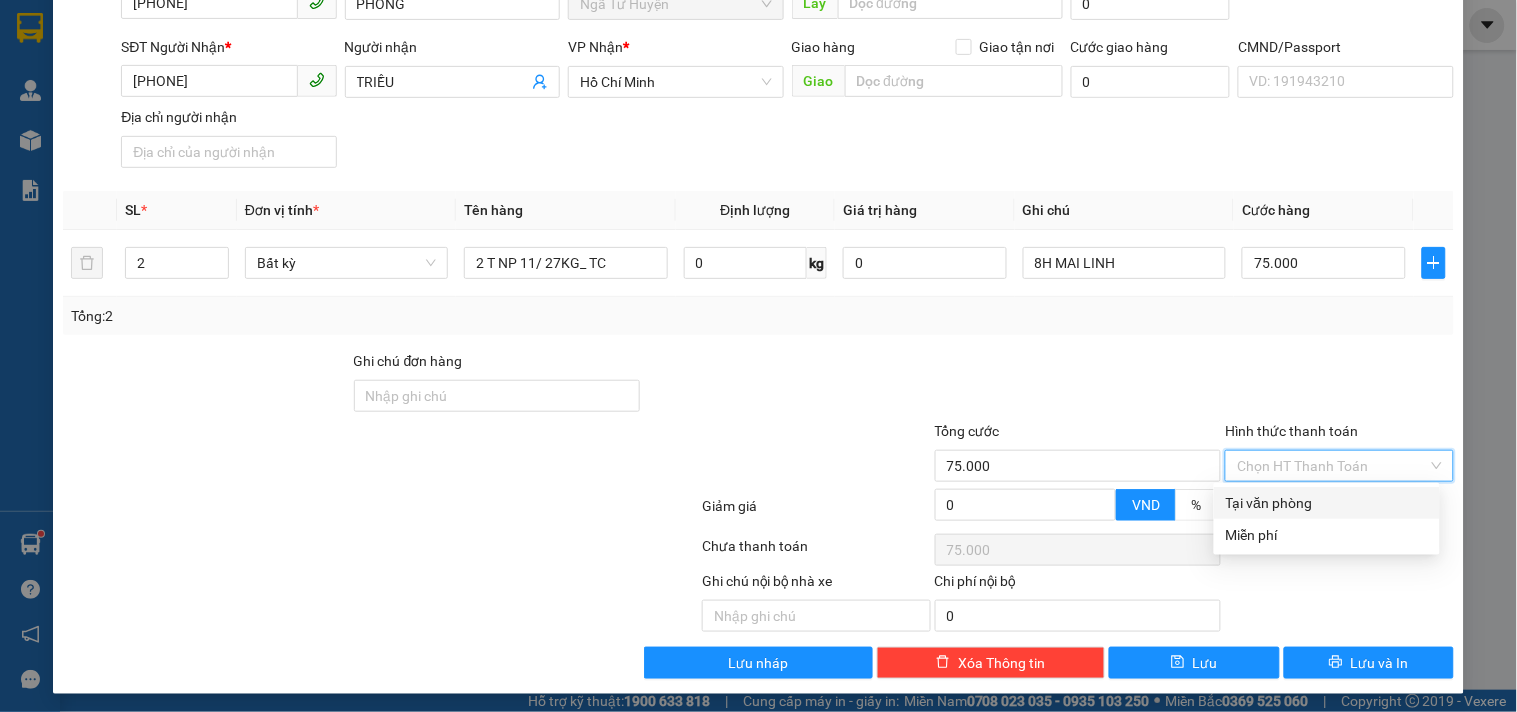 click on "Tại văn phòng" at bounding box center (1327, 503) 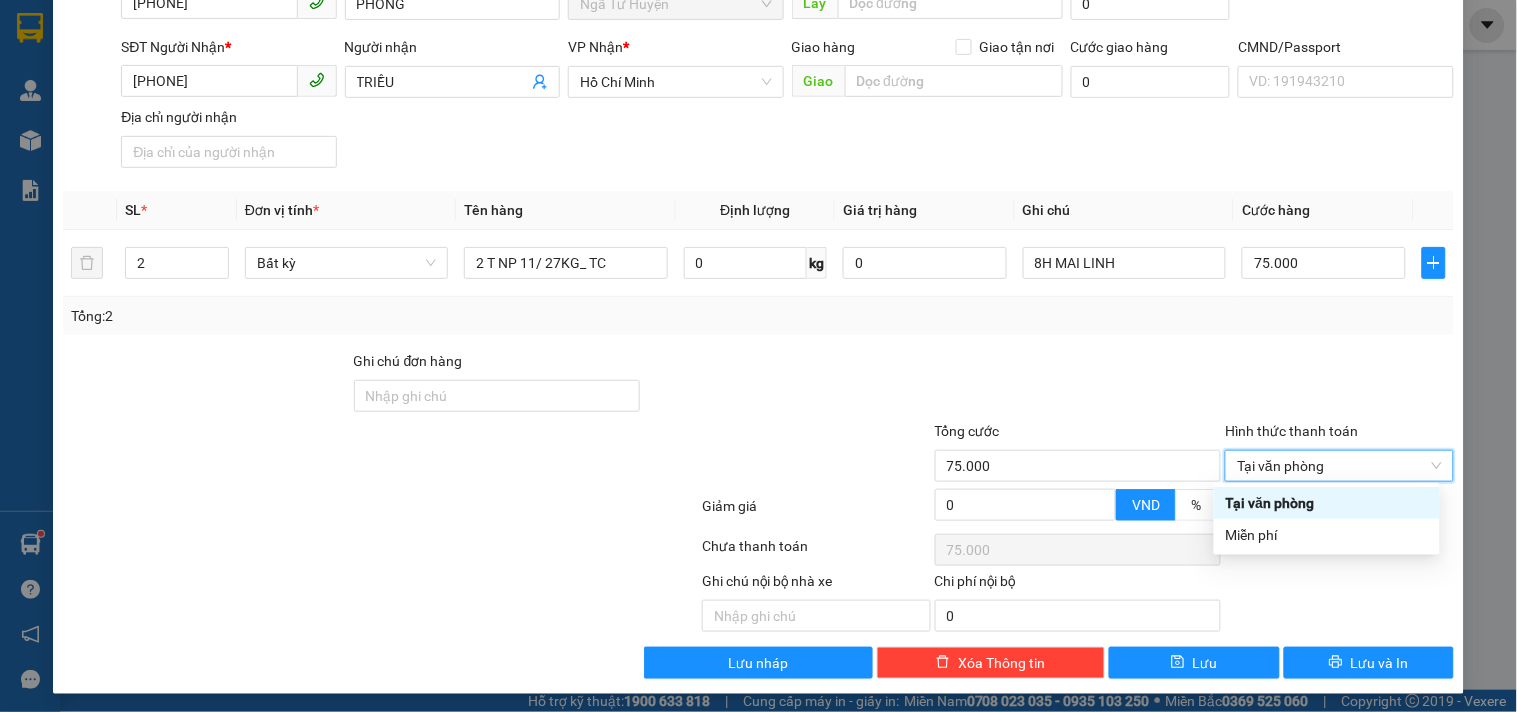 type on "0" 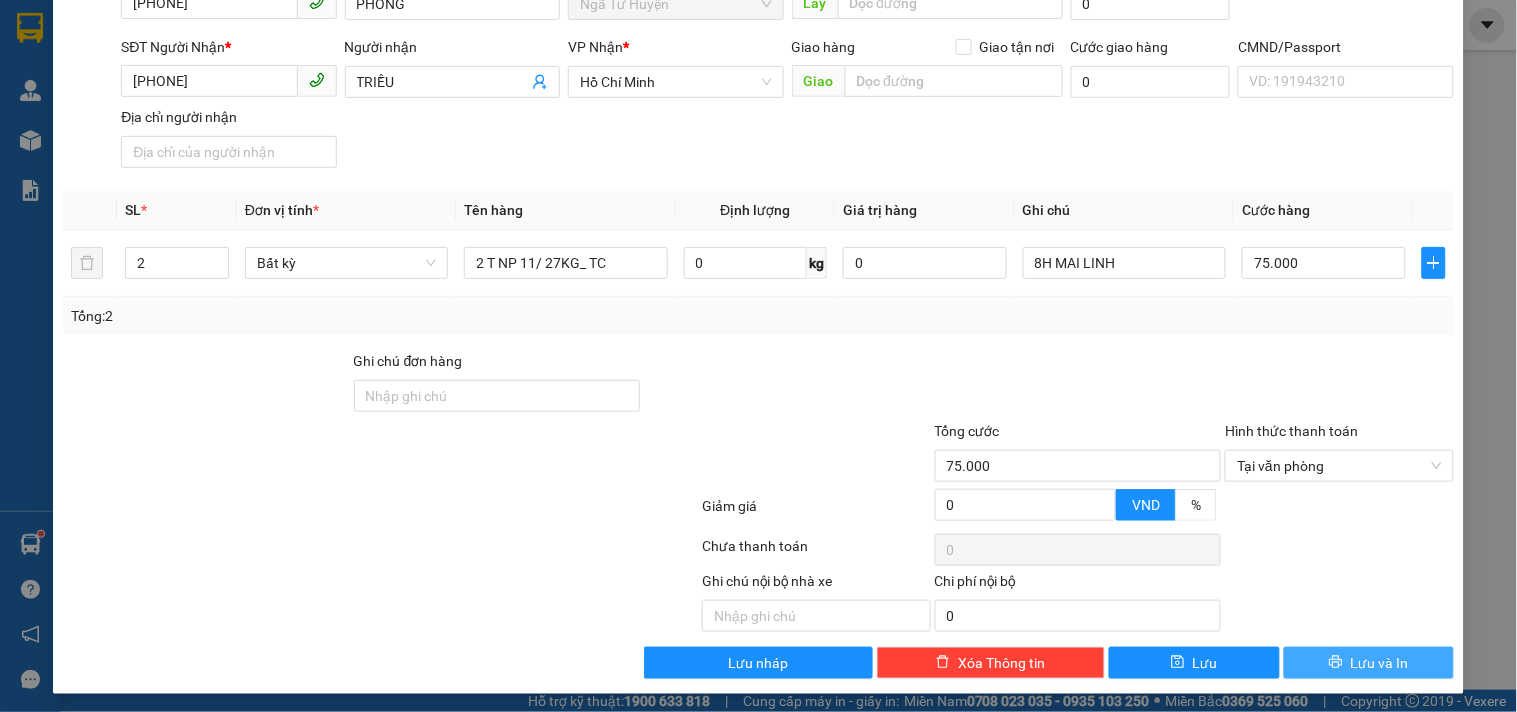 click on "Lưu và In" at bounding box center [1380, 663] 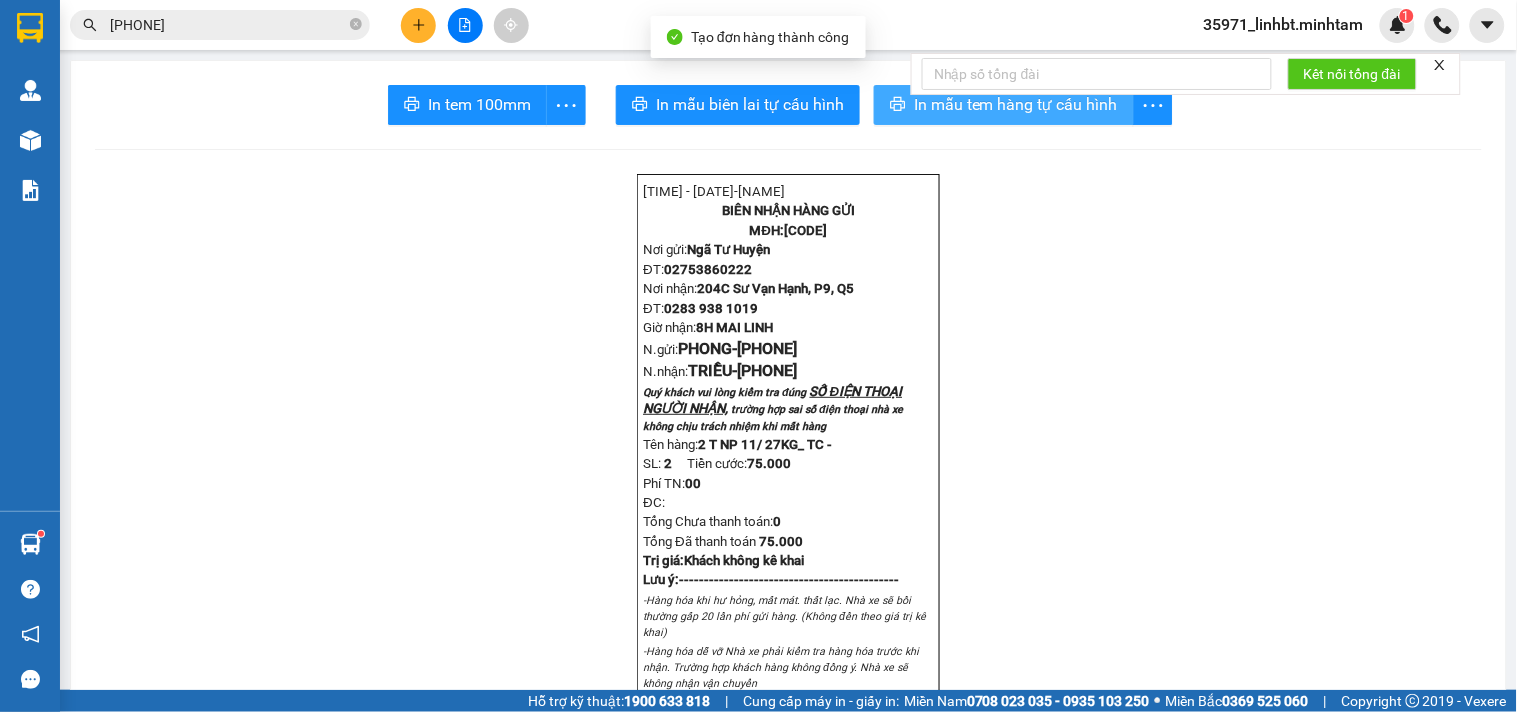 click at bounding box center [898, 105] 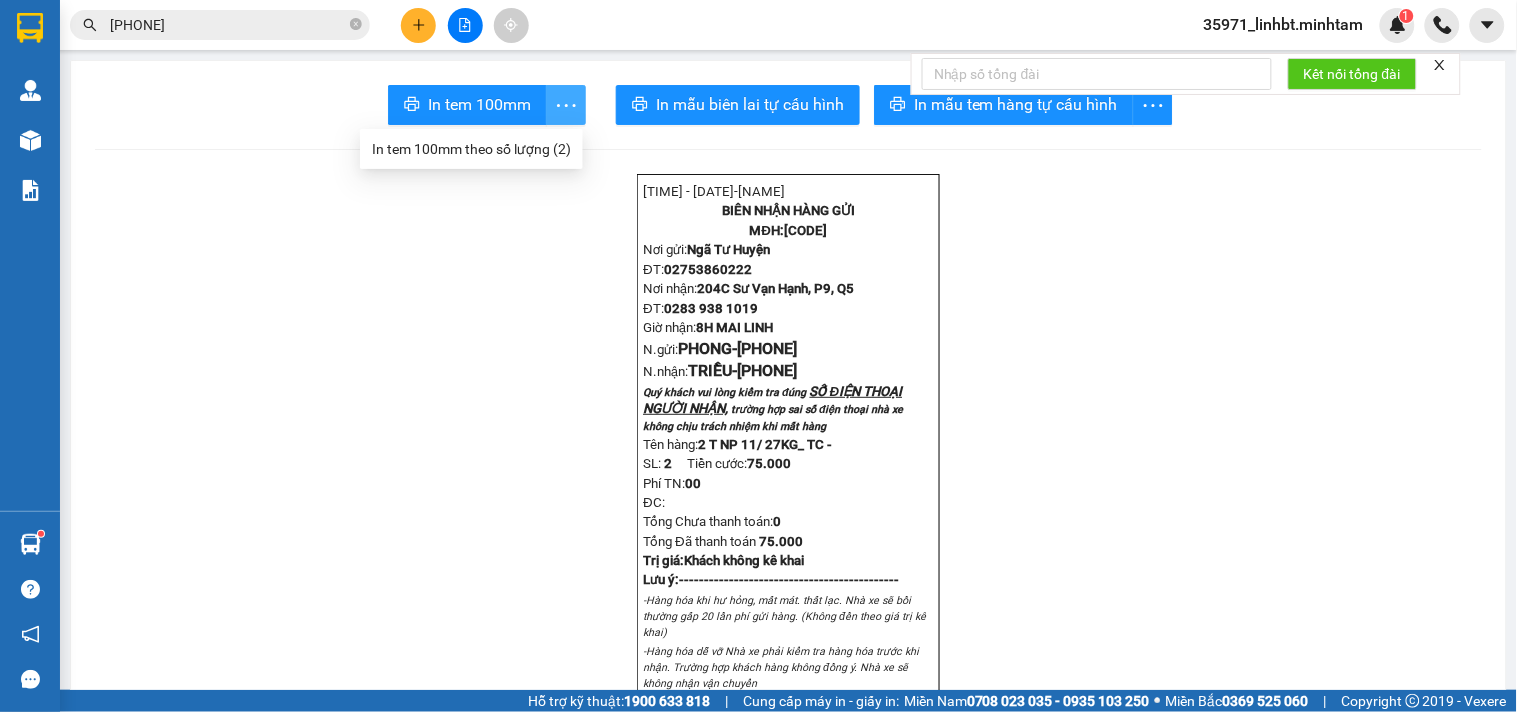 click 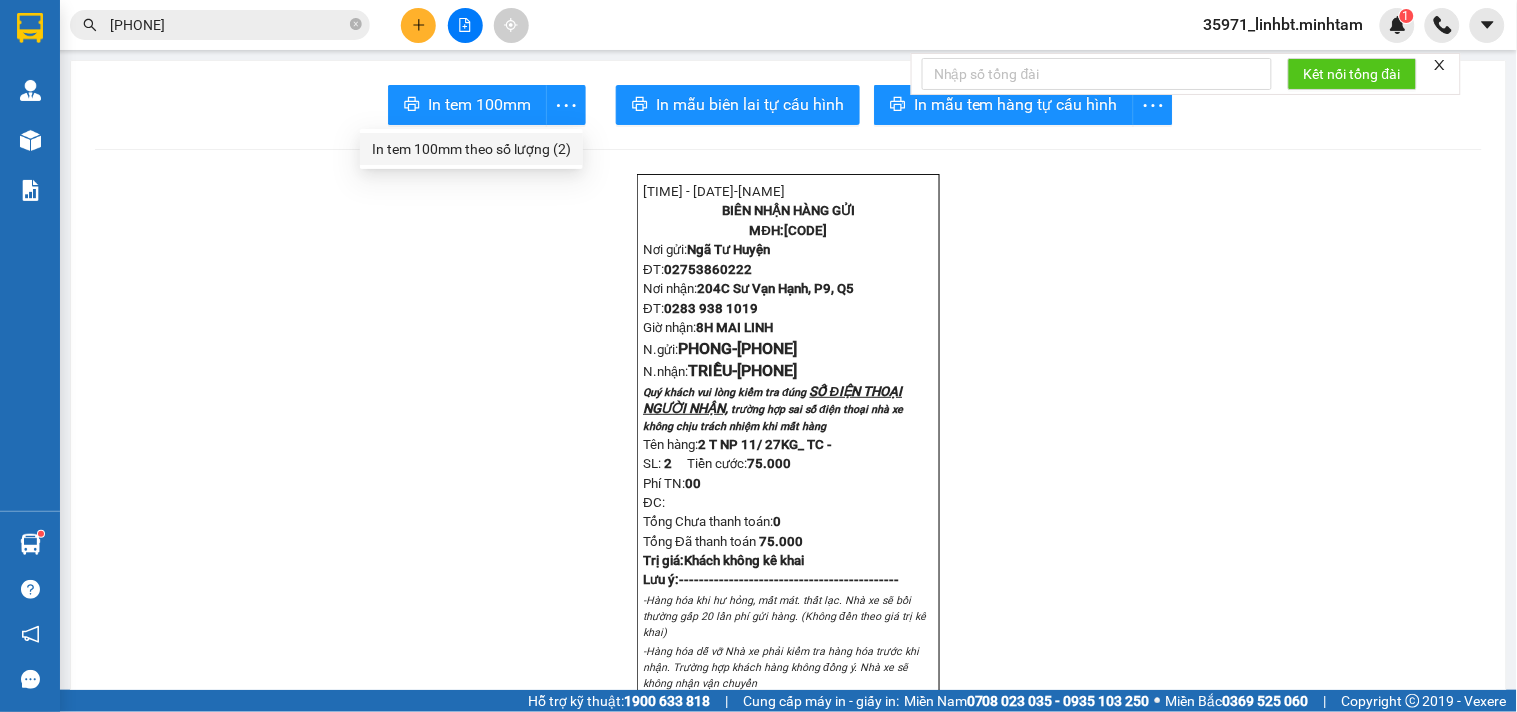 click on "In tem 100mm theo số lượng   (2)" at bounding box center [471, 149] 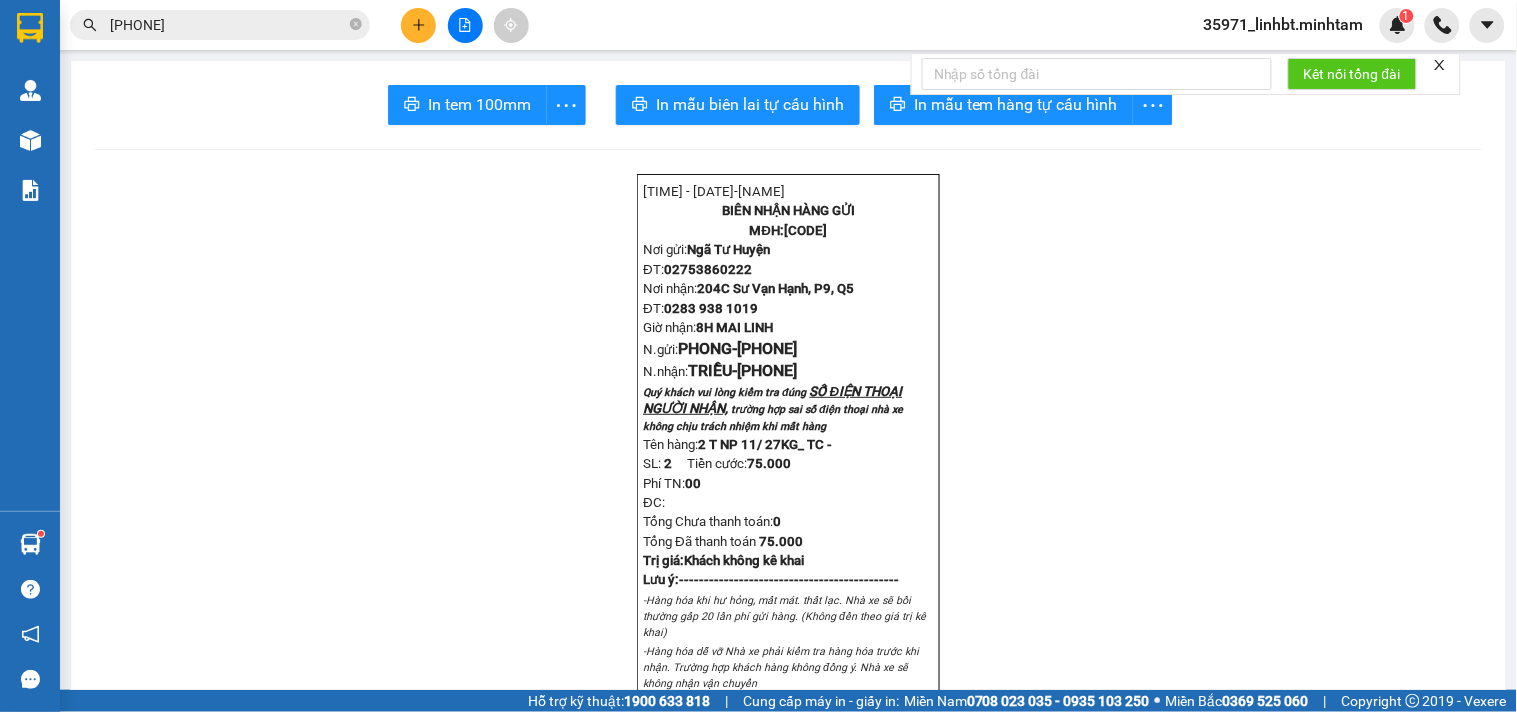 scroll, scrollTop: 0, scrollLeft: 0, axis: both 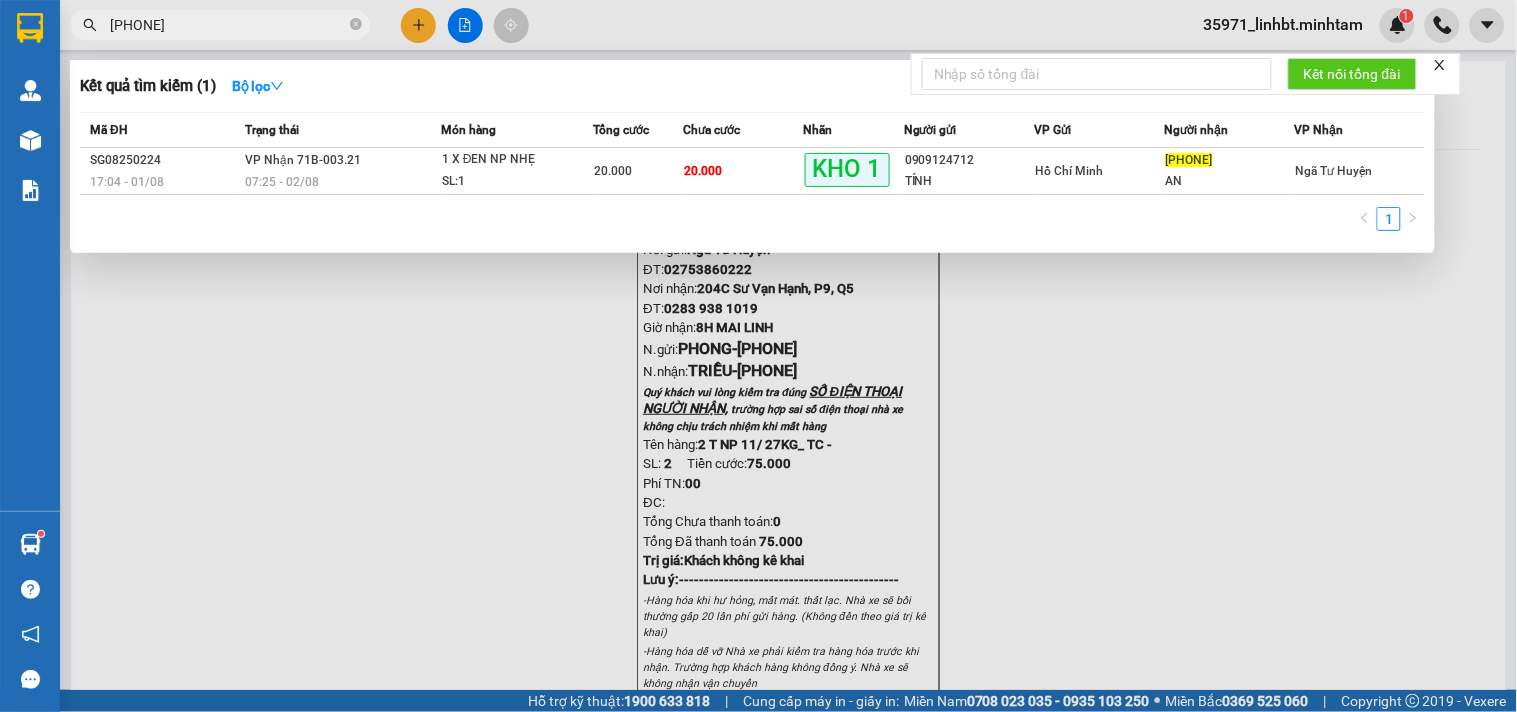 click on "[PHONE]" at bounding box center (220, 25) 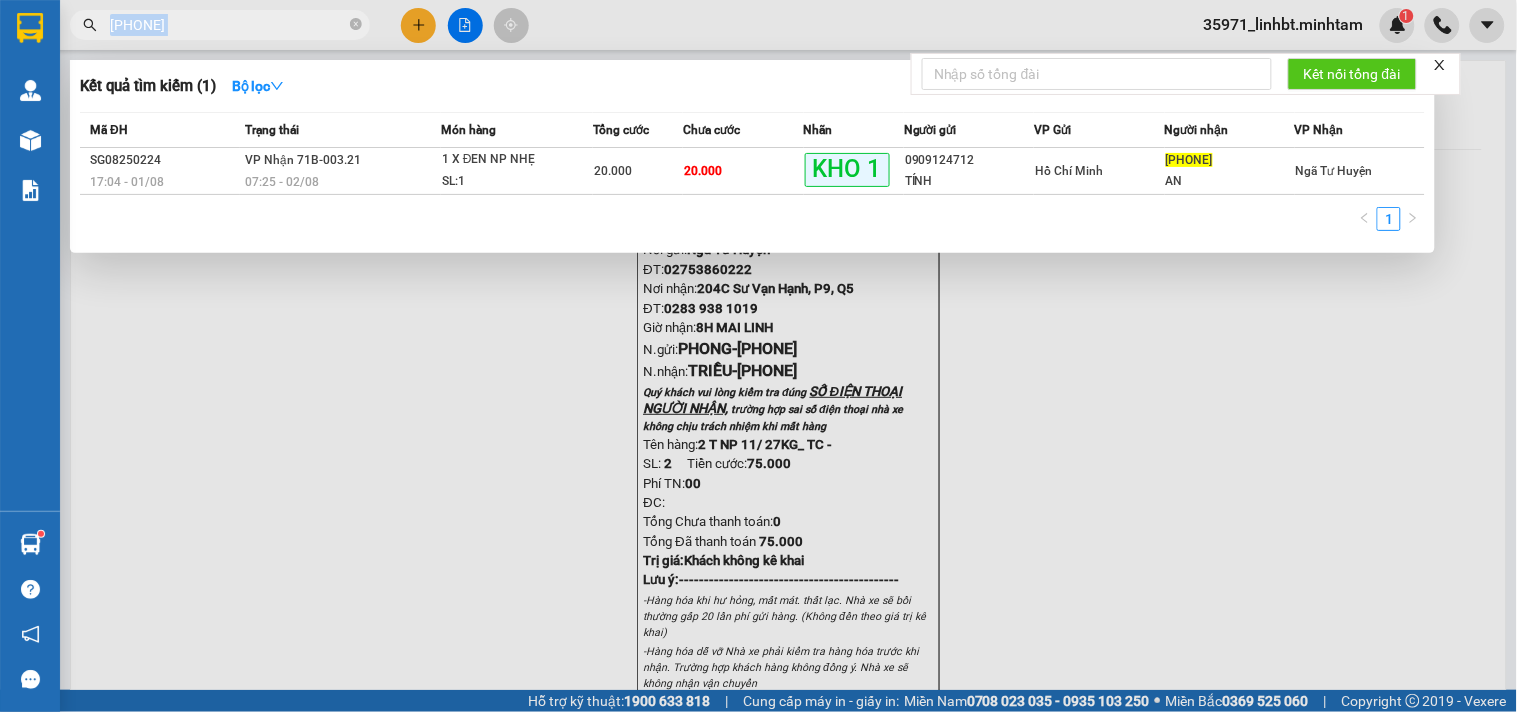 click on "[PHONE]" at bounding box center (220, 25) 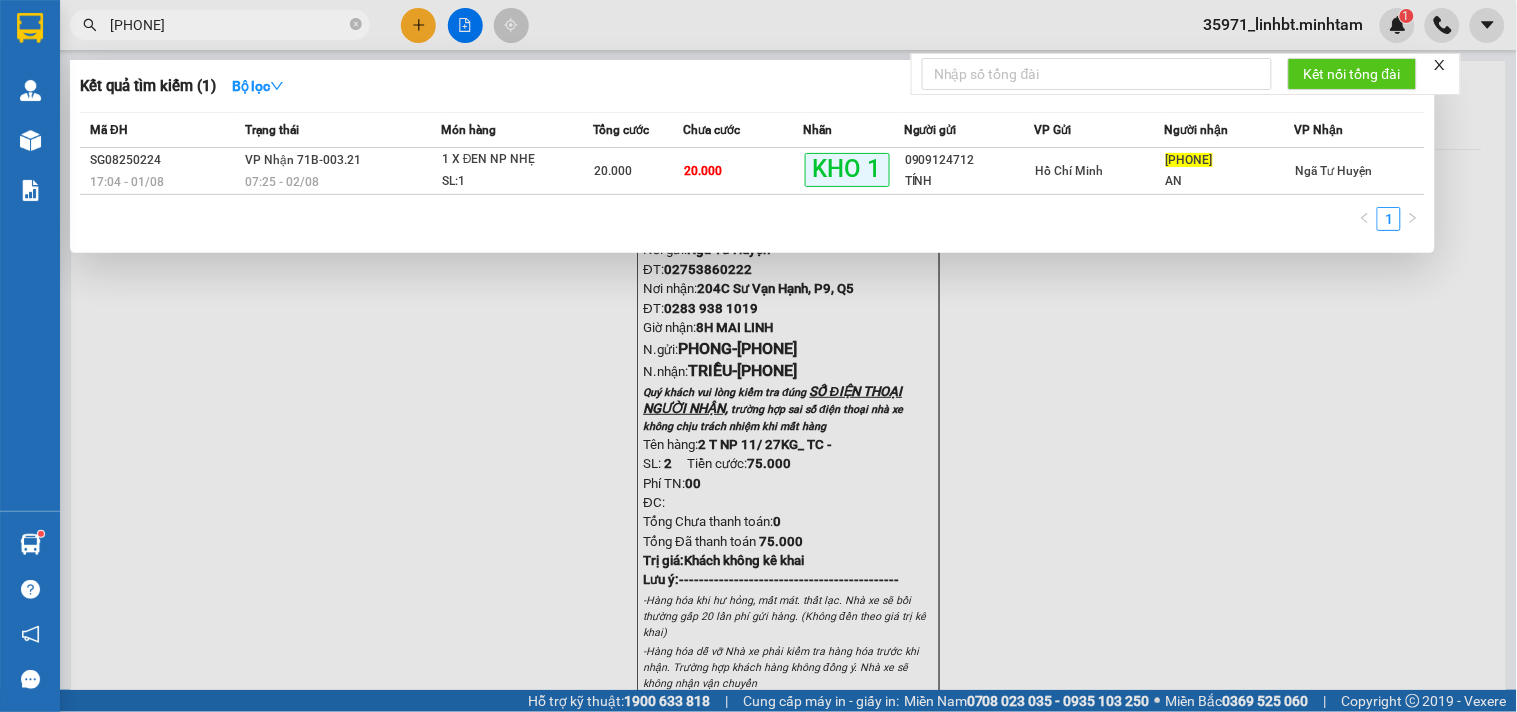 click on "[PHONE]" at bounding box center (228, 25) 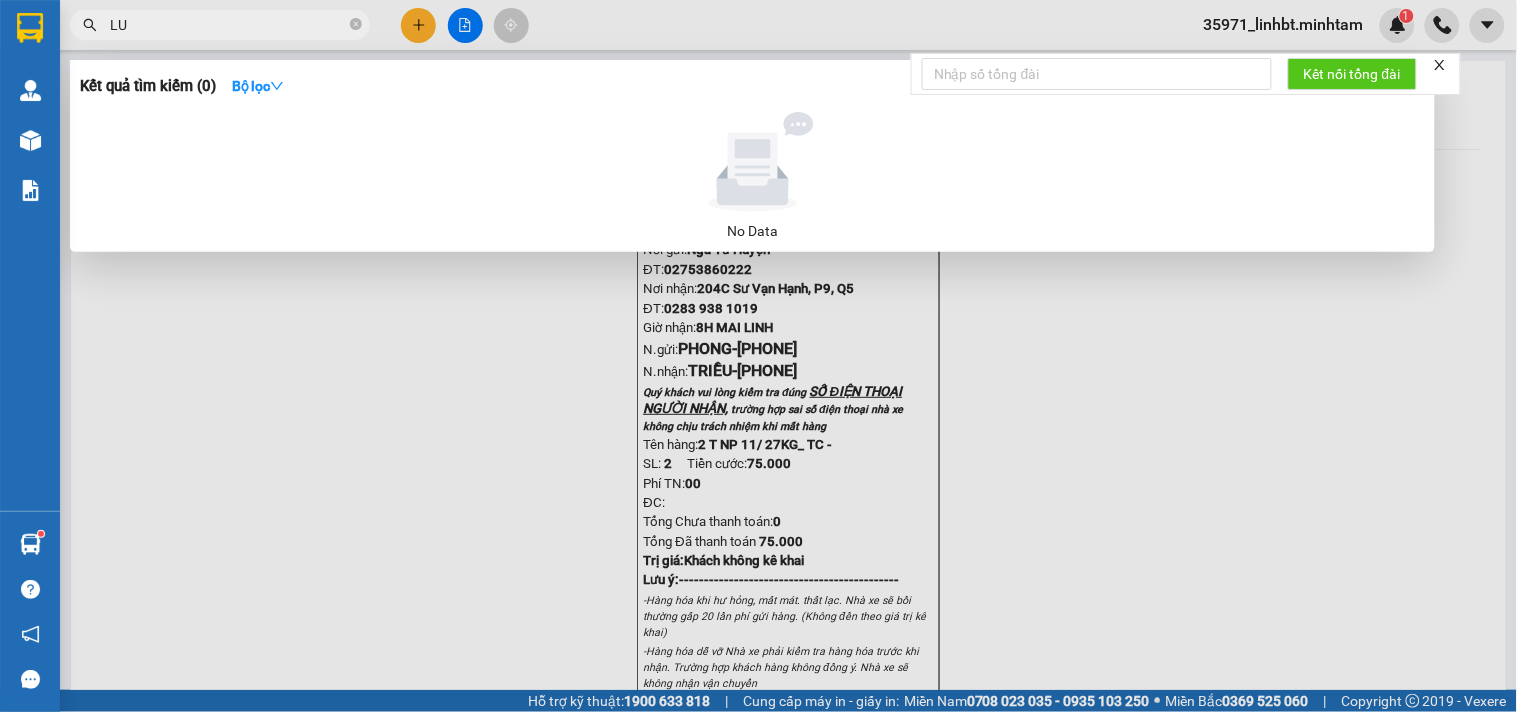 type on "L" 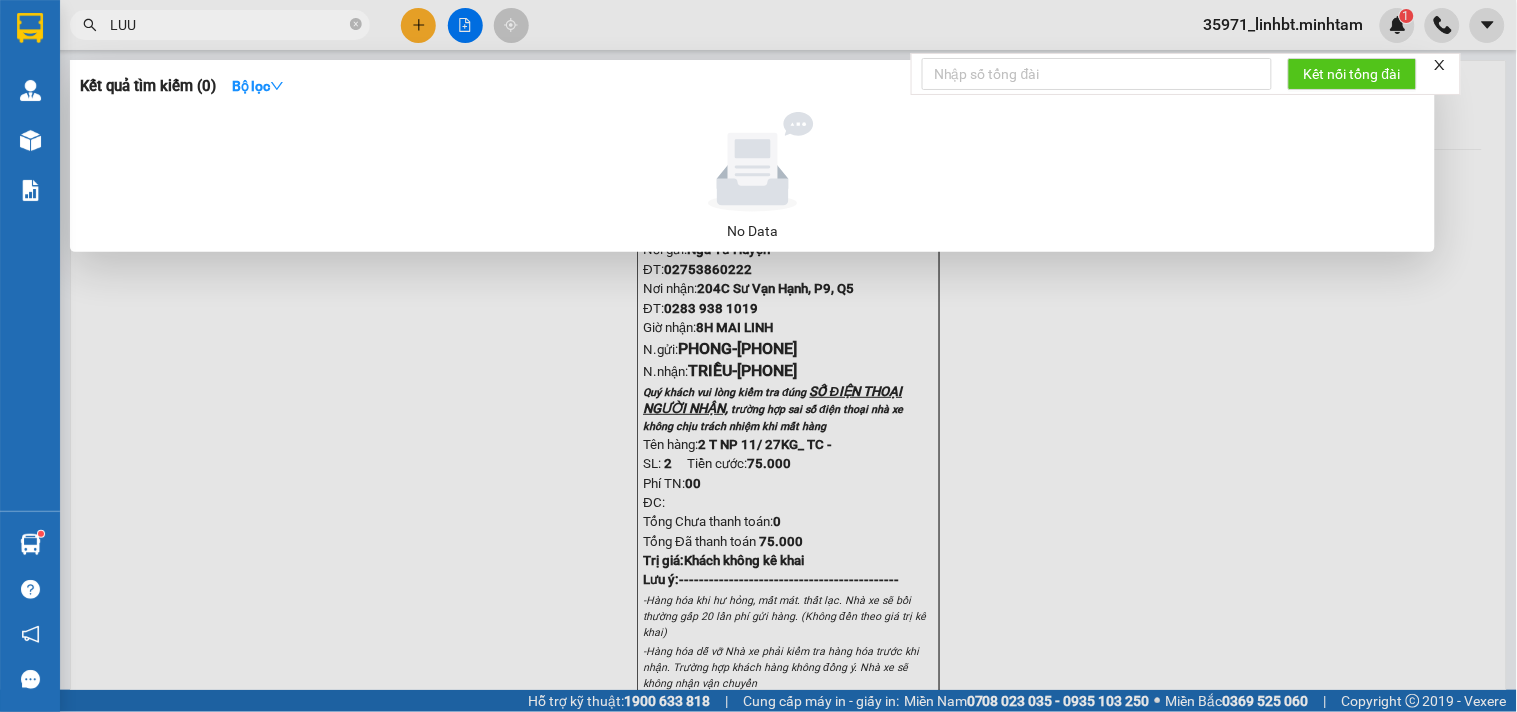 type on "LƯU" 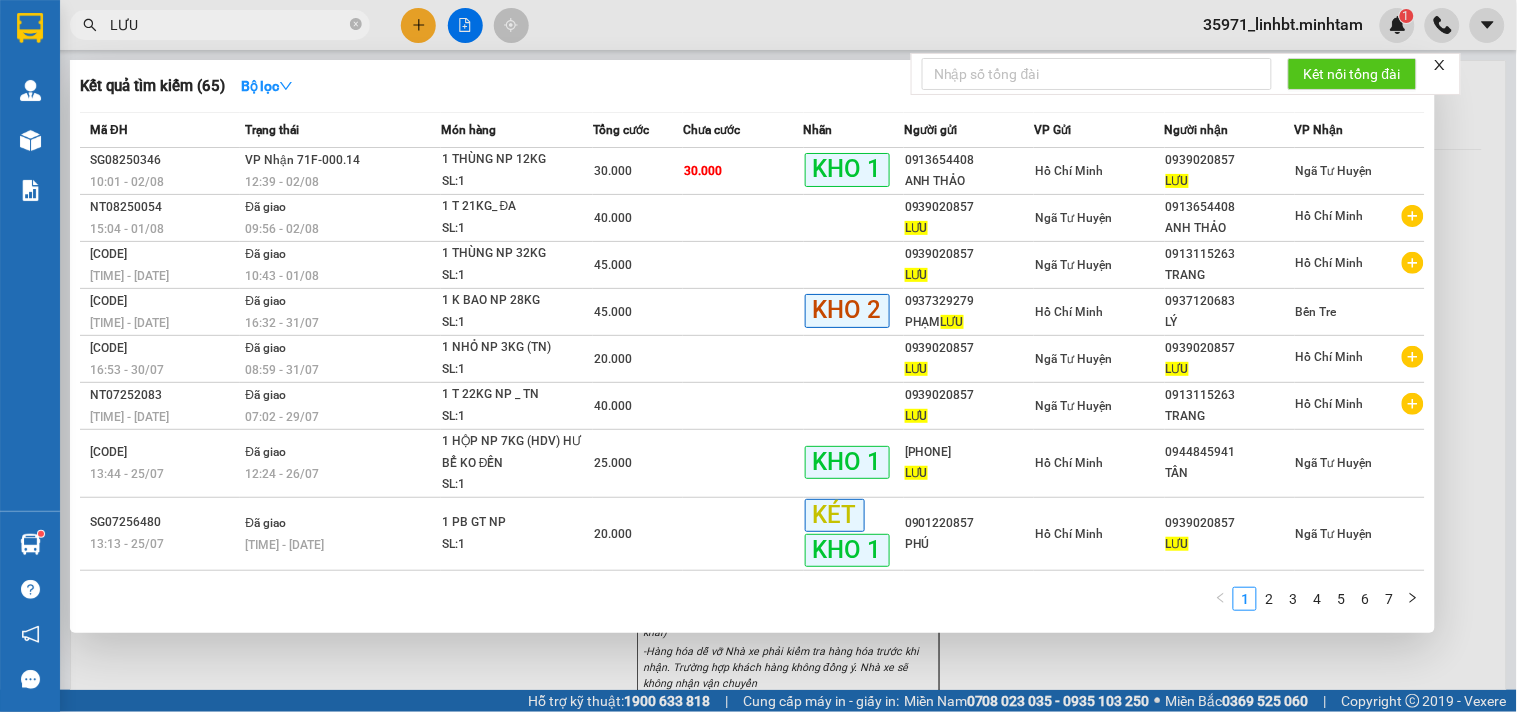 click on "LƯU" at bounding box center [228, 25] 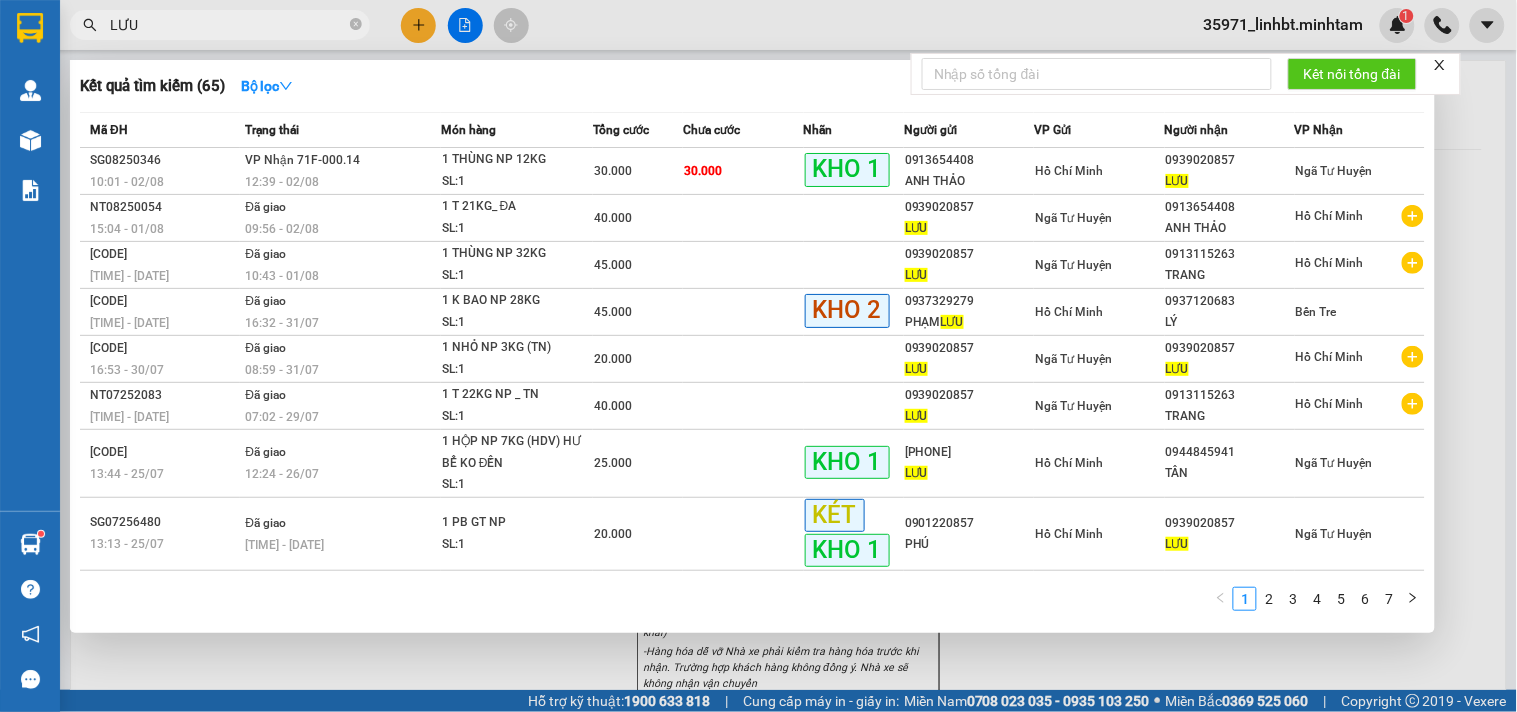 click on "LƯU" at bounding box center (228, 25) 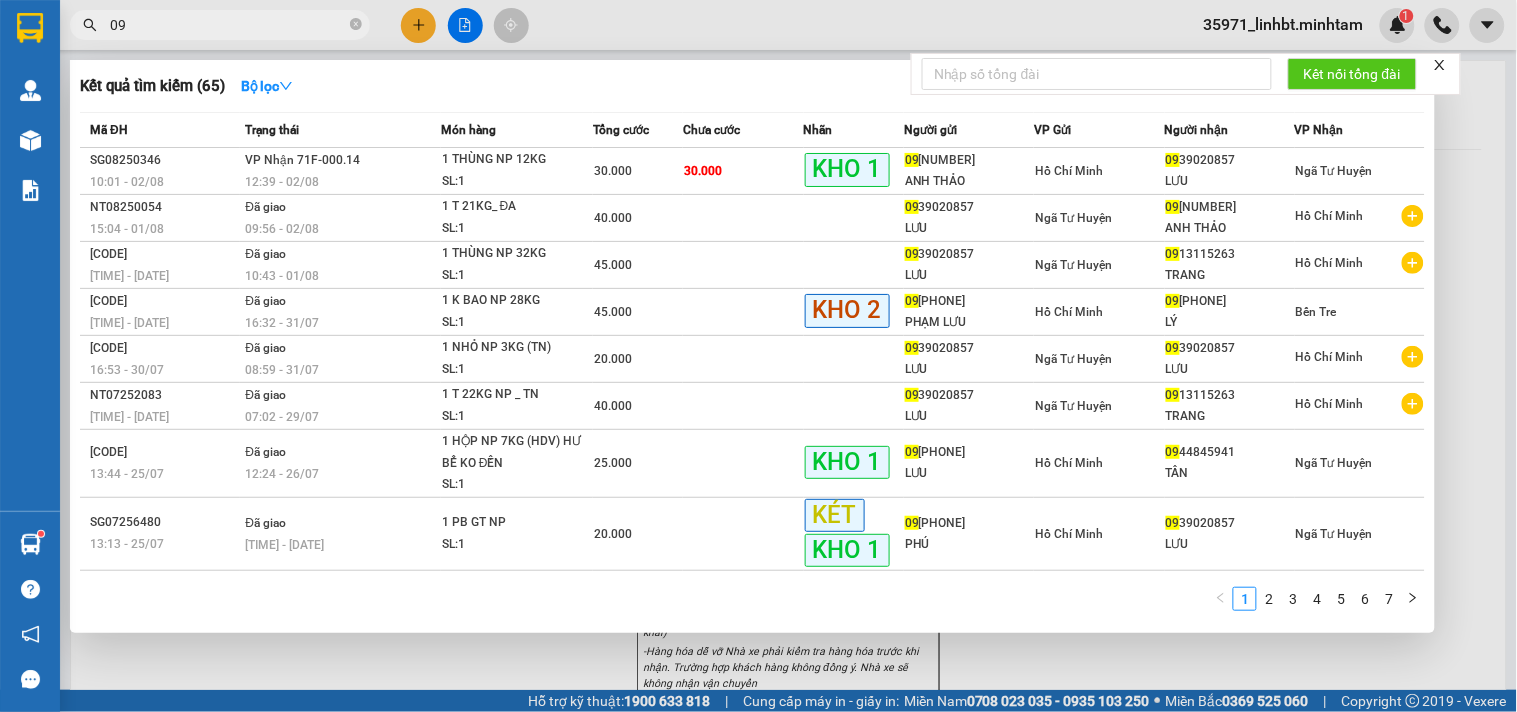 type on "0" 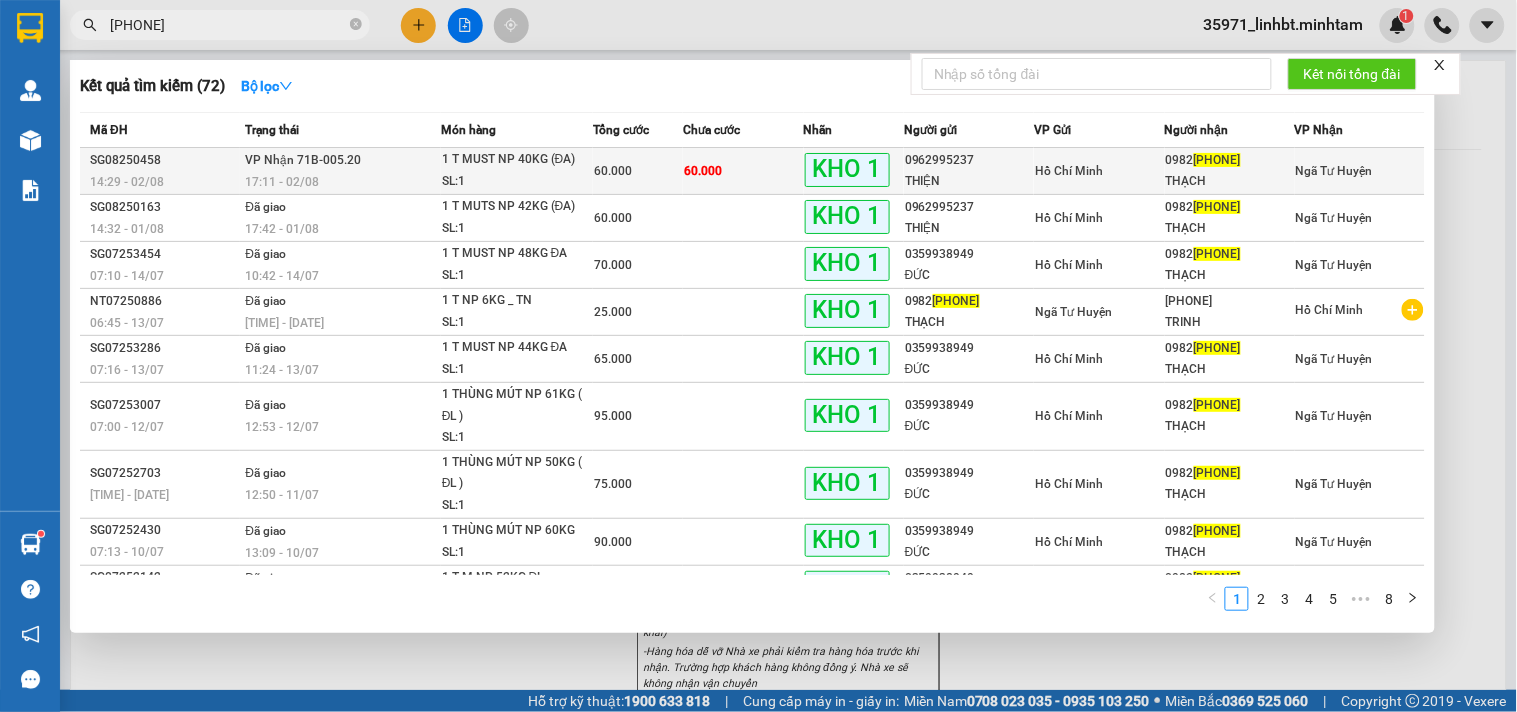 type on "[PHONE]" 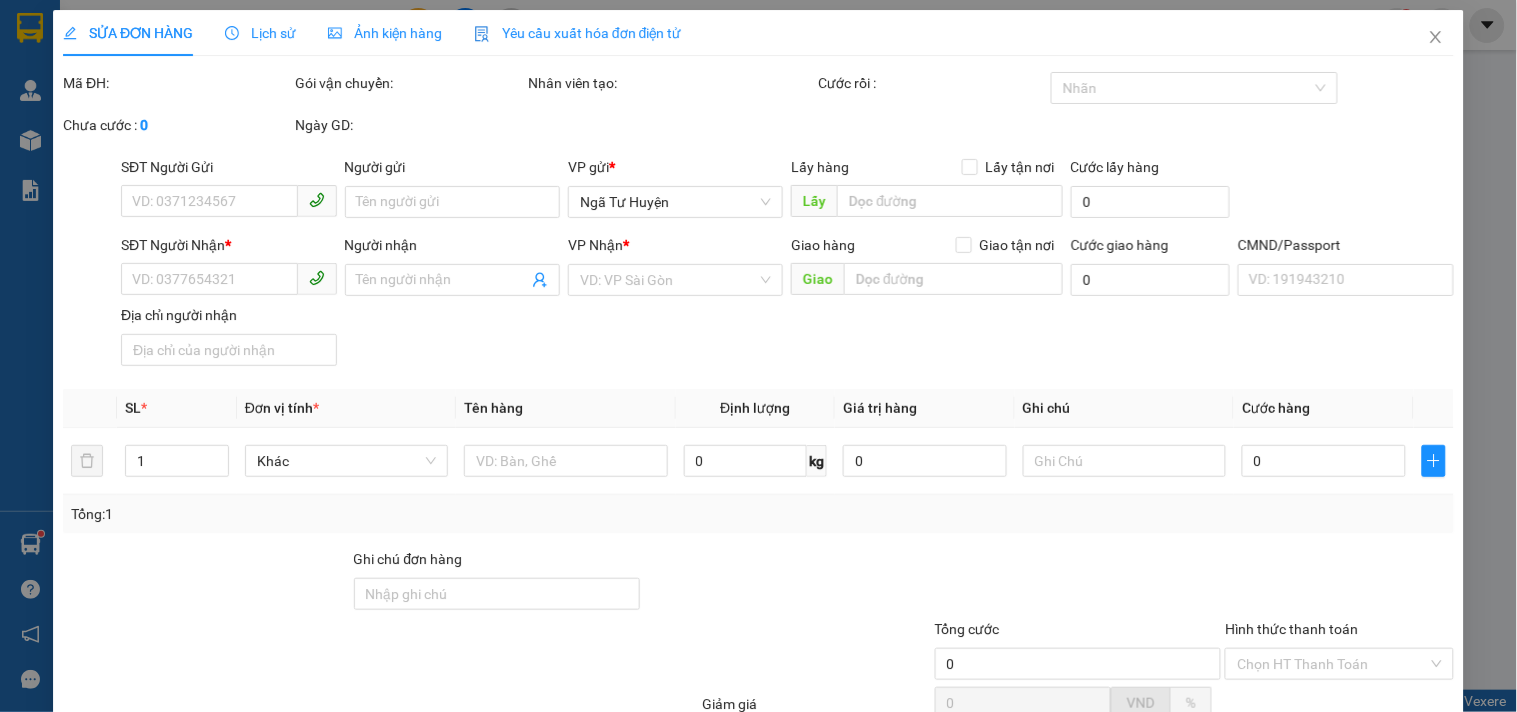 type on "0962995237" 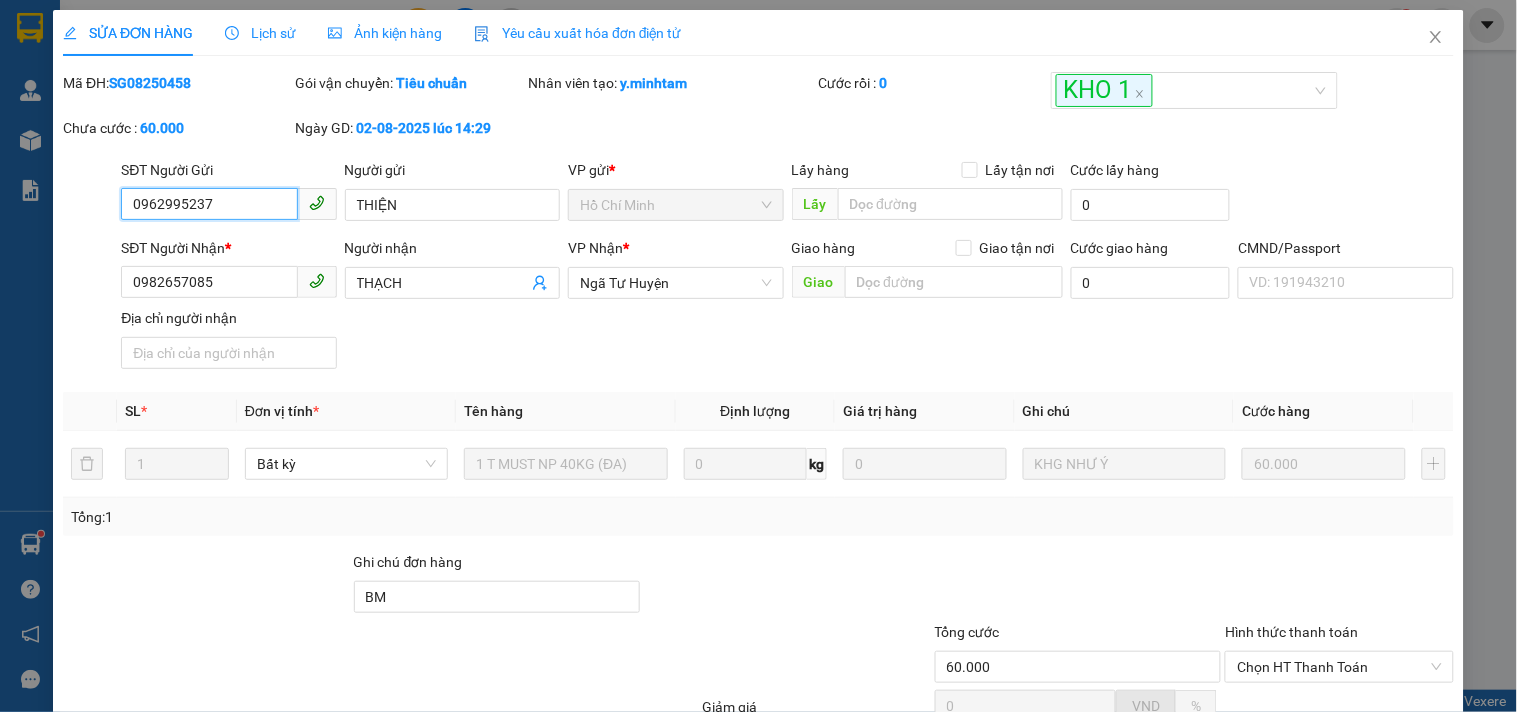 scroll, scrollTop: 202, scrollLeft: 0, axis: vertical 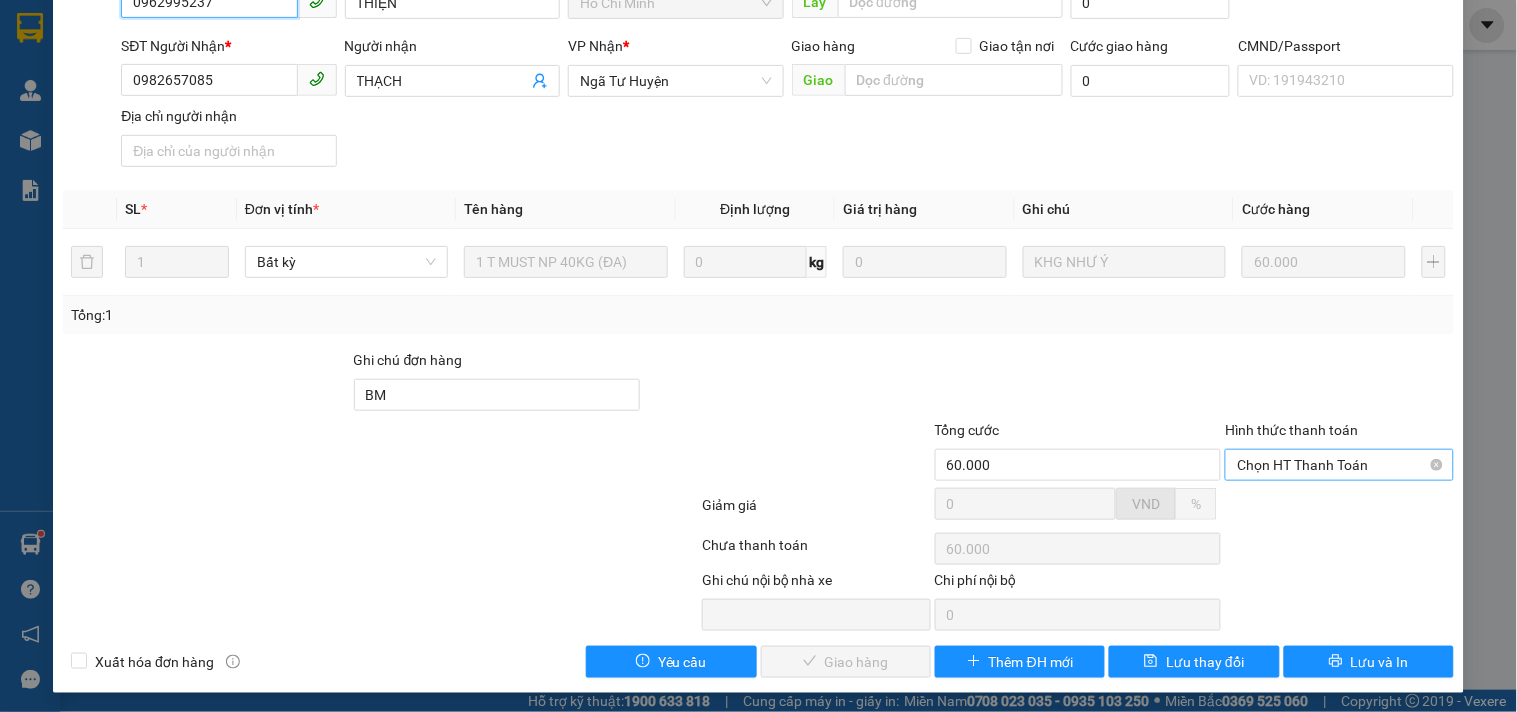 click on "Chọn HT Thanh Toán" at bounding box center (1339, 465) 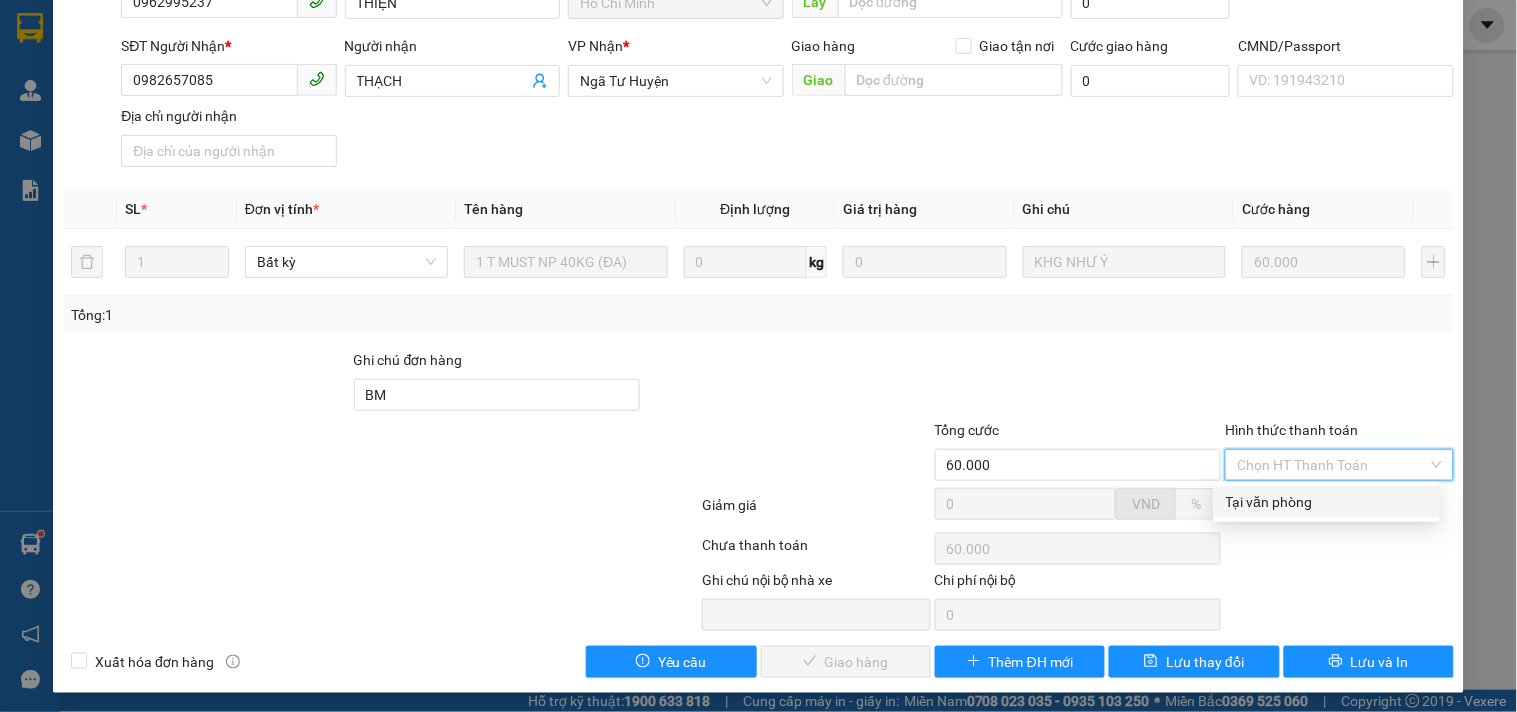 click on "Tại văn phòng" at bounding box center [1327, 502] 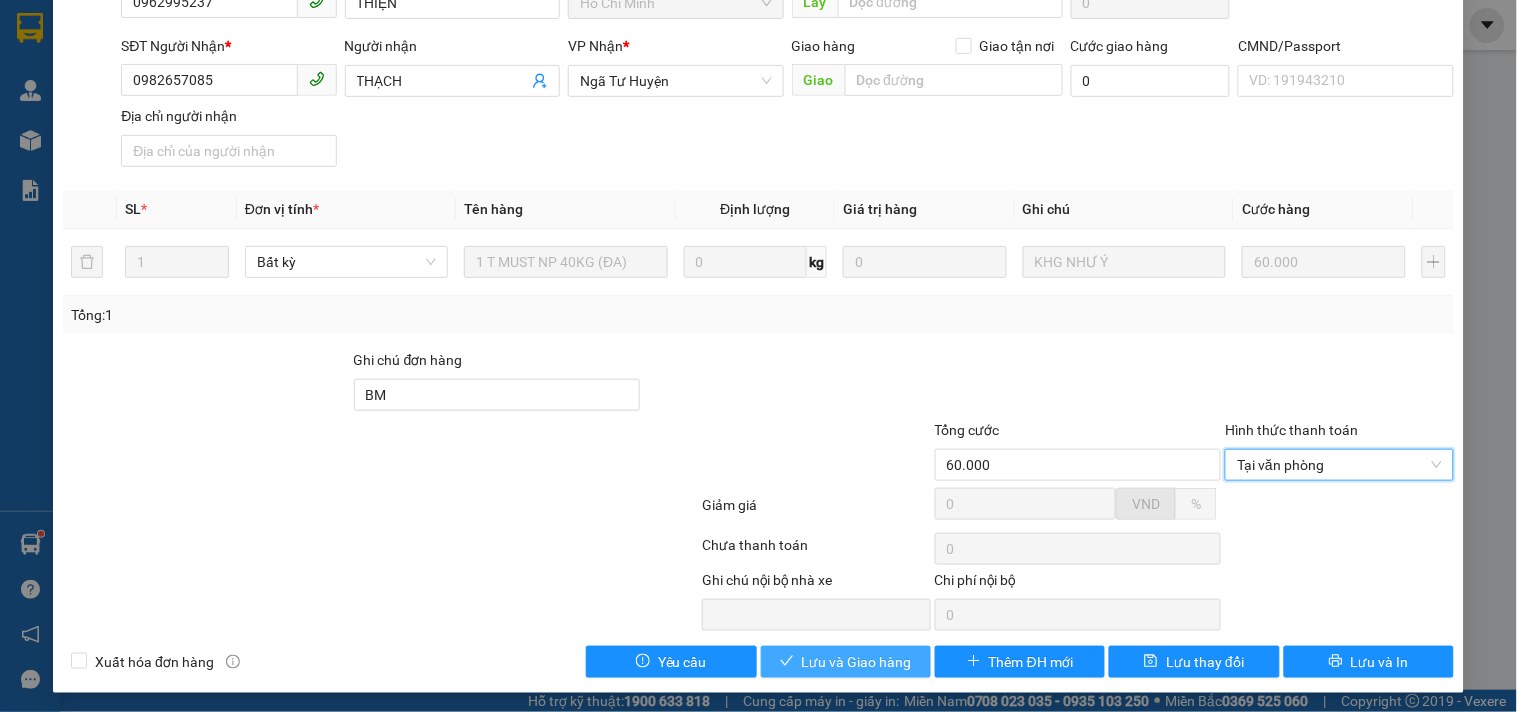 click on "Lưu và Giao hàng" at bounding box center [857, 662] 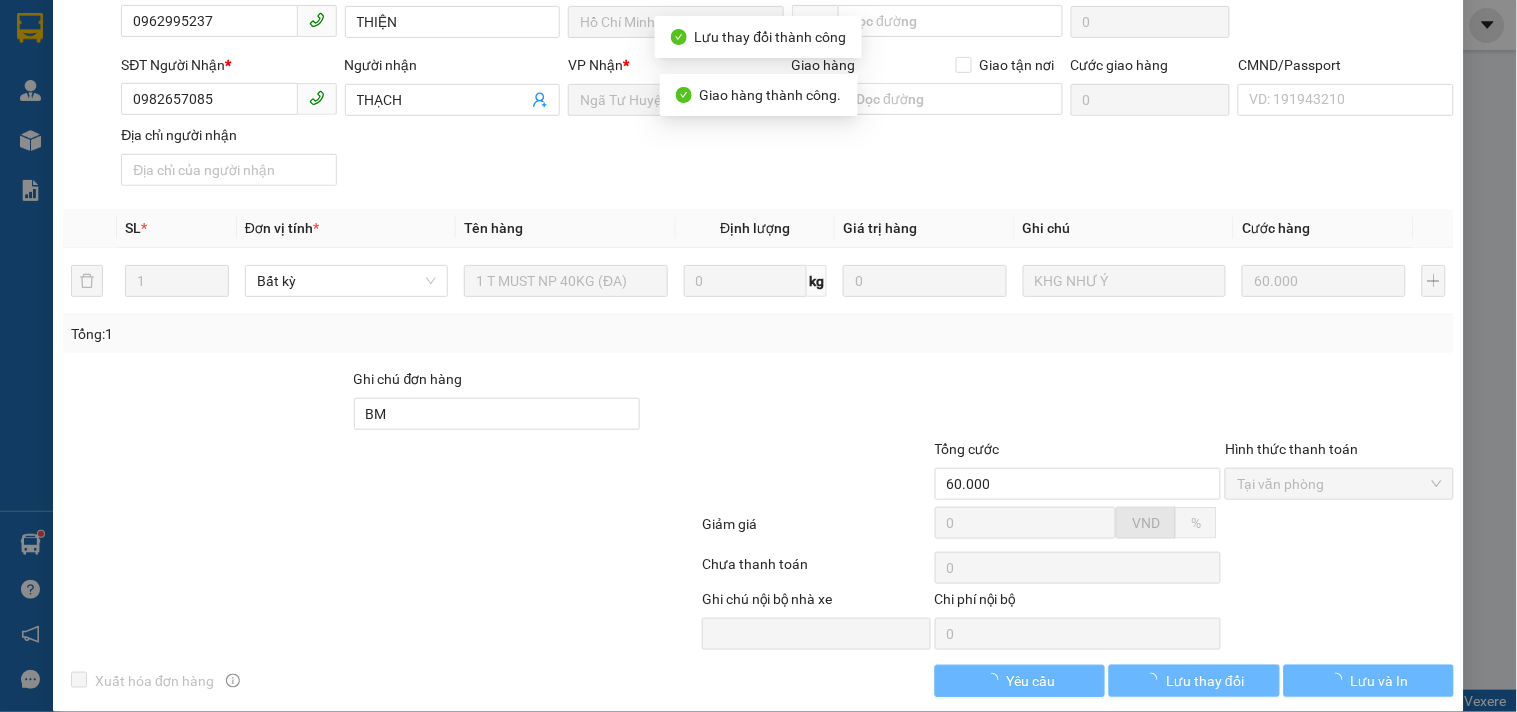 click on "Lưu và In" at bounding box center [1380, 681] 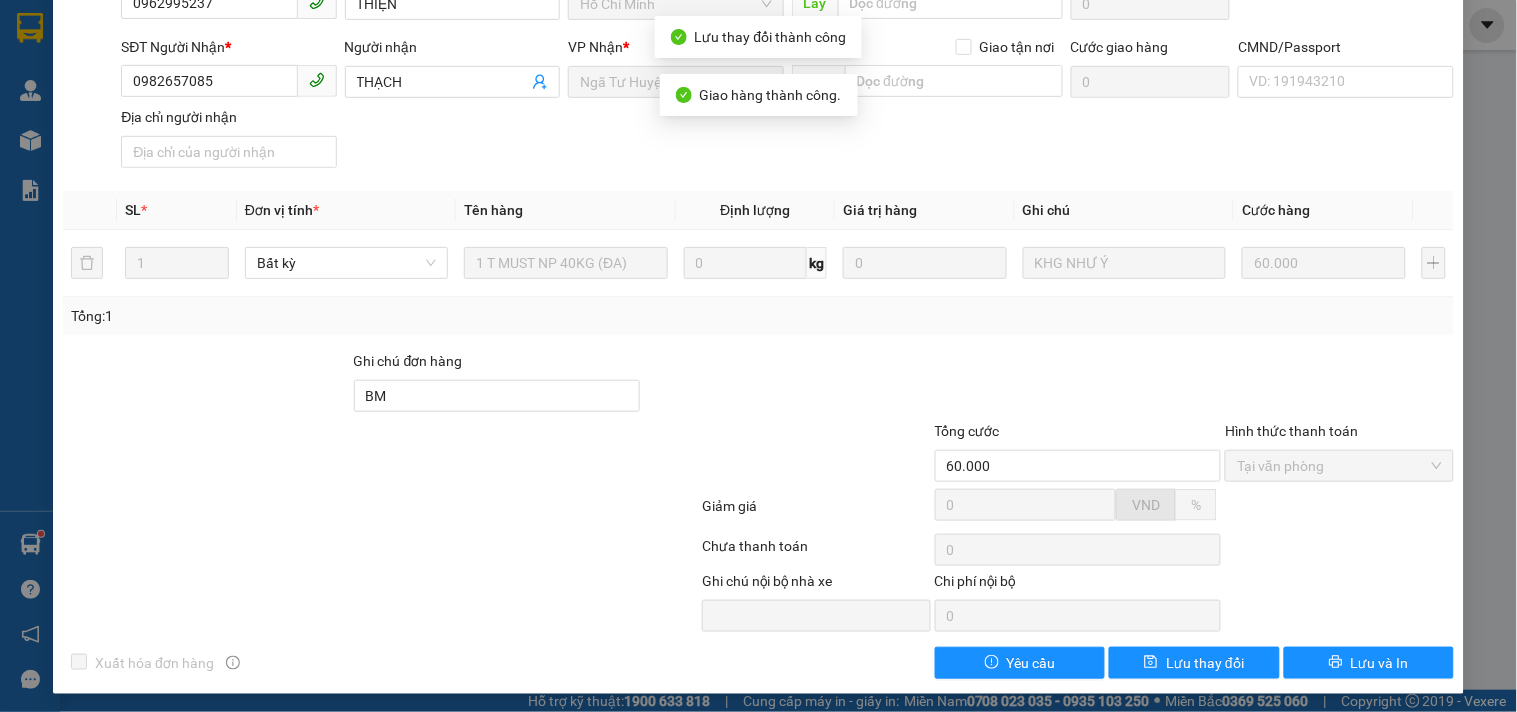 click on "Lưu và In" at bounding box center [1380, 663] 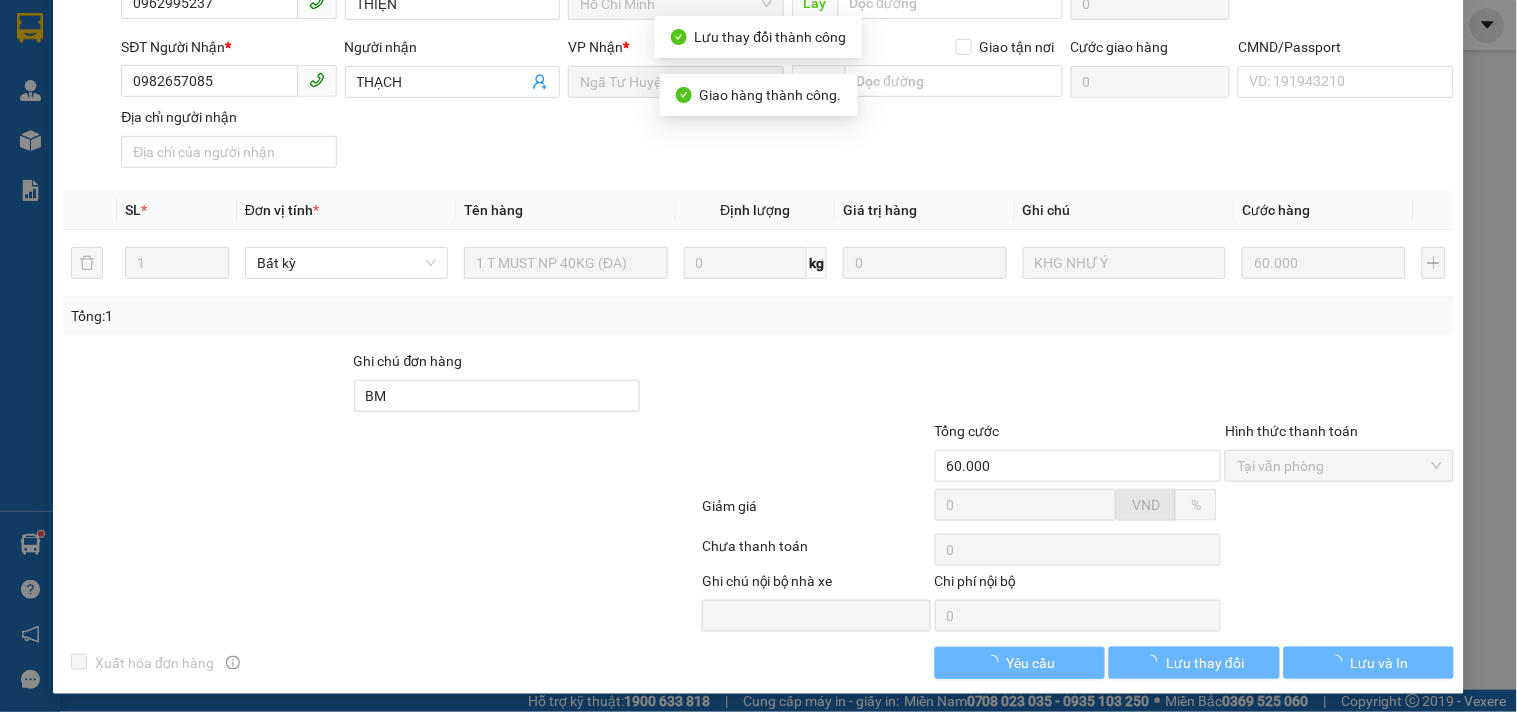 click on "Lưu và In" at bounding box center (1380, 663) 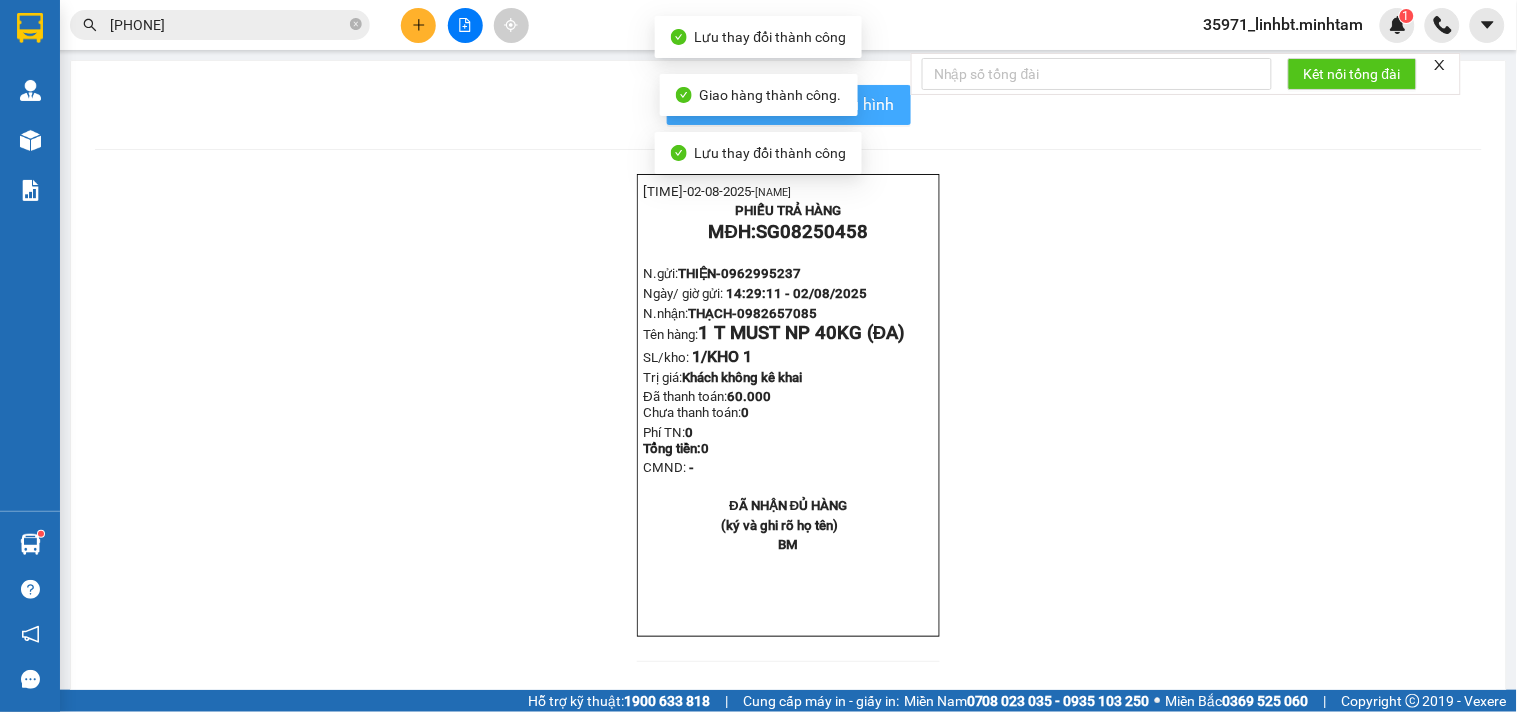 click on "In mẫu biên lai tự cấu hình" at bounding box center [801, 104] 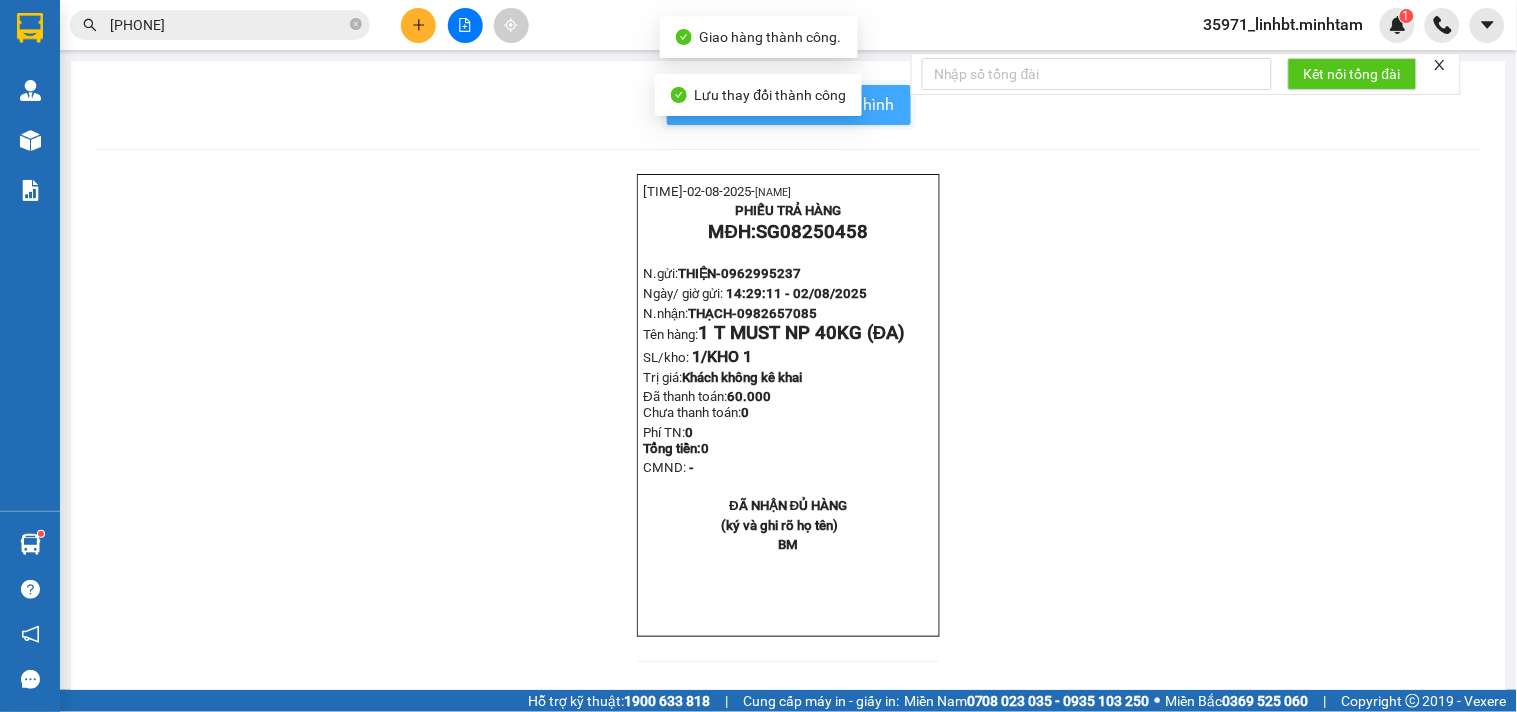 scroll, scrollTop: 0, scrollLeft: 0, axis: both 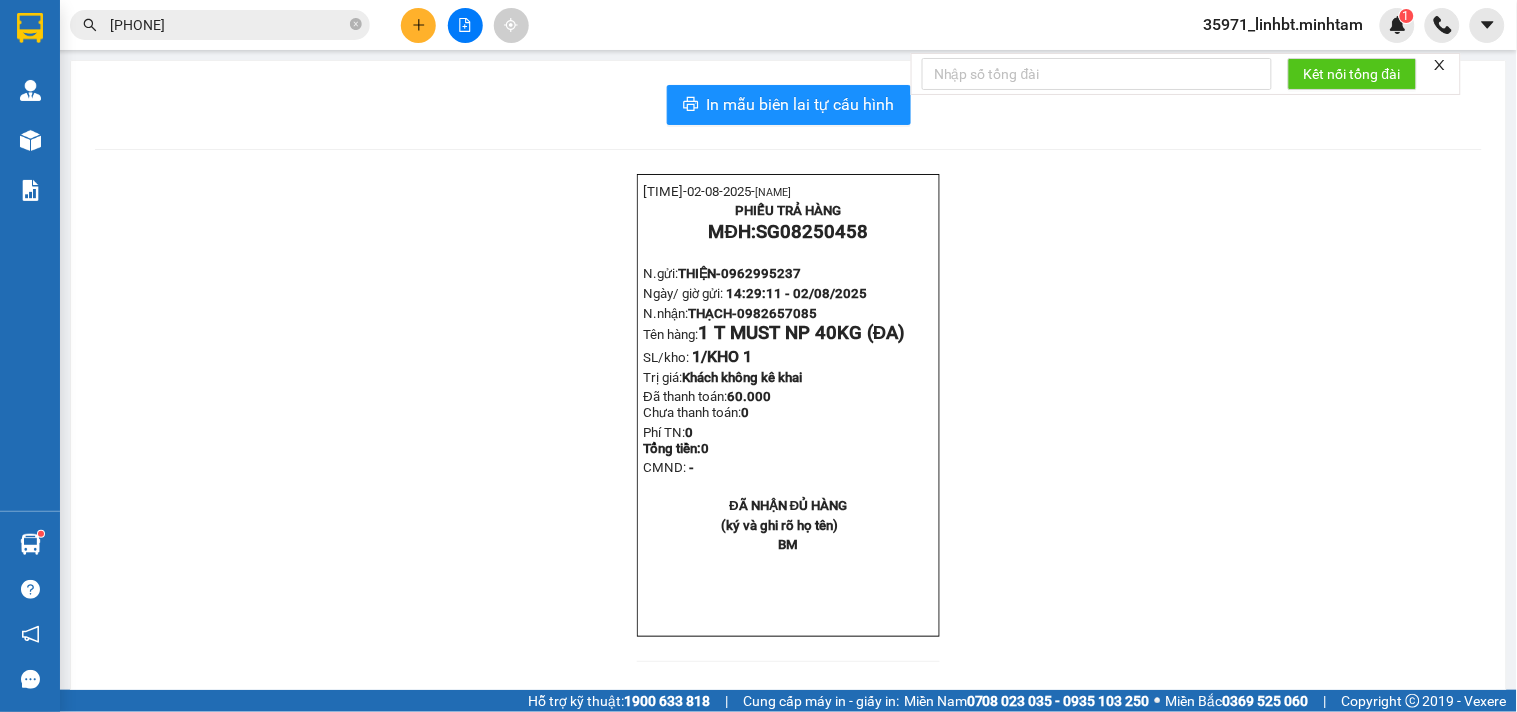 click on "[PHONE]" at bounding box center (228, 25) 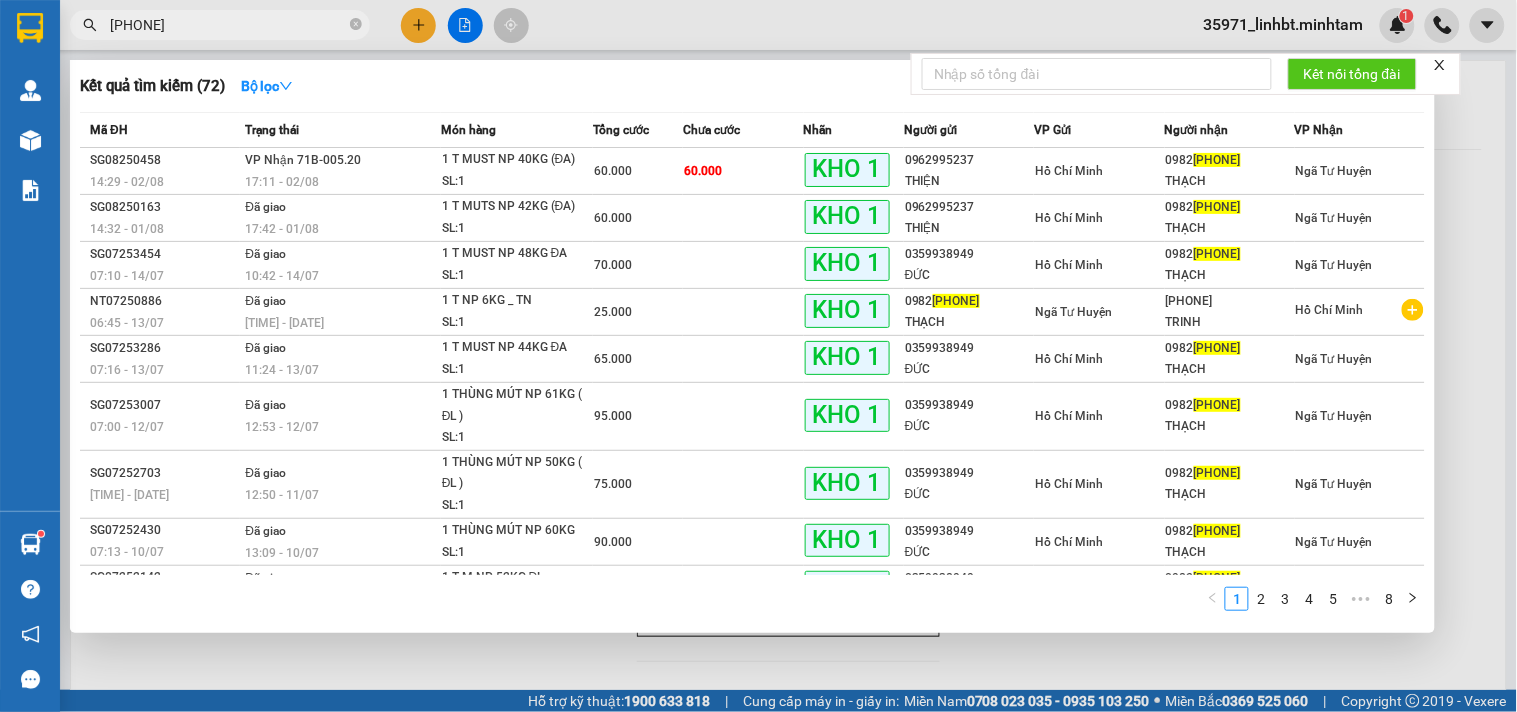 click on "[PHONE]" at bounding box center [228, 25] 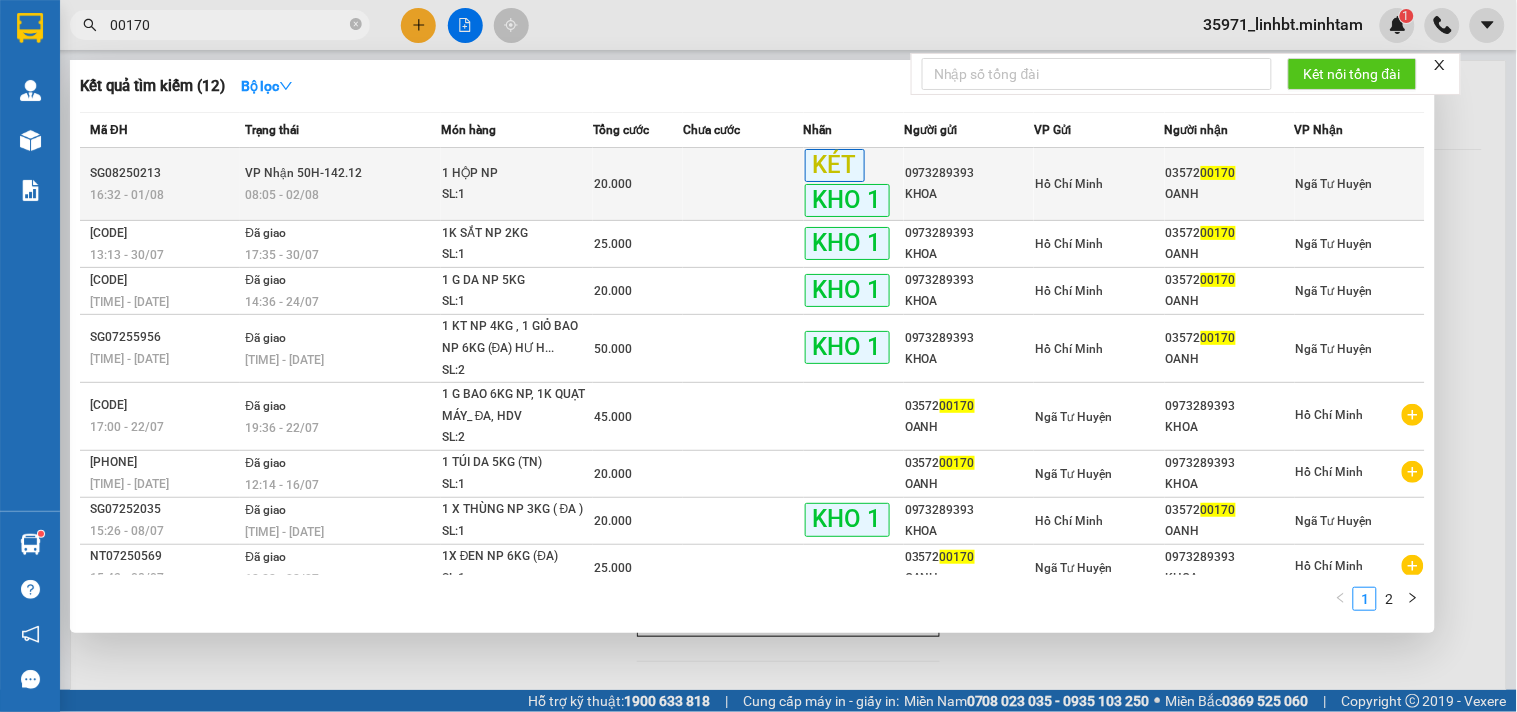 type on "00170" 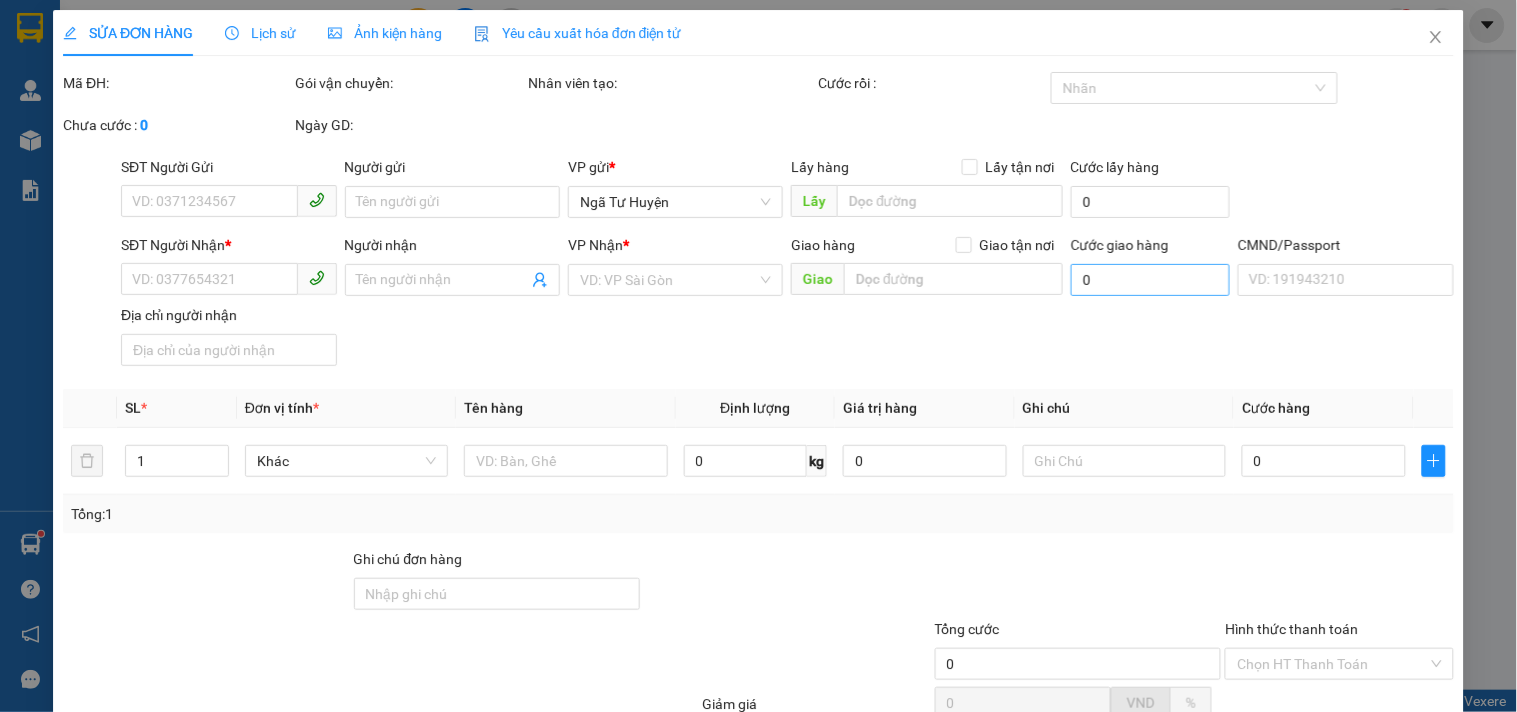 type on "0973289393" 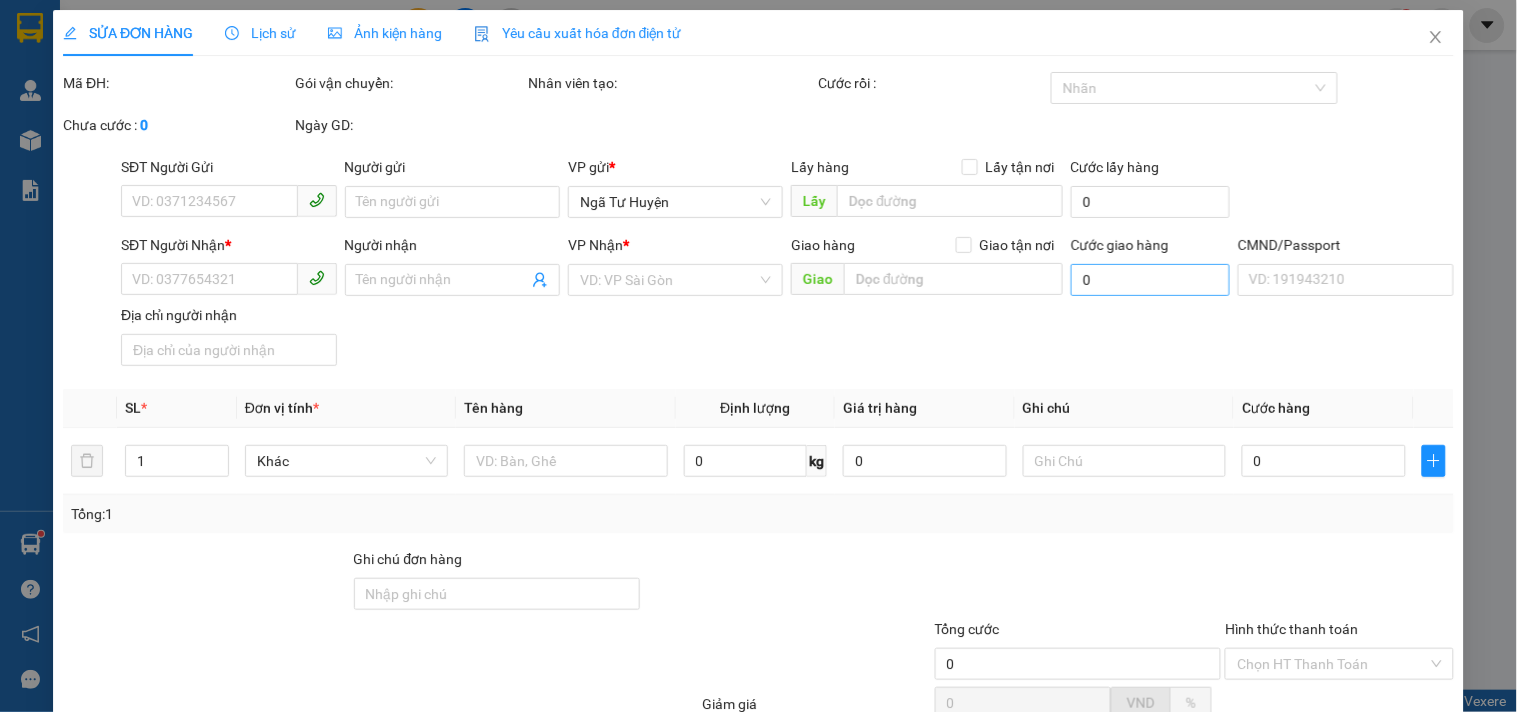 type on "KHOA" 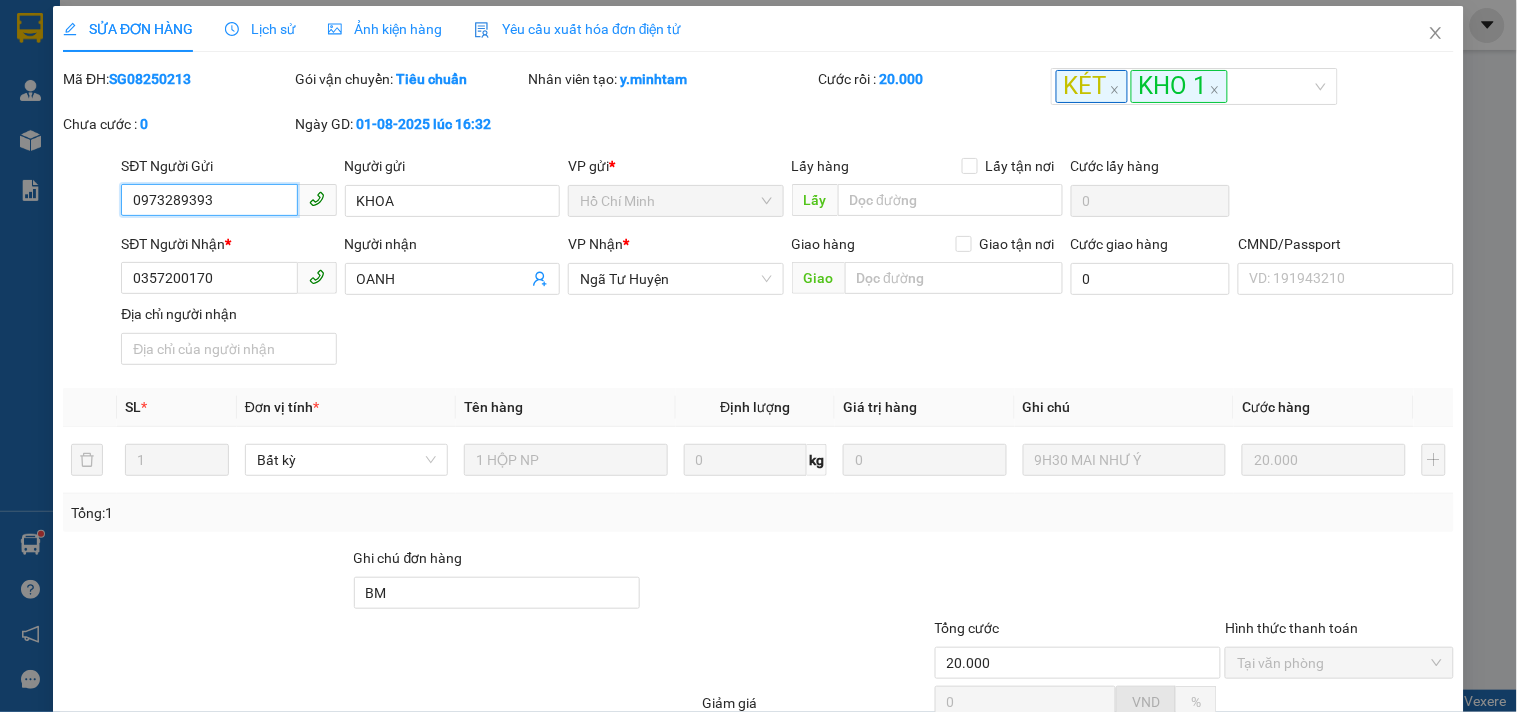 scroll, scrollTop: 202, scrollLeft: 0, axis: vertical 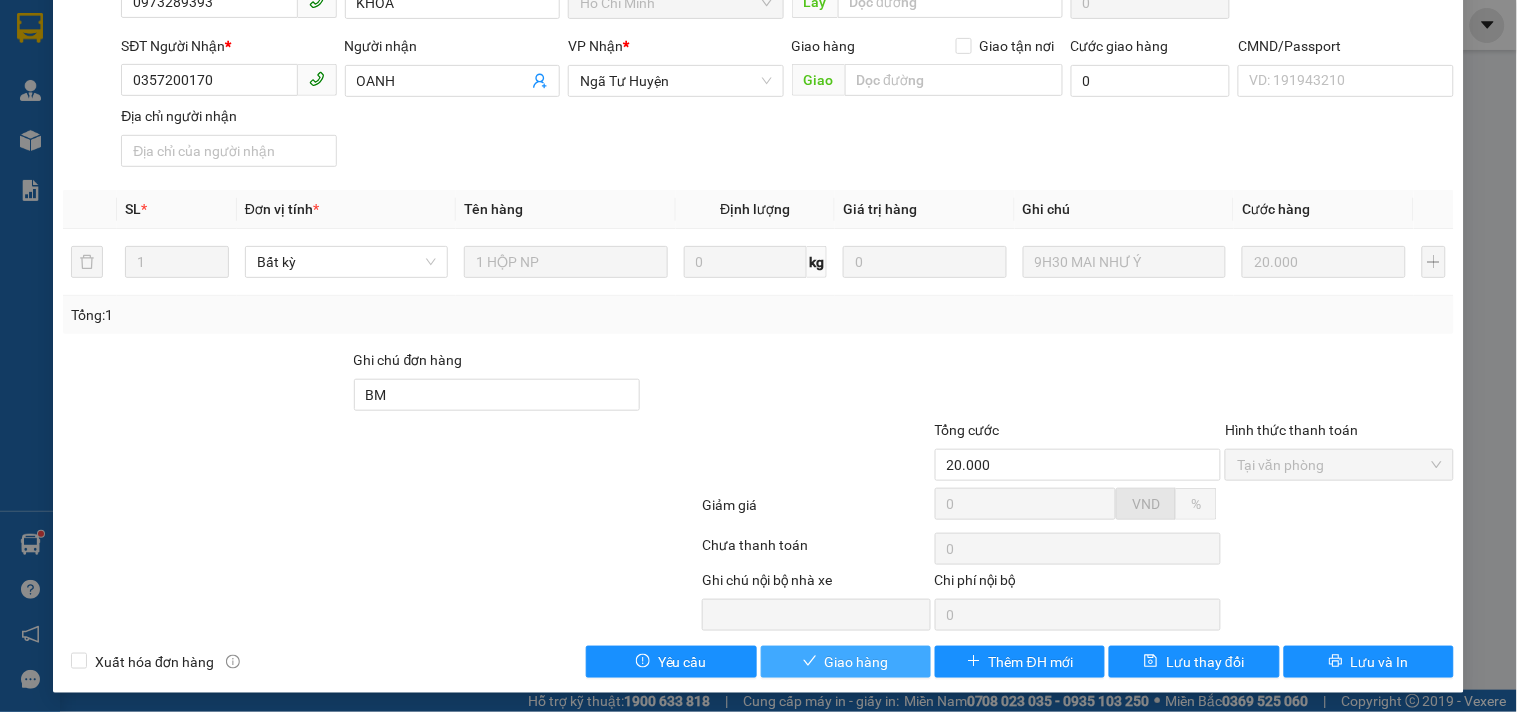 click on "Giao hàng" at bounding box center (857, 662) 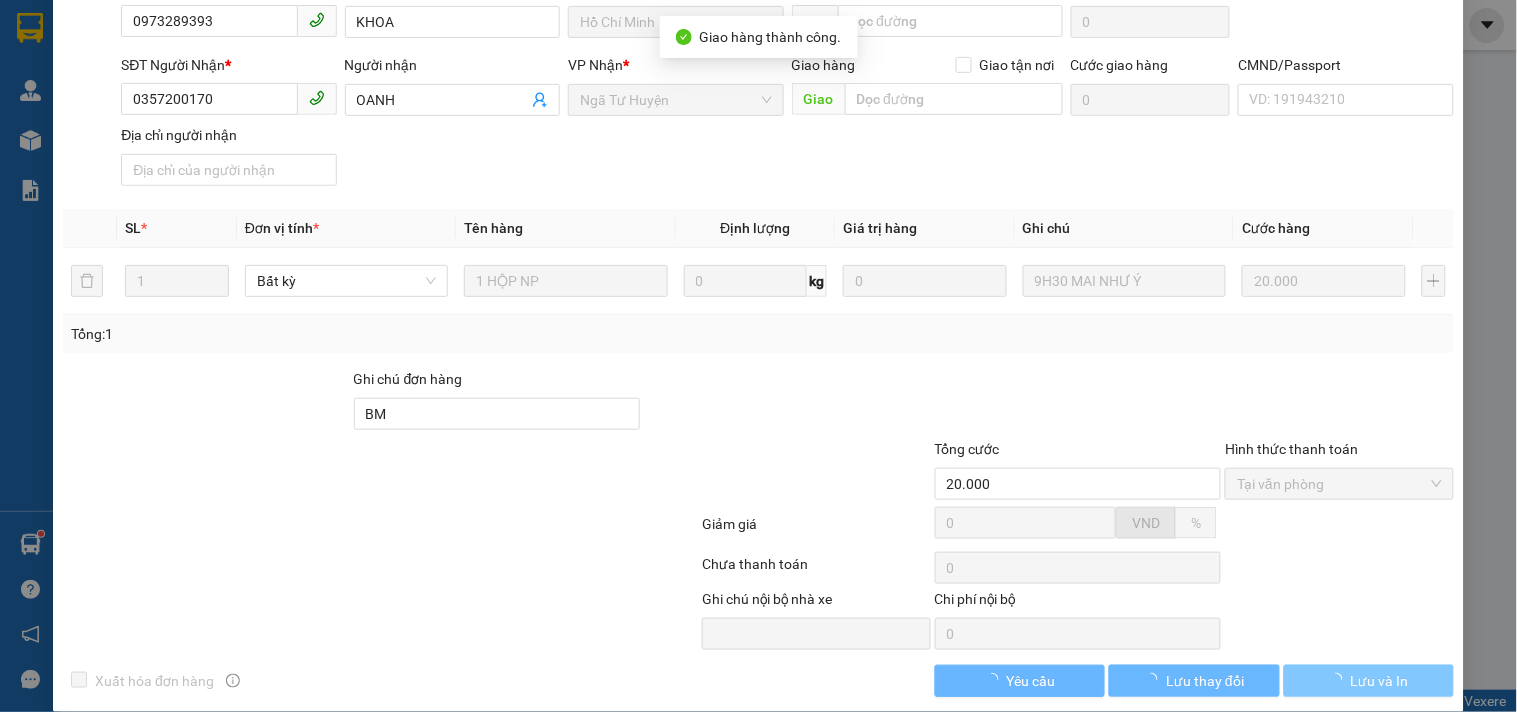 scroll, scrollTop: 220, scrollLeft: 0, axis: vertical 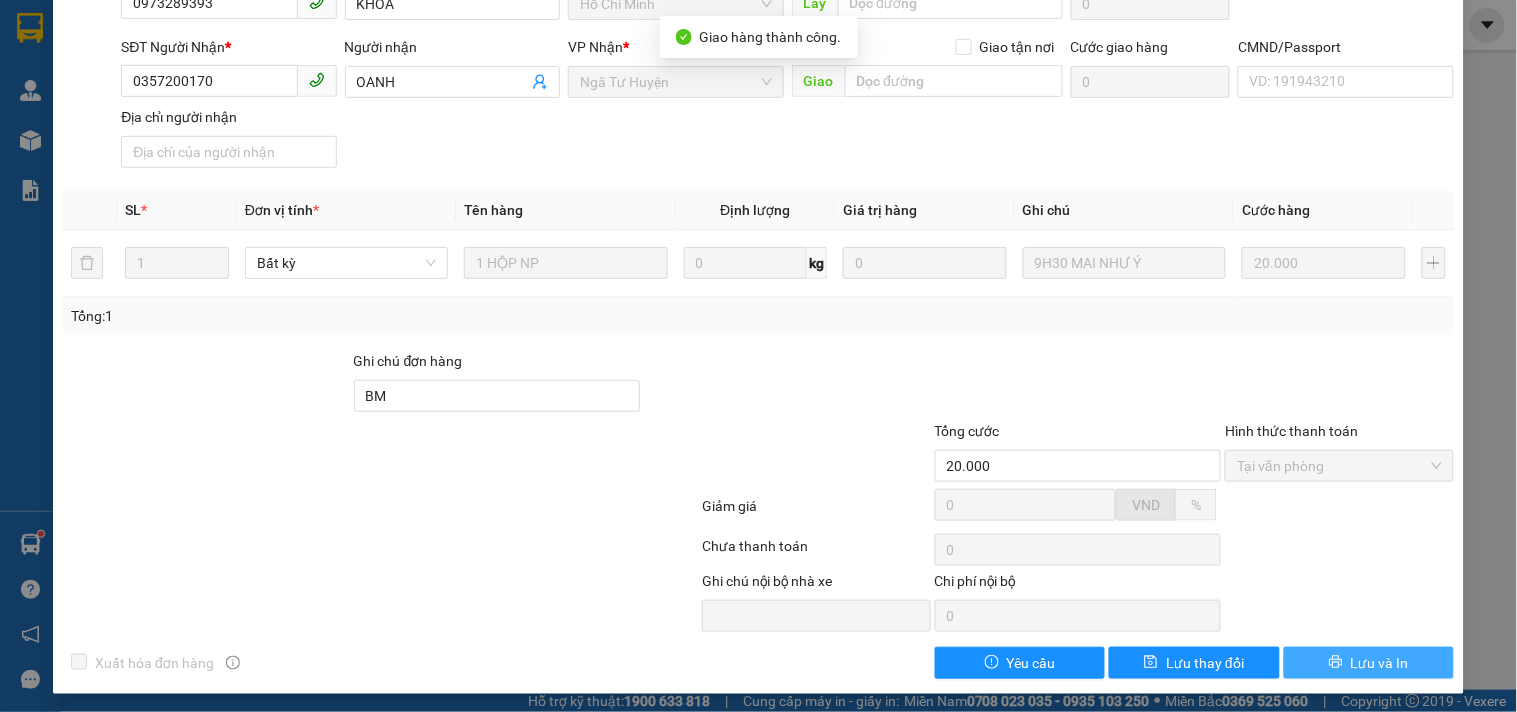 click on "Lưu và In" at bounding box center [1380, 663] 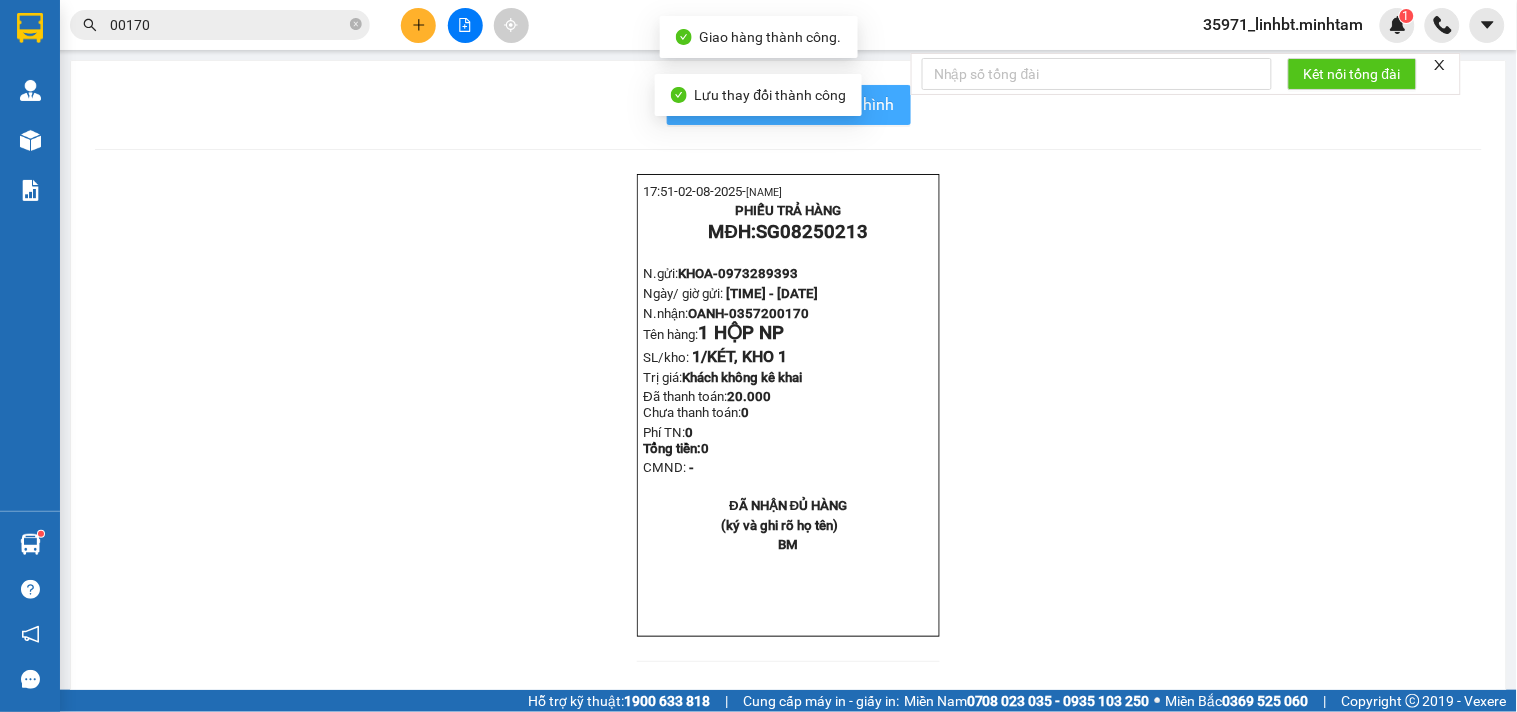 click on "In mẫu biên lai tự cấu hình" at bounding box center (801, 104) 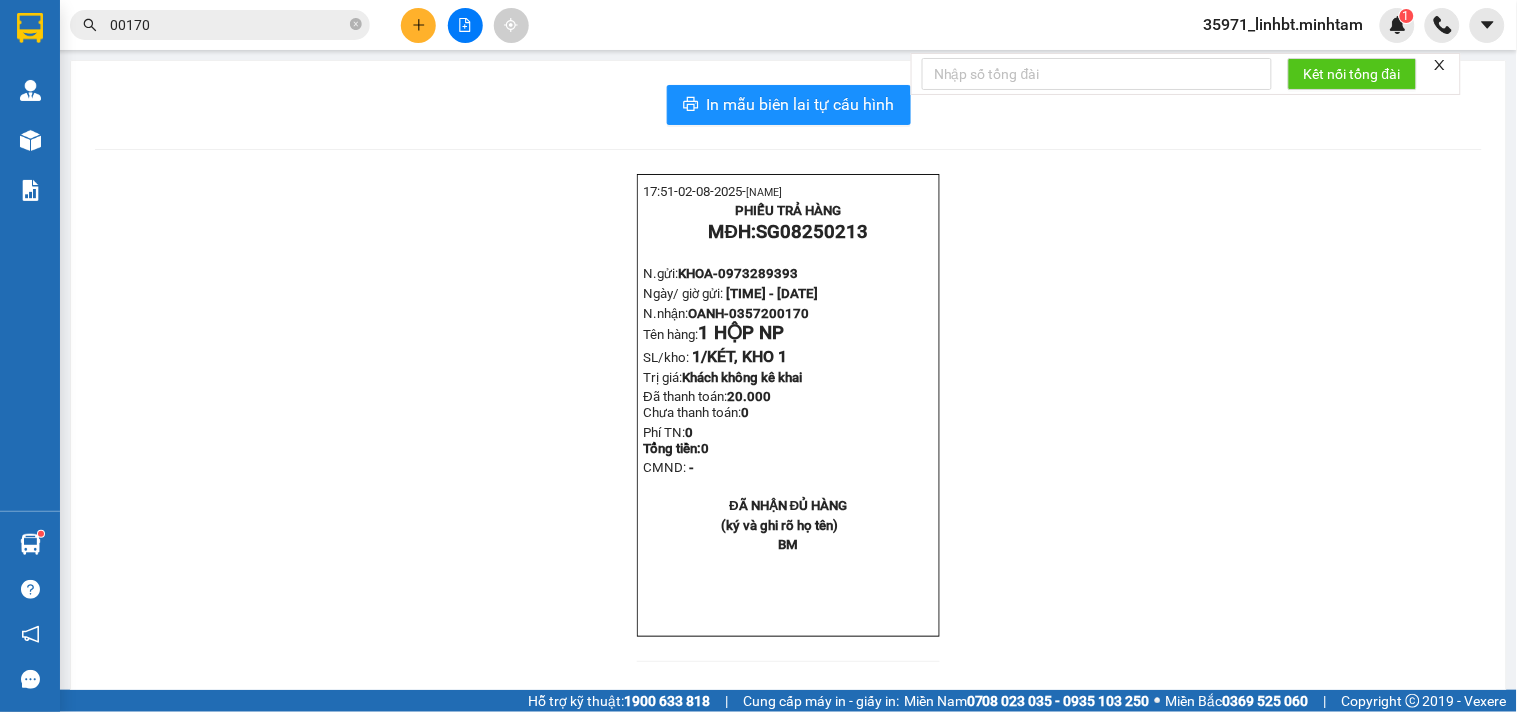 click 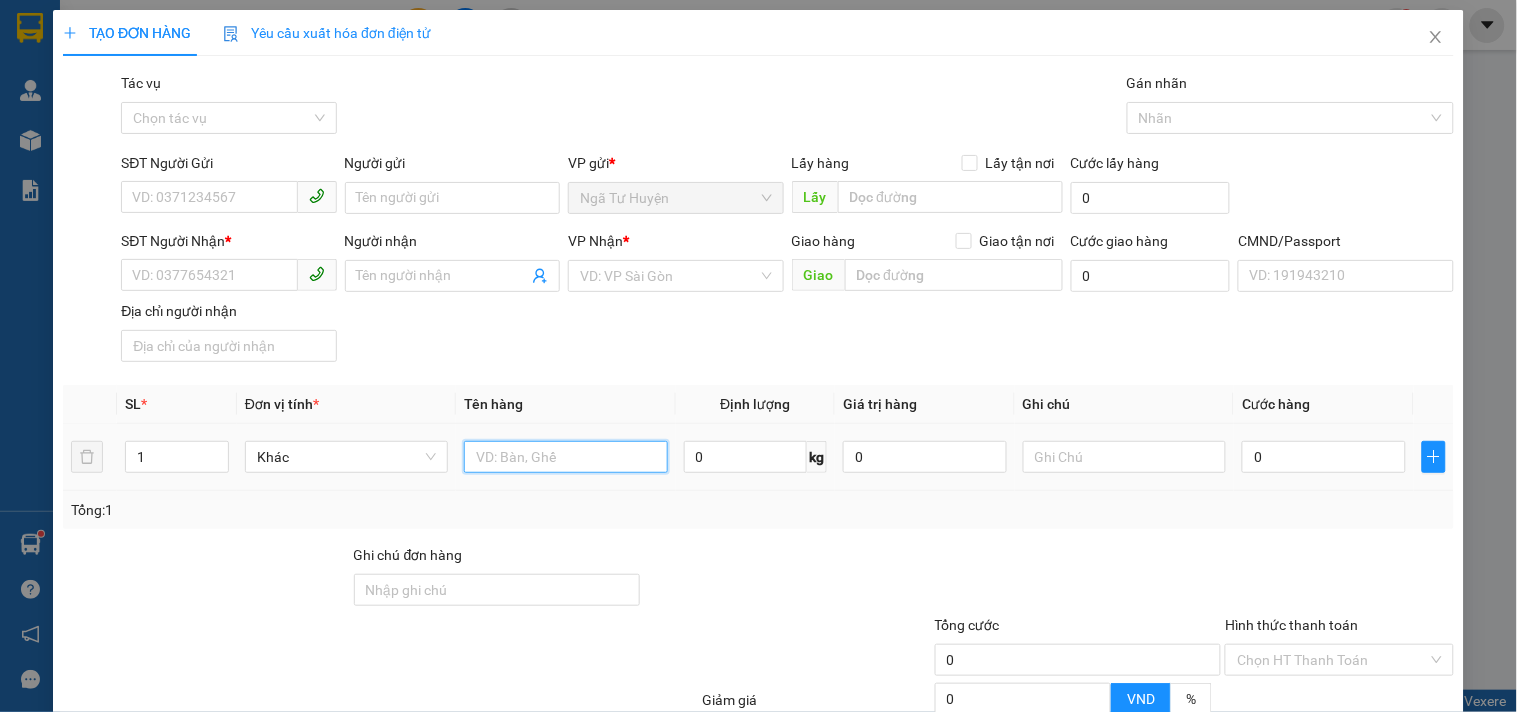 click at bounding box center (565, 457) 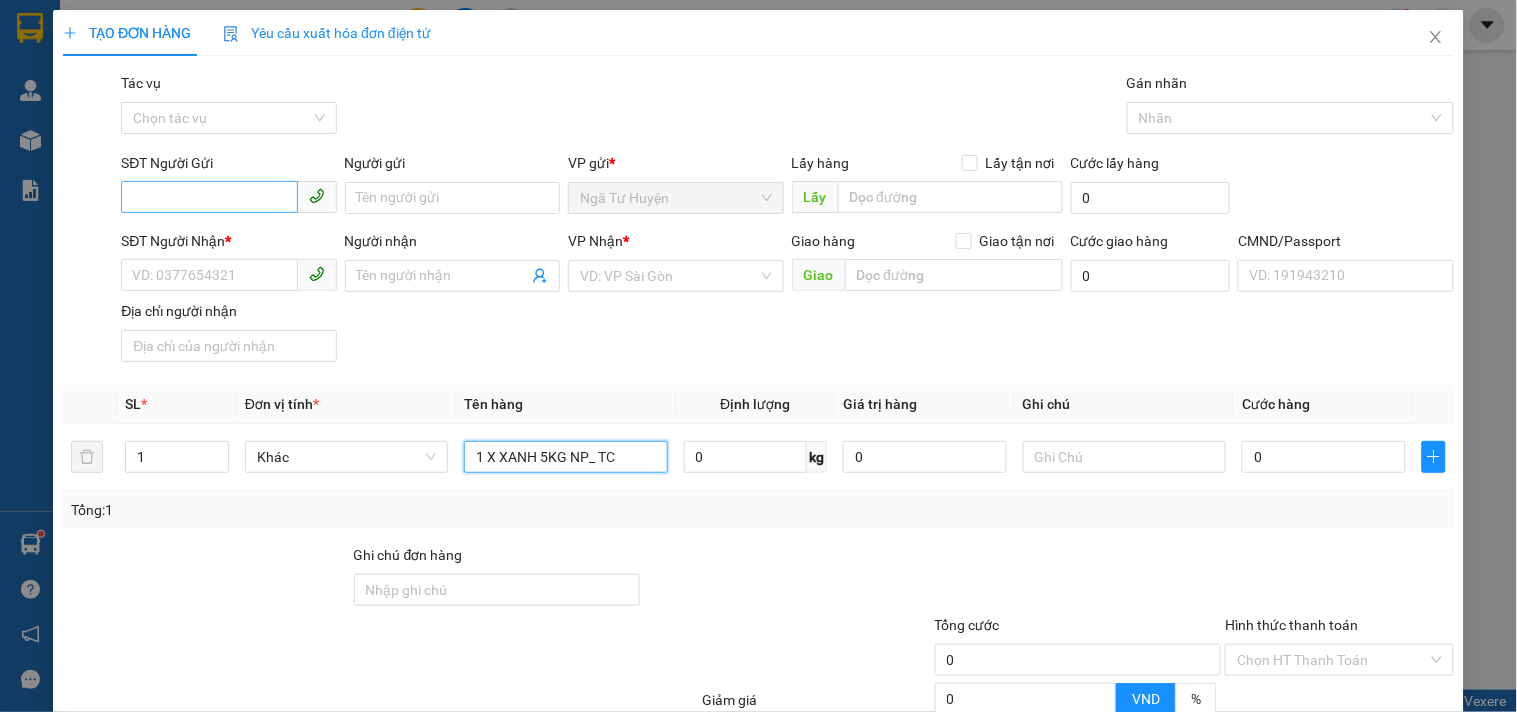 type on "1 X XANH 5KG NP_ TC" 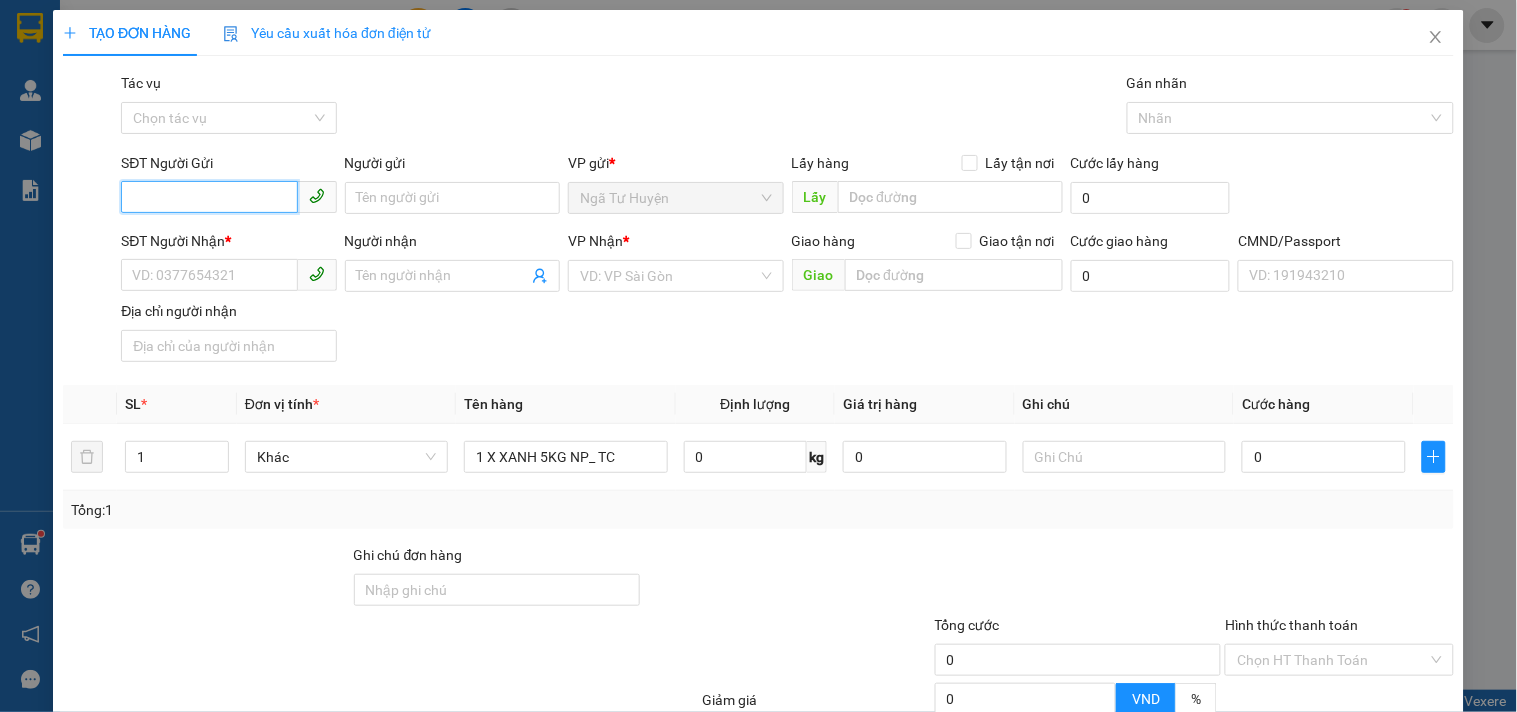 click on "SĐT Người Gửi" at bounding box center (209, 197) 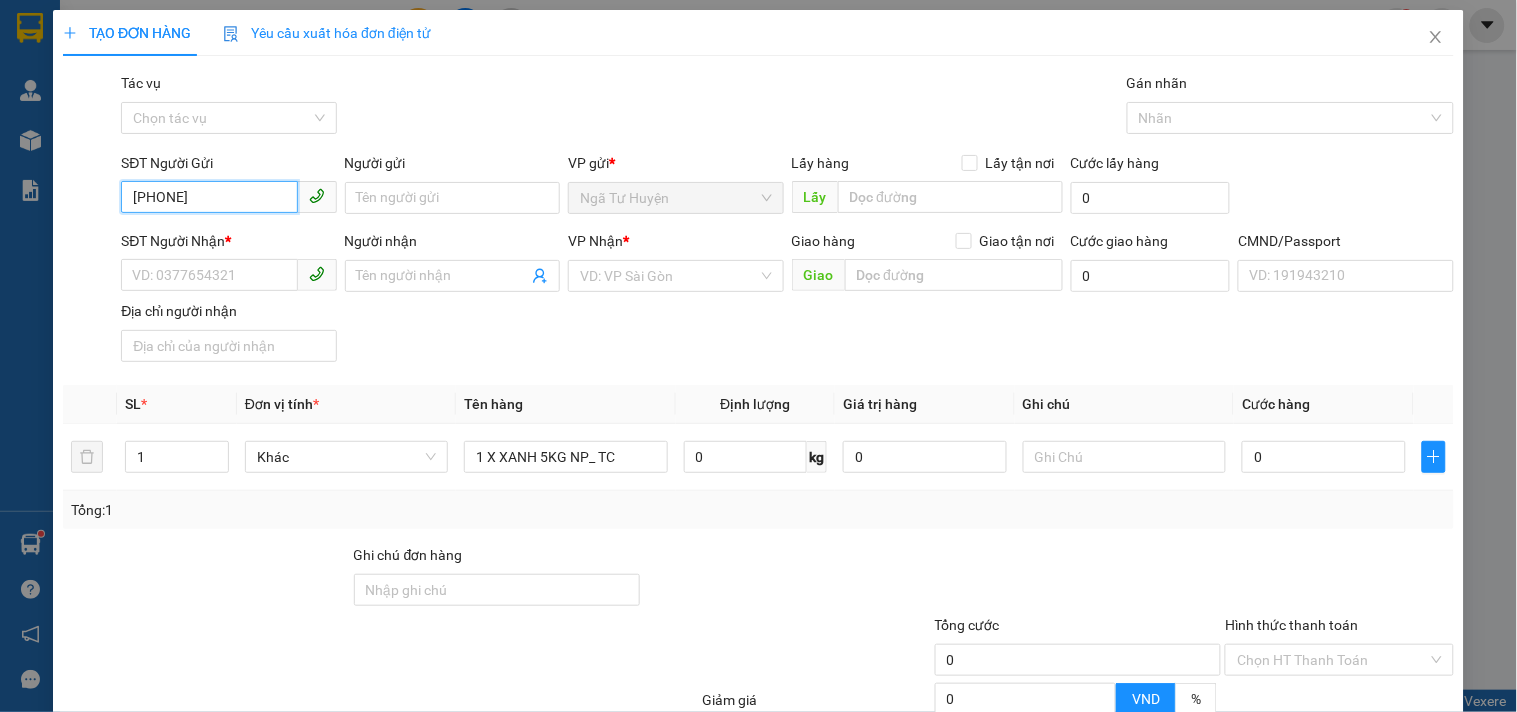type on "[PHONE]" 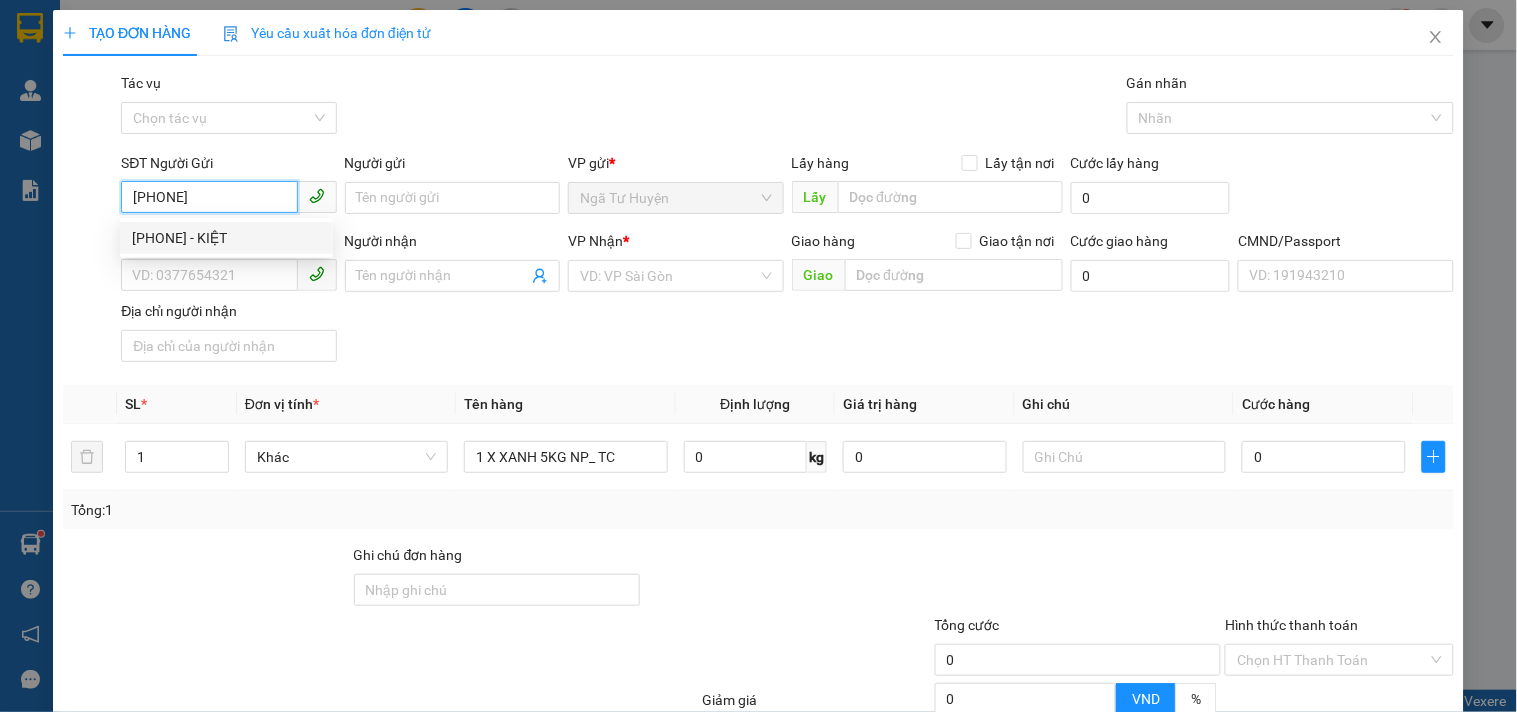 click on "[PHONE] - KIỆT" at bounding box center (226, 238) 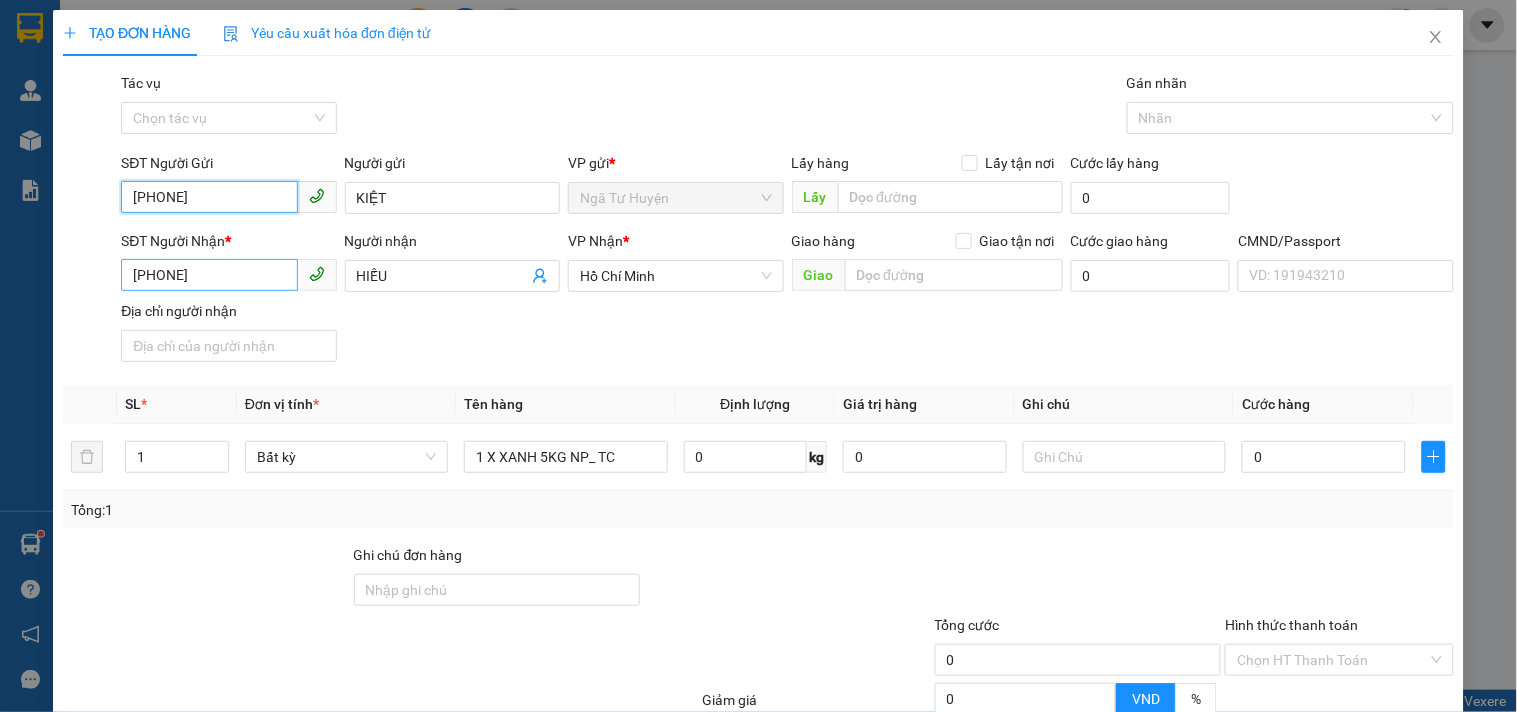 type on "[PHONE]" 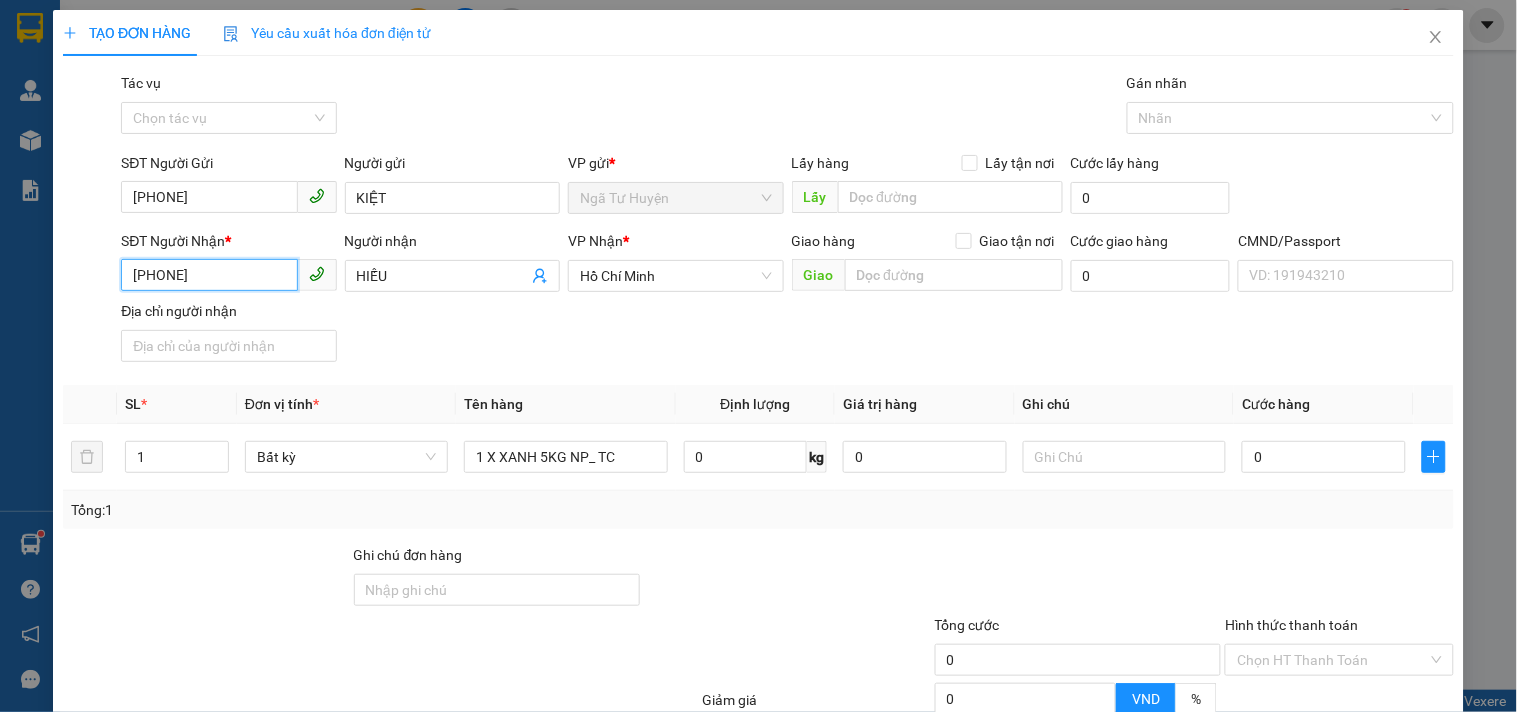 click on "[PHONE]" at bounding box center [209, 275] 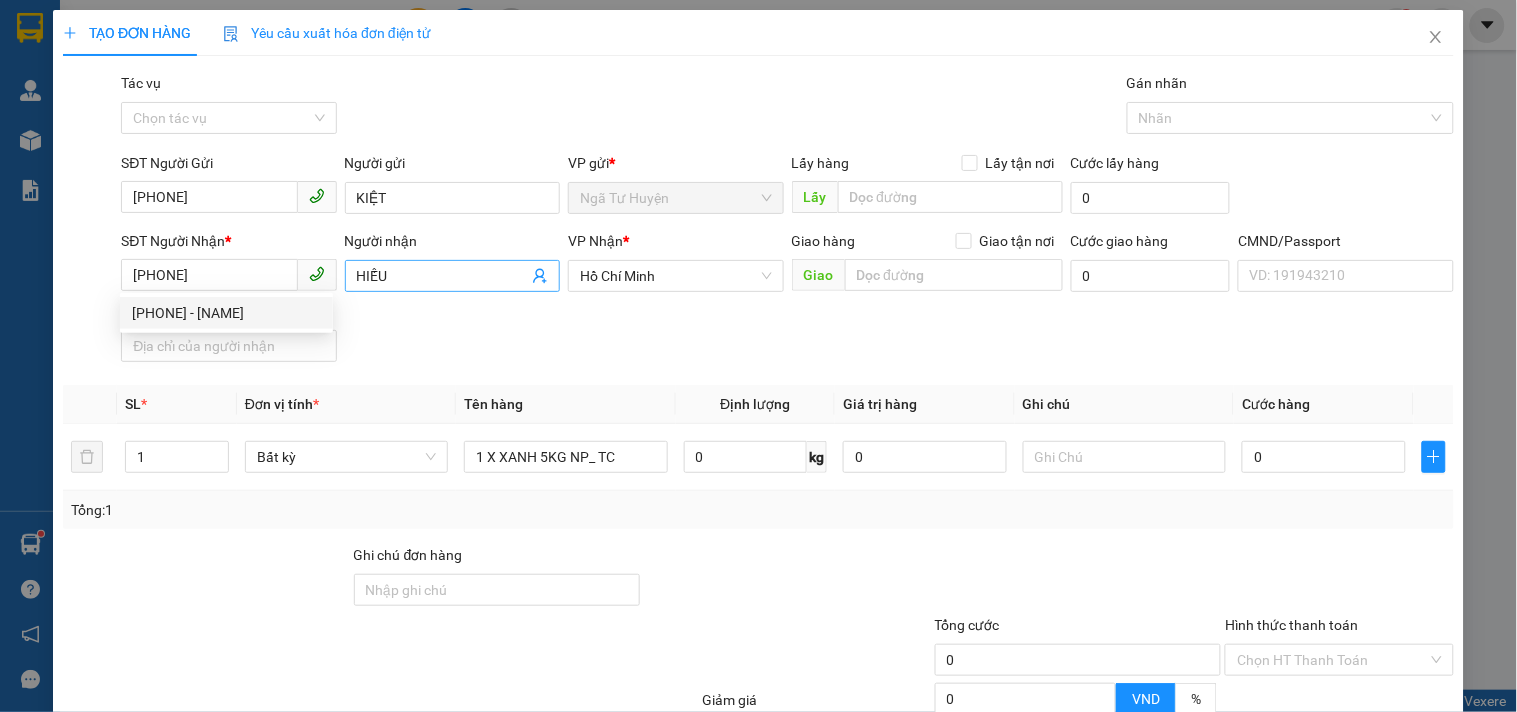 click 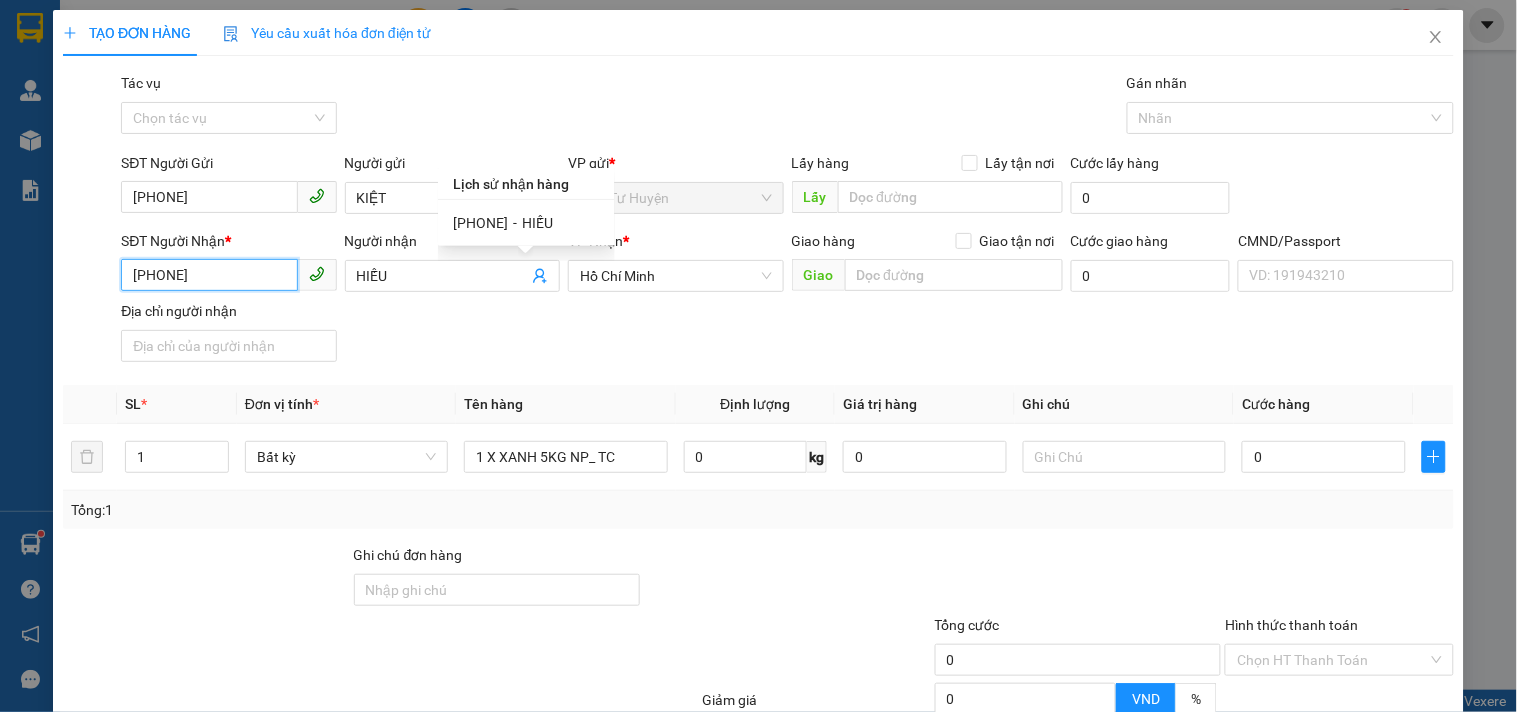 click on "[PHONE]" at bounding box center [209, 275] 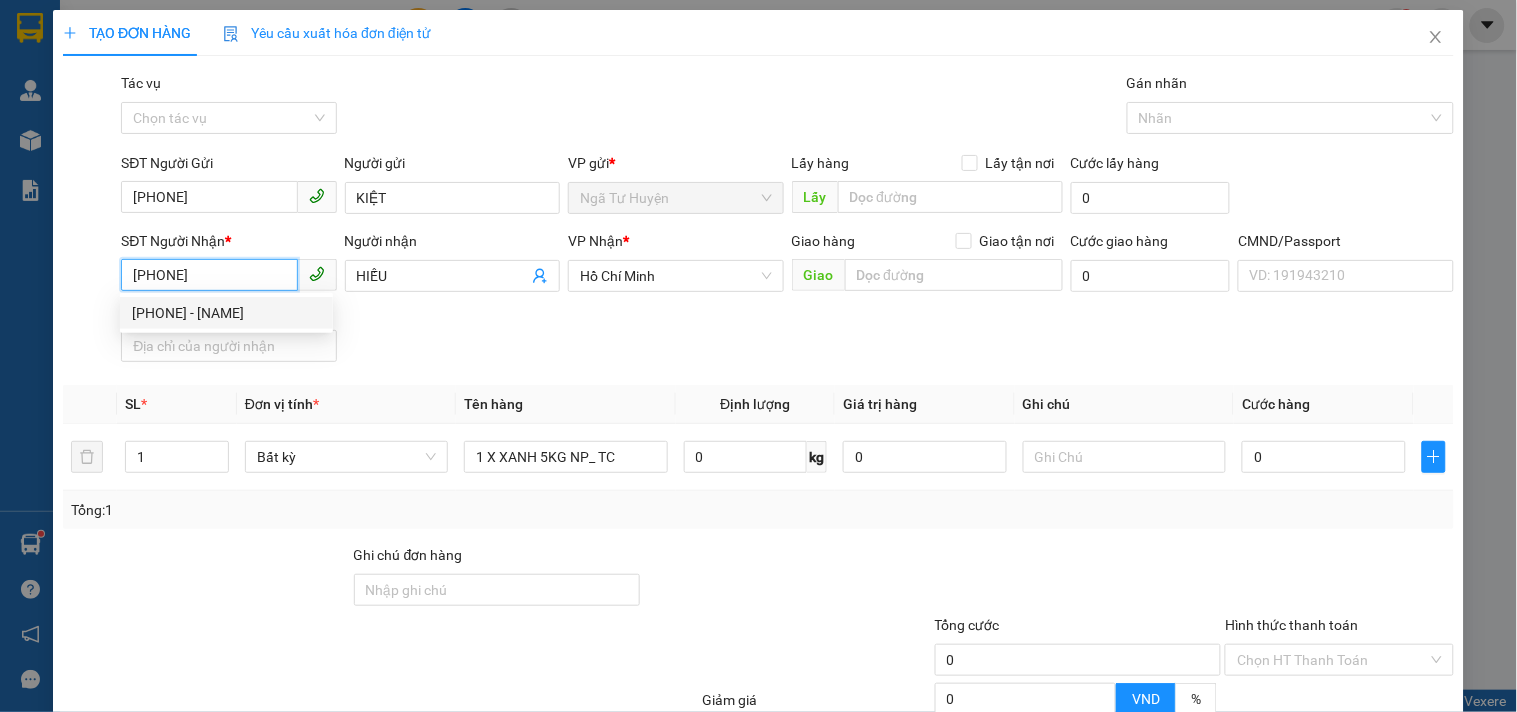 click on "[PHONE]" at bounding box center [209, 275] 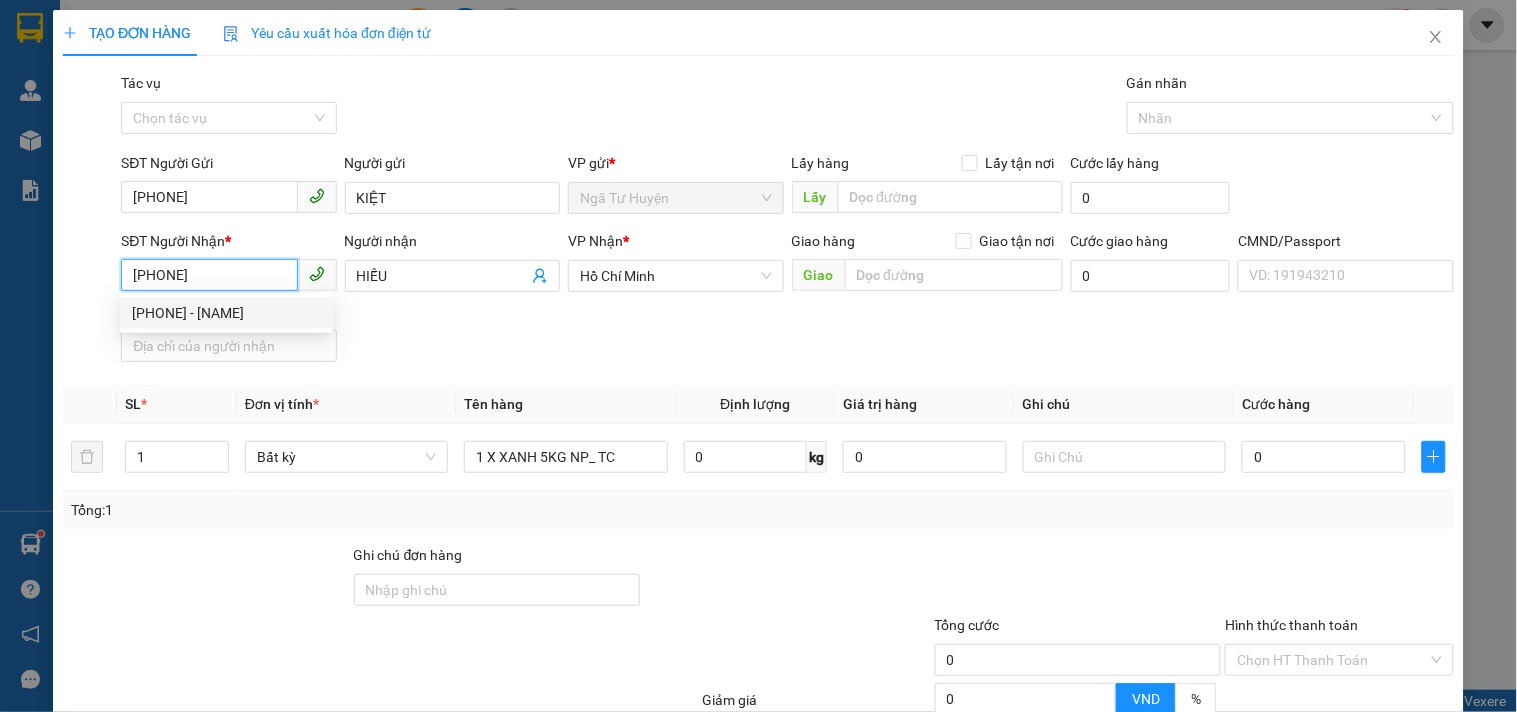 click on "[PHONE]" at bounding box center (209, 275) 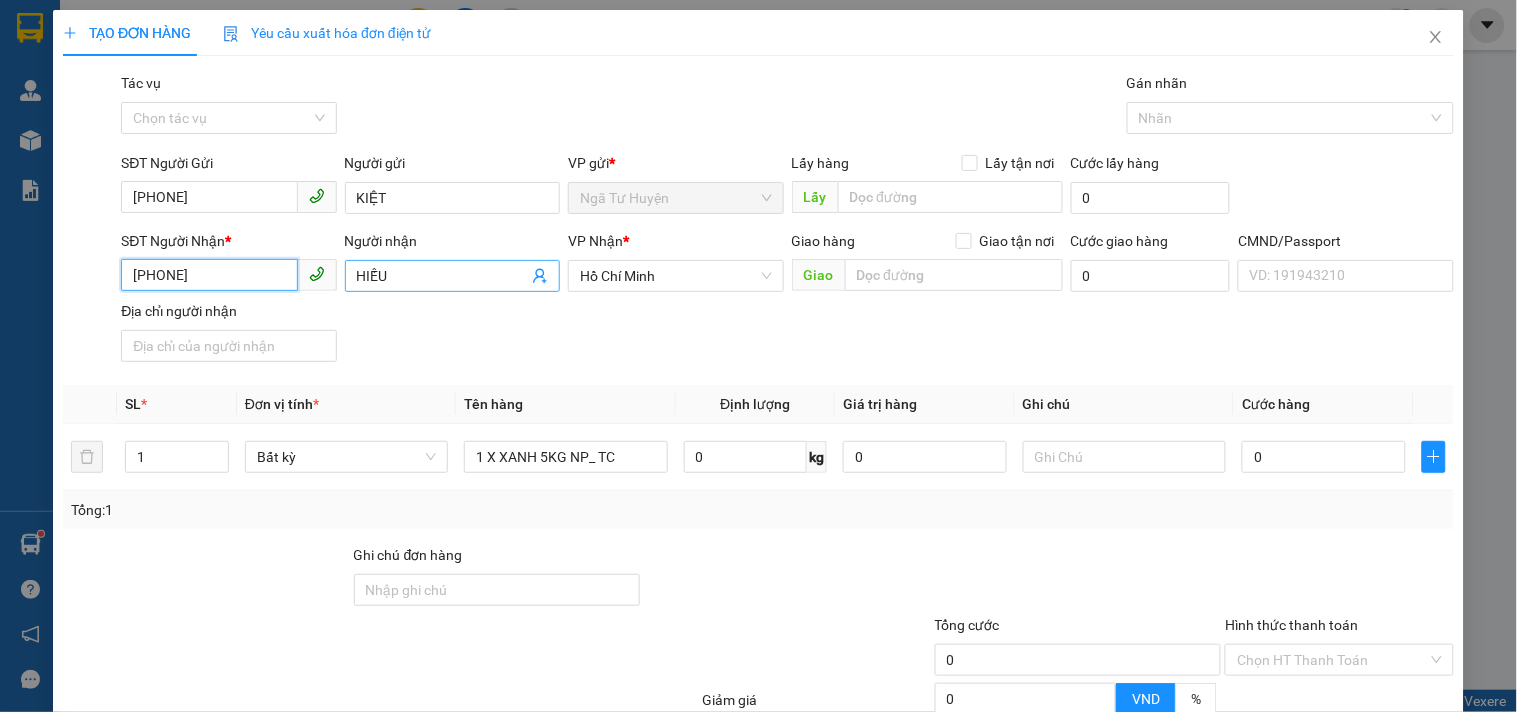 type on "[PHONE]" 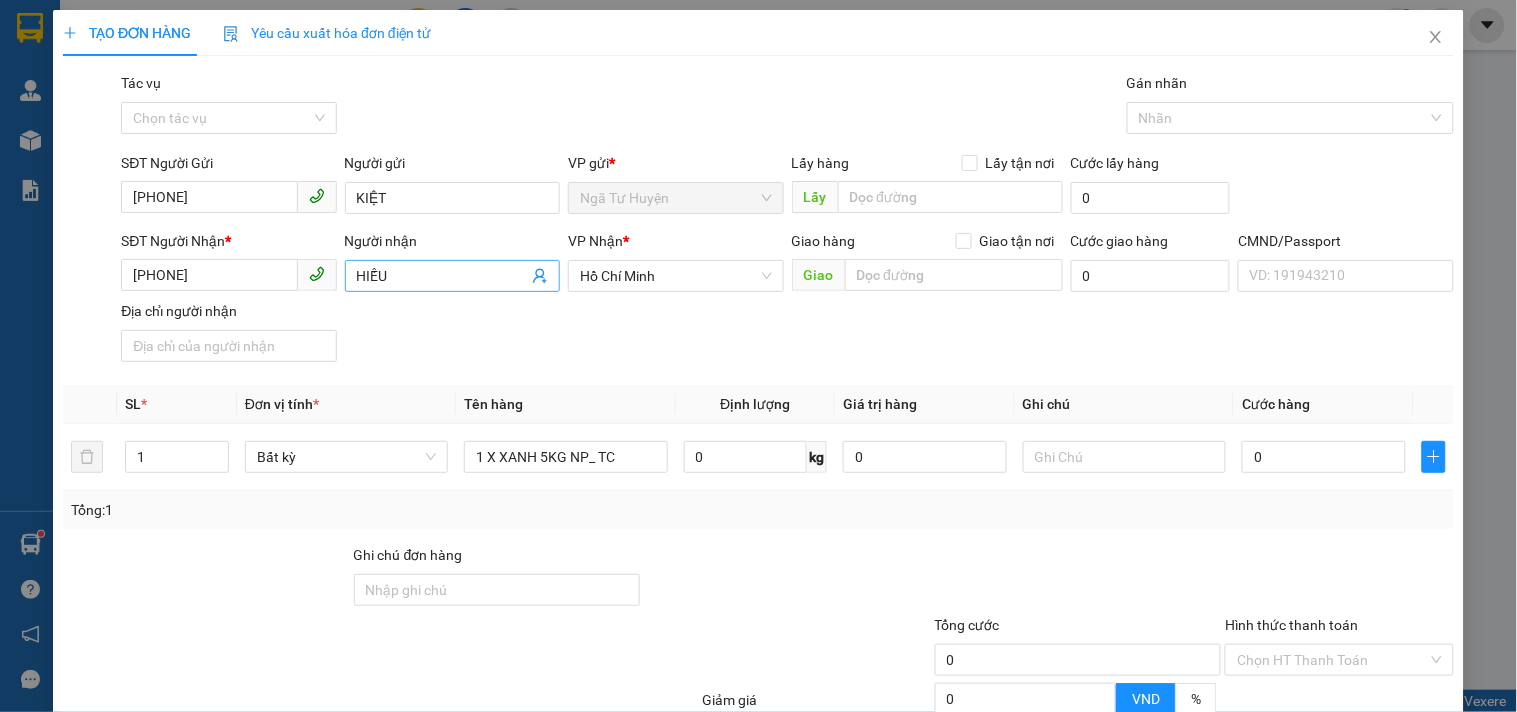 click on "HIẾU" at bounding box center (442, 276) 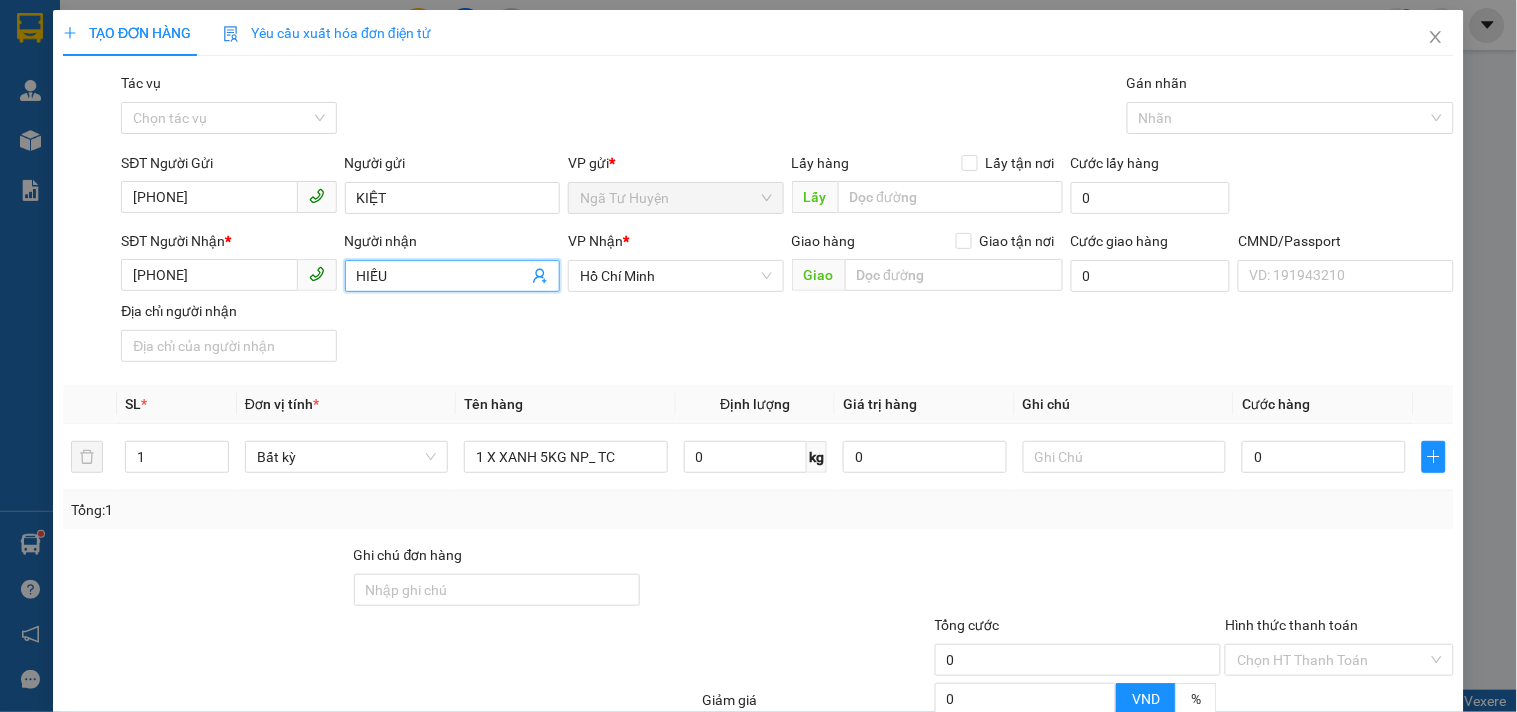 click on "HIẾU" at bounding box center (442, 276) 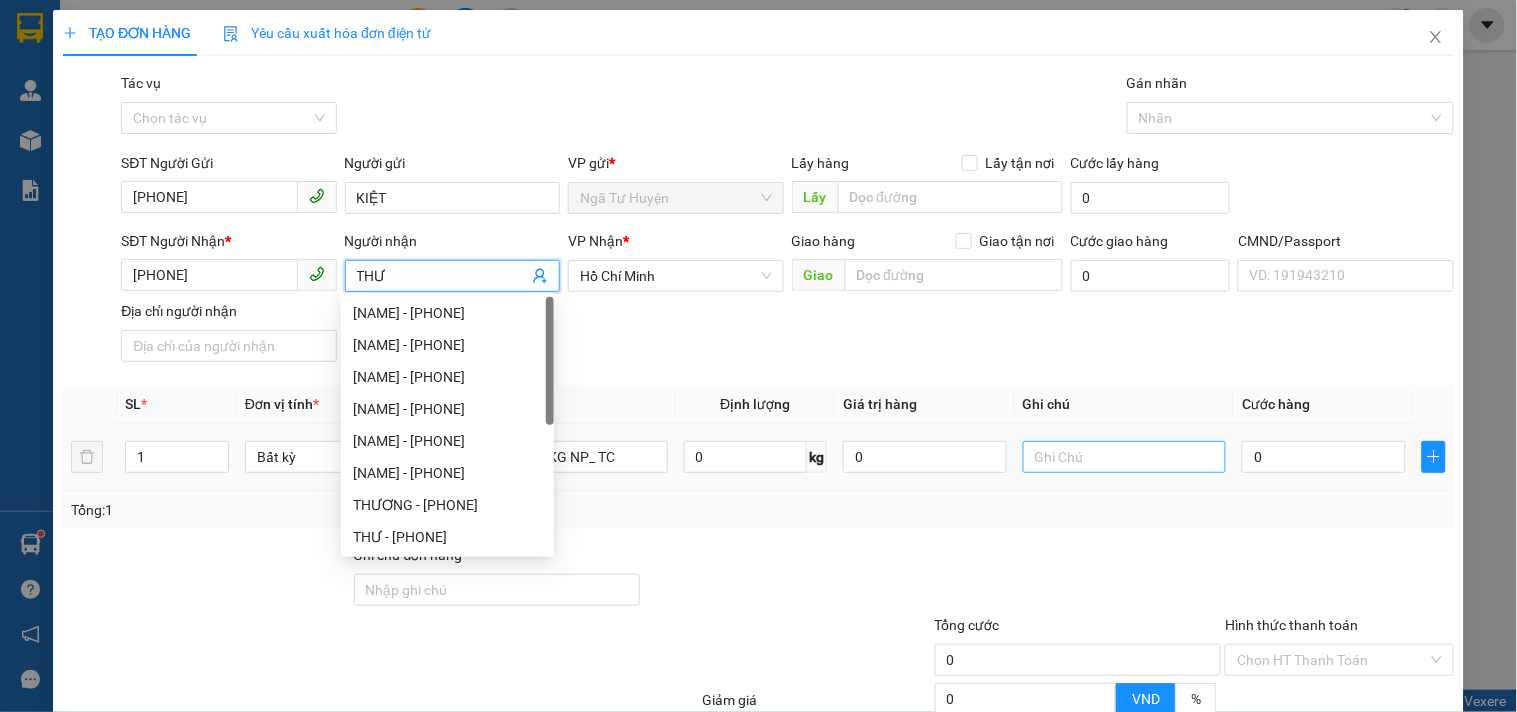 type on "THƯ" 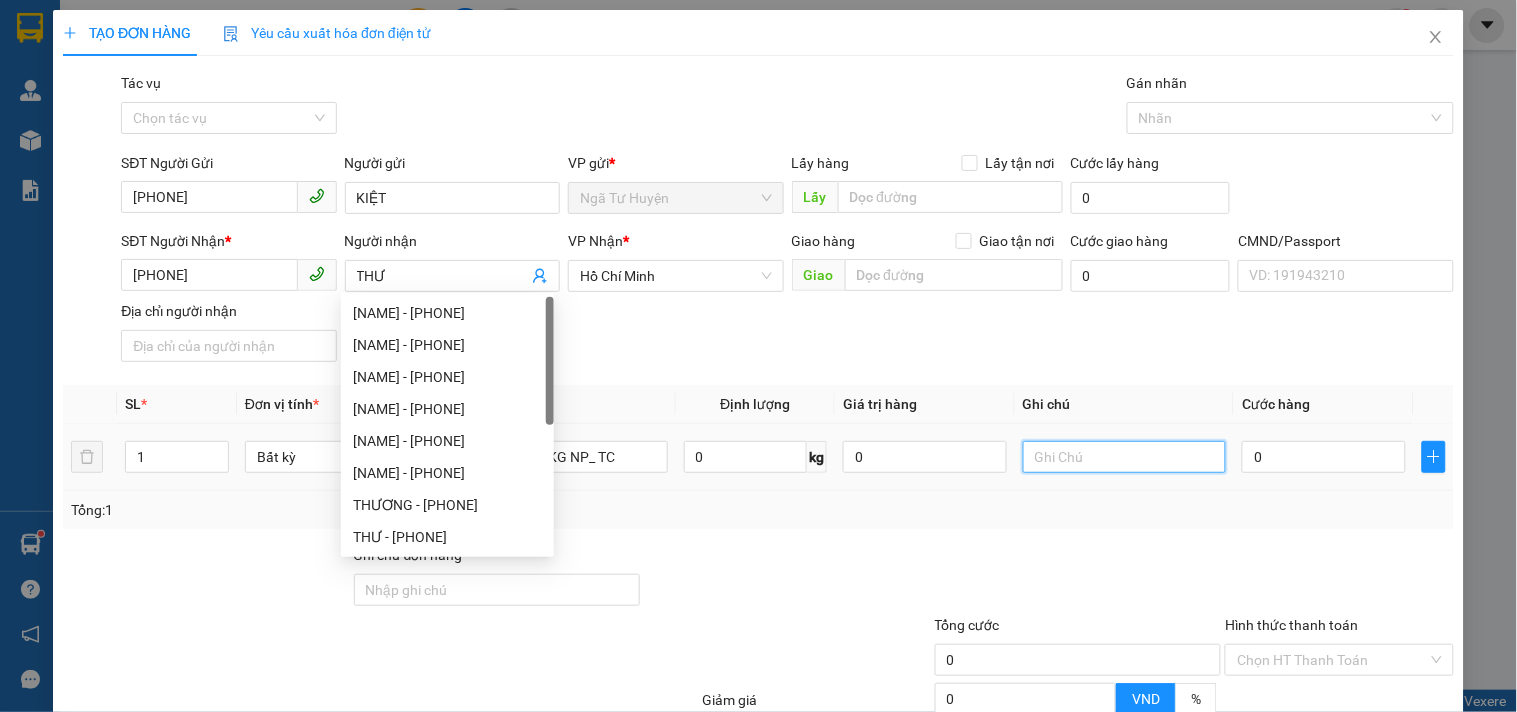 click at bounding box center (1124, 457) 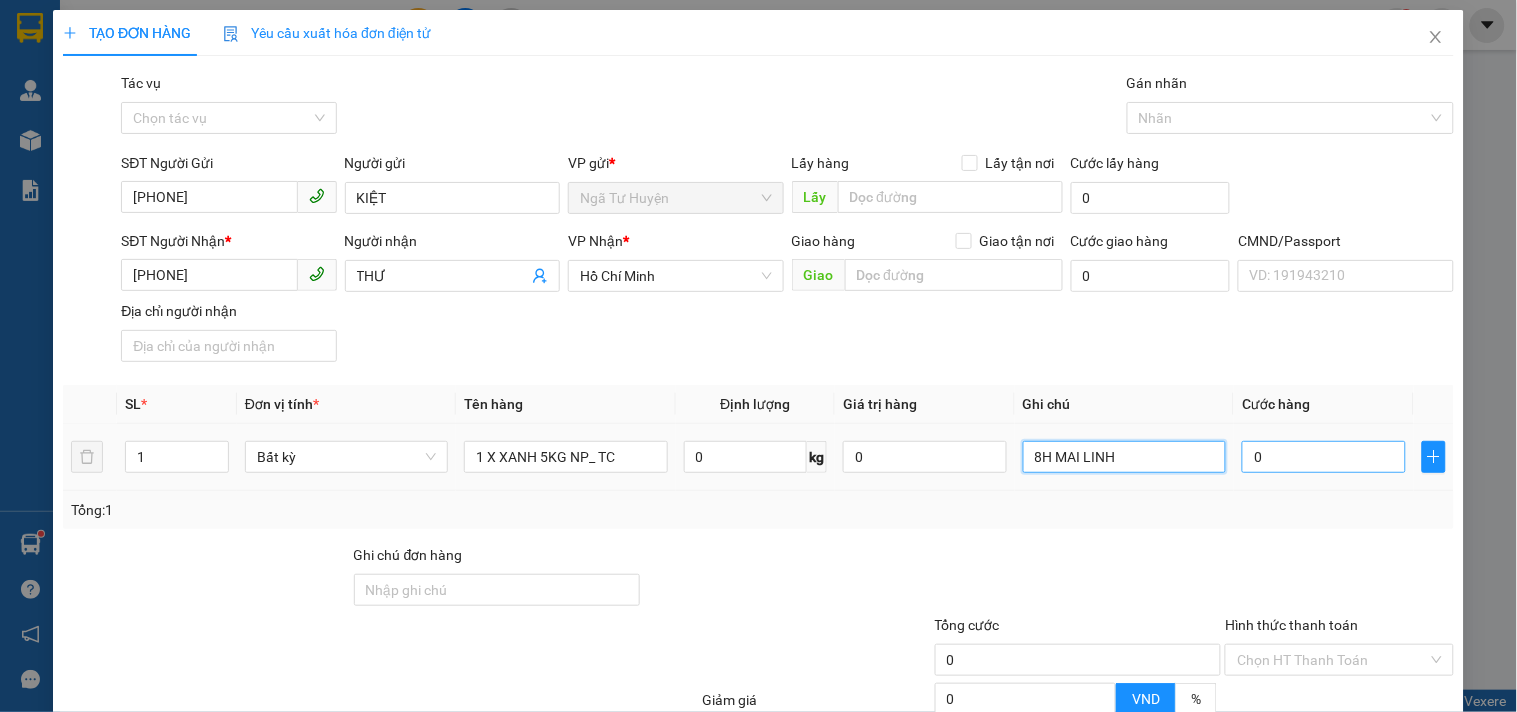 type on "8H MAI LINH" 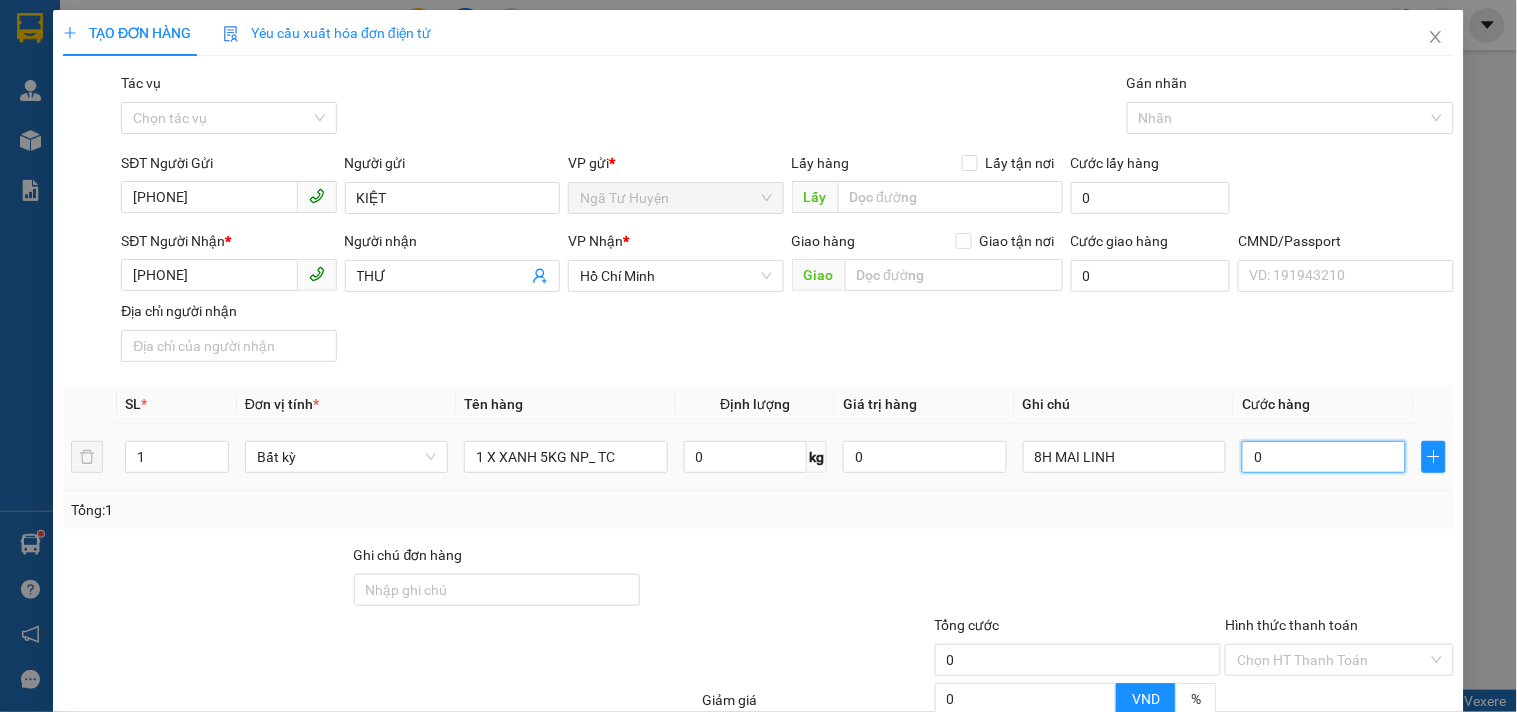 click on "0" at bounding box center [1324, 457] 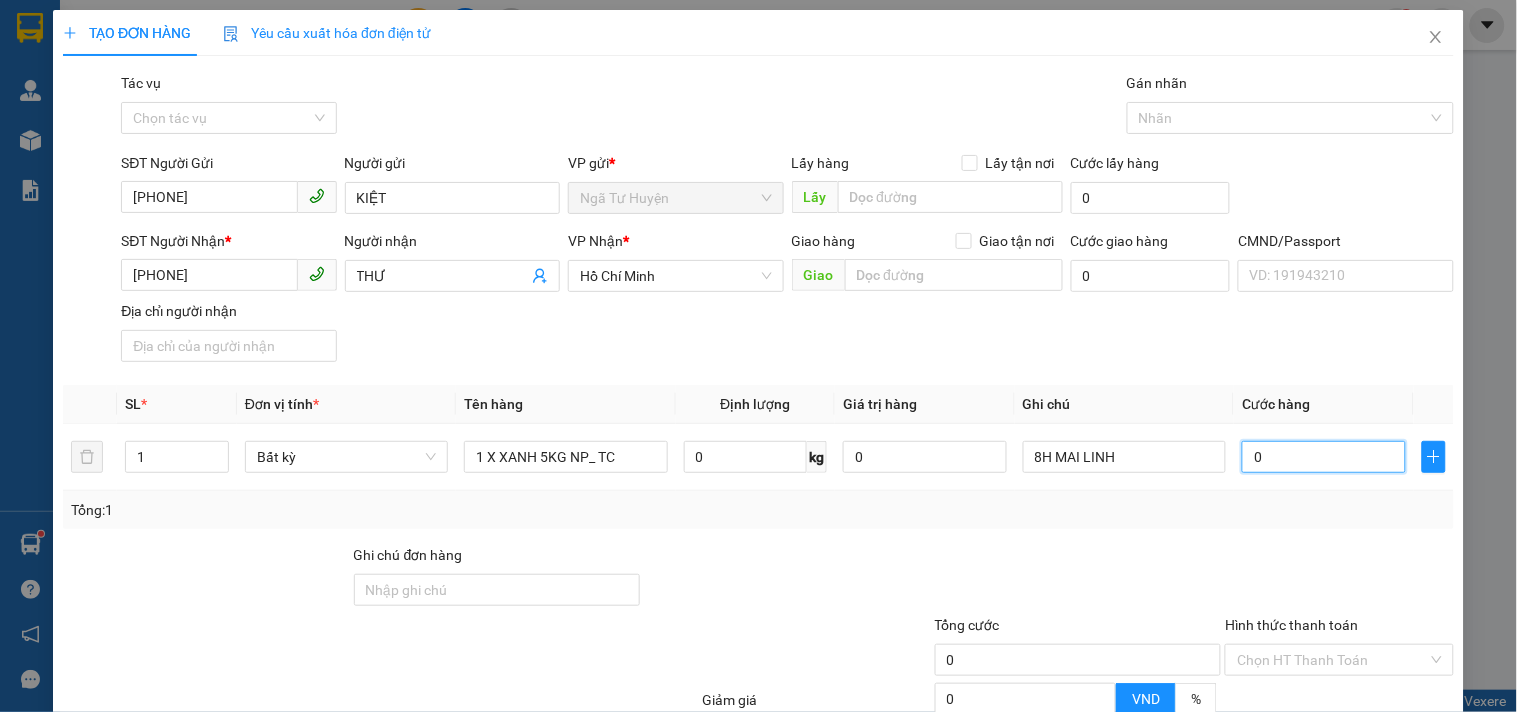 type on "2" 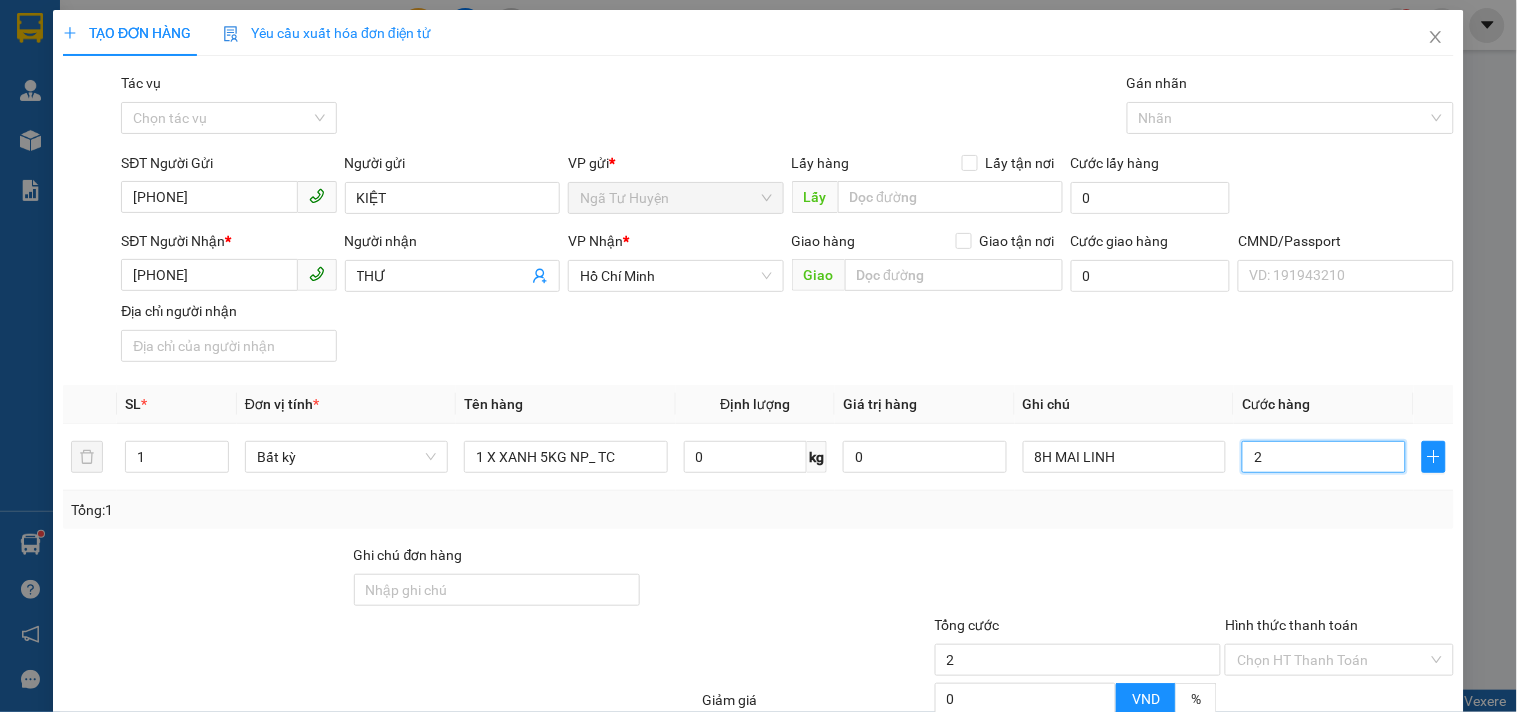 type on "20" 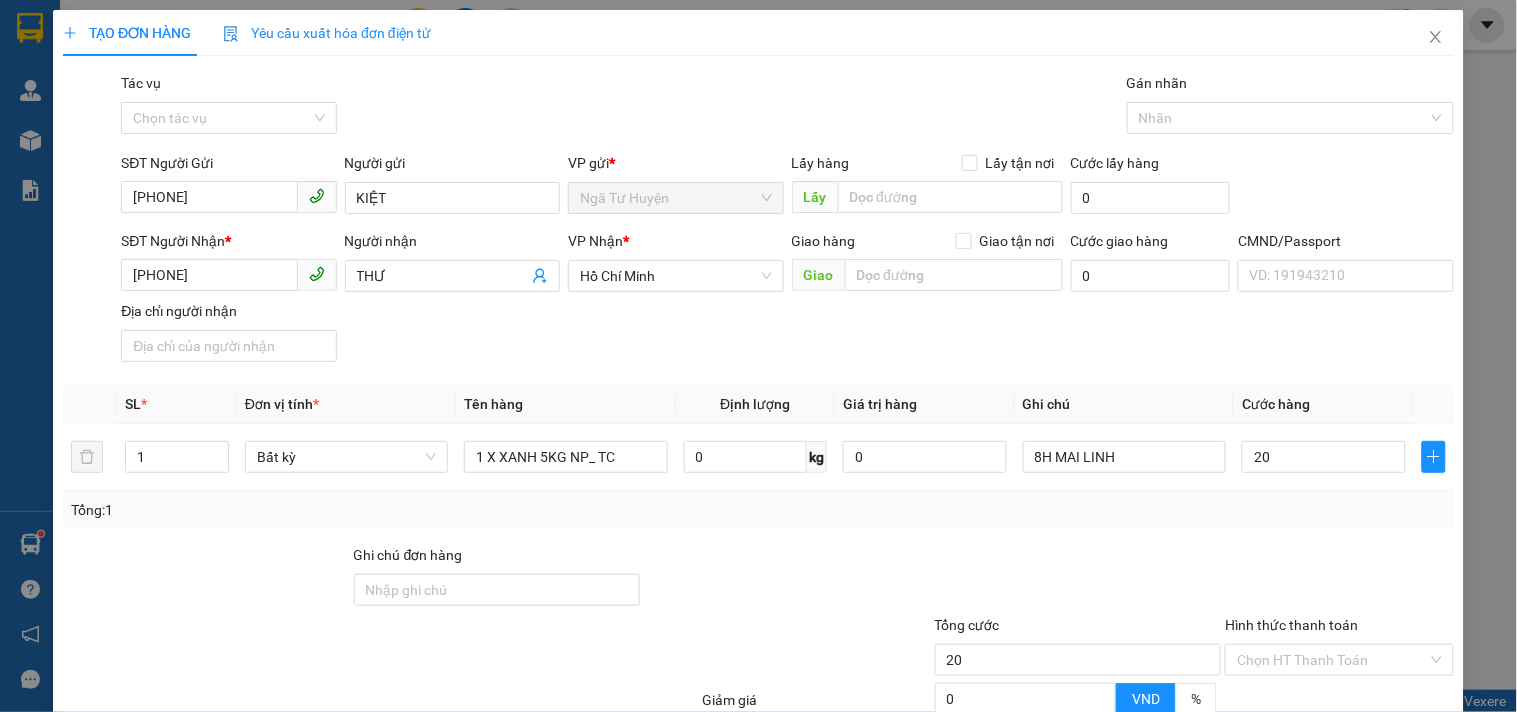 type on "20.000" 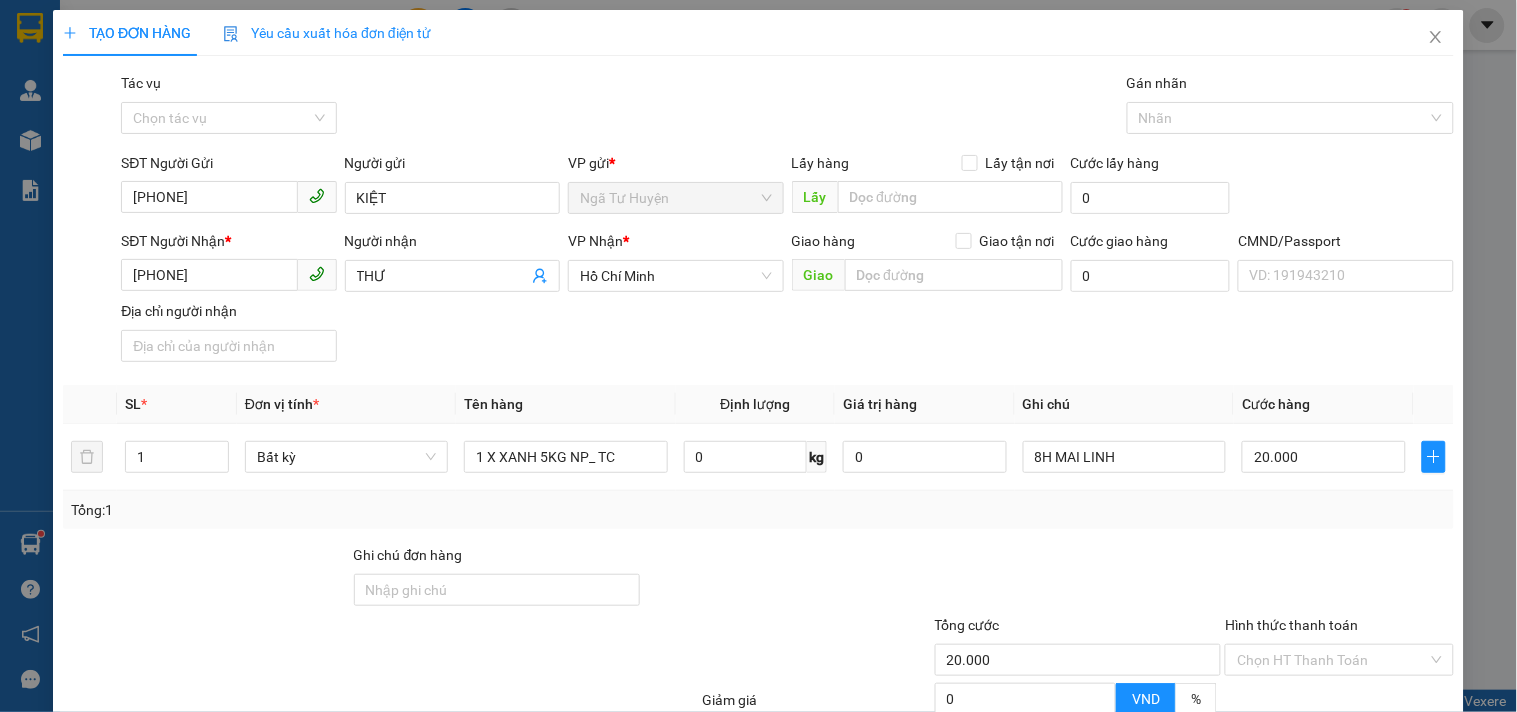 click at bounding box center (1078, 579) 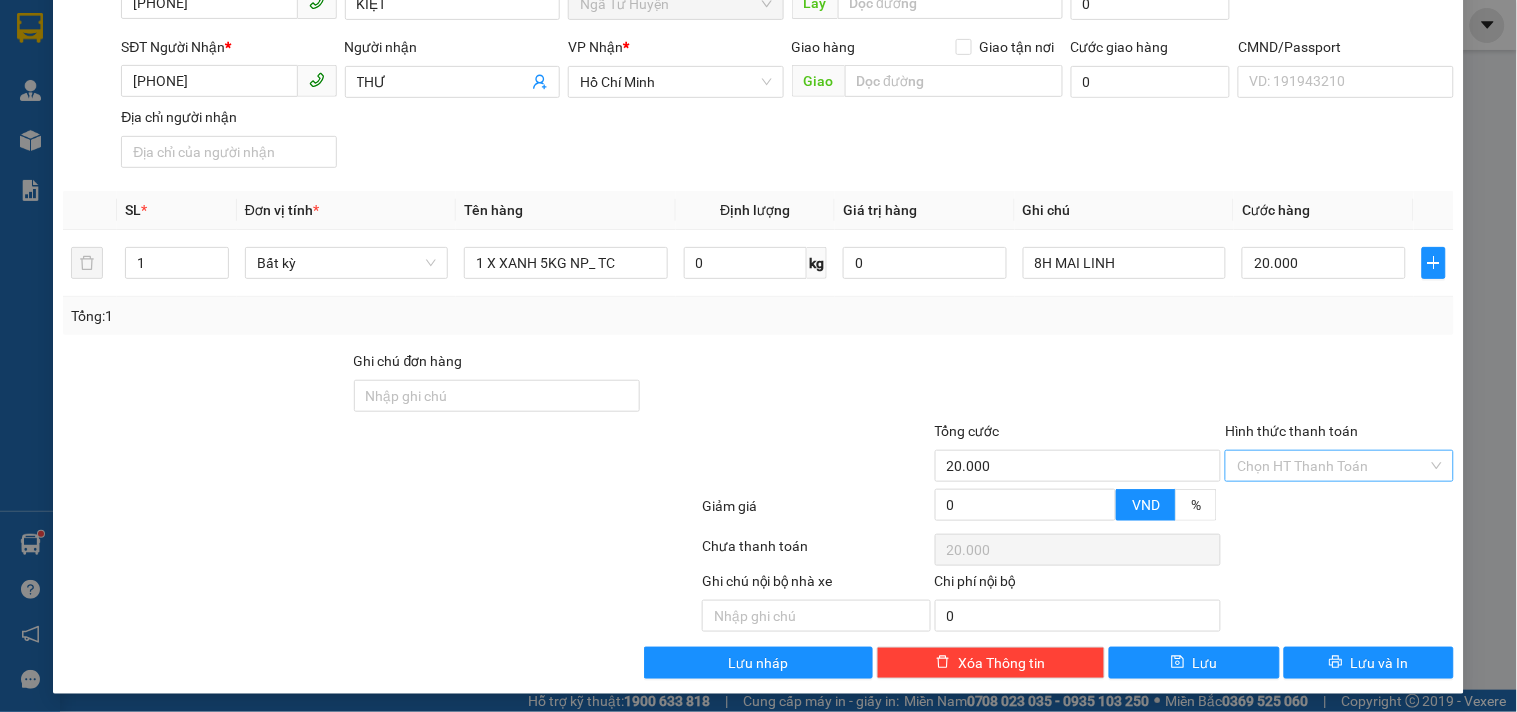 click on "Hình thức thanh toán" at bounding box center [1332, 466] 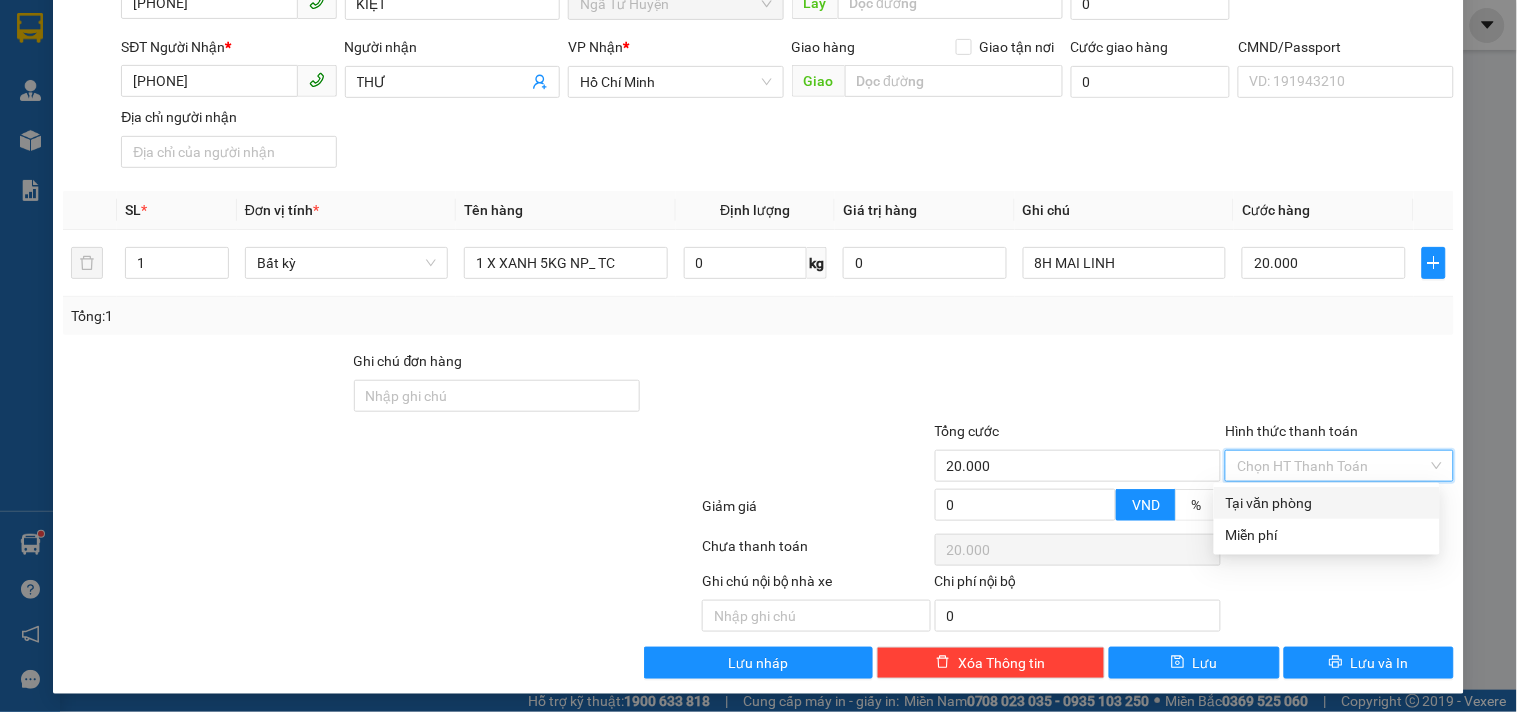 click on "Tại văn phòng" at bounding box center [1327, 503] 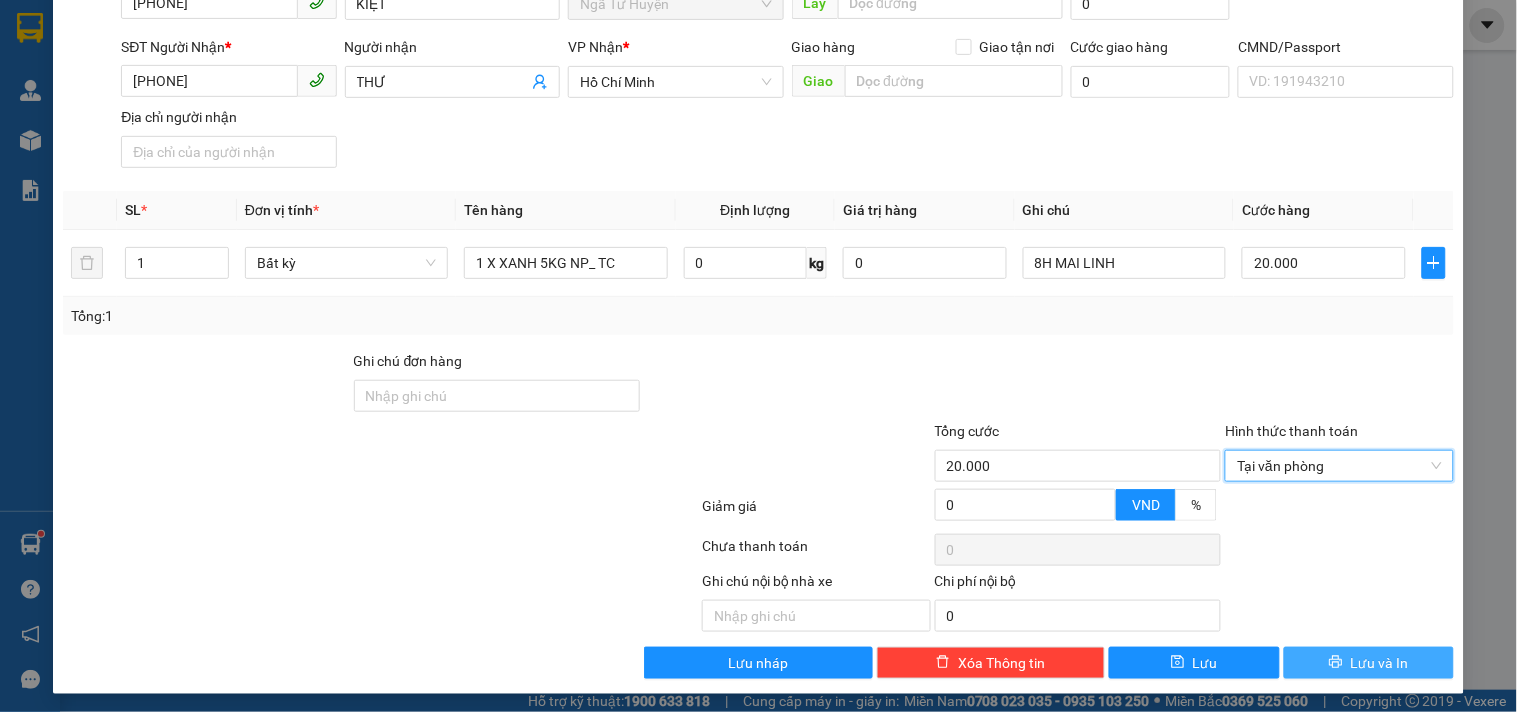 click 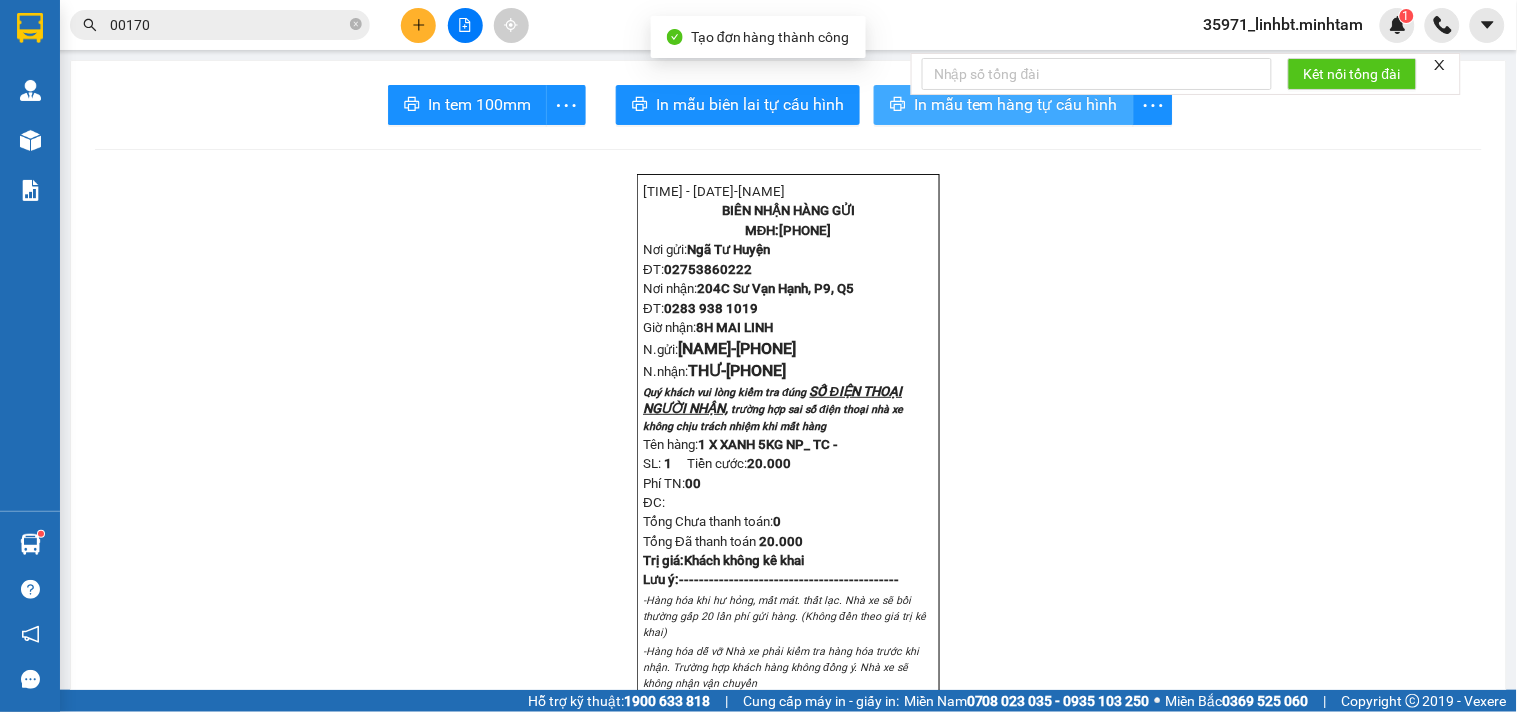 click on "In mẫu tem hàng tự cấu hình" at bounding box center [1004, 105] 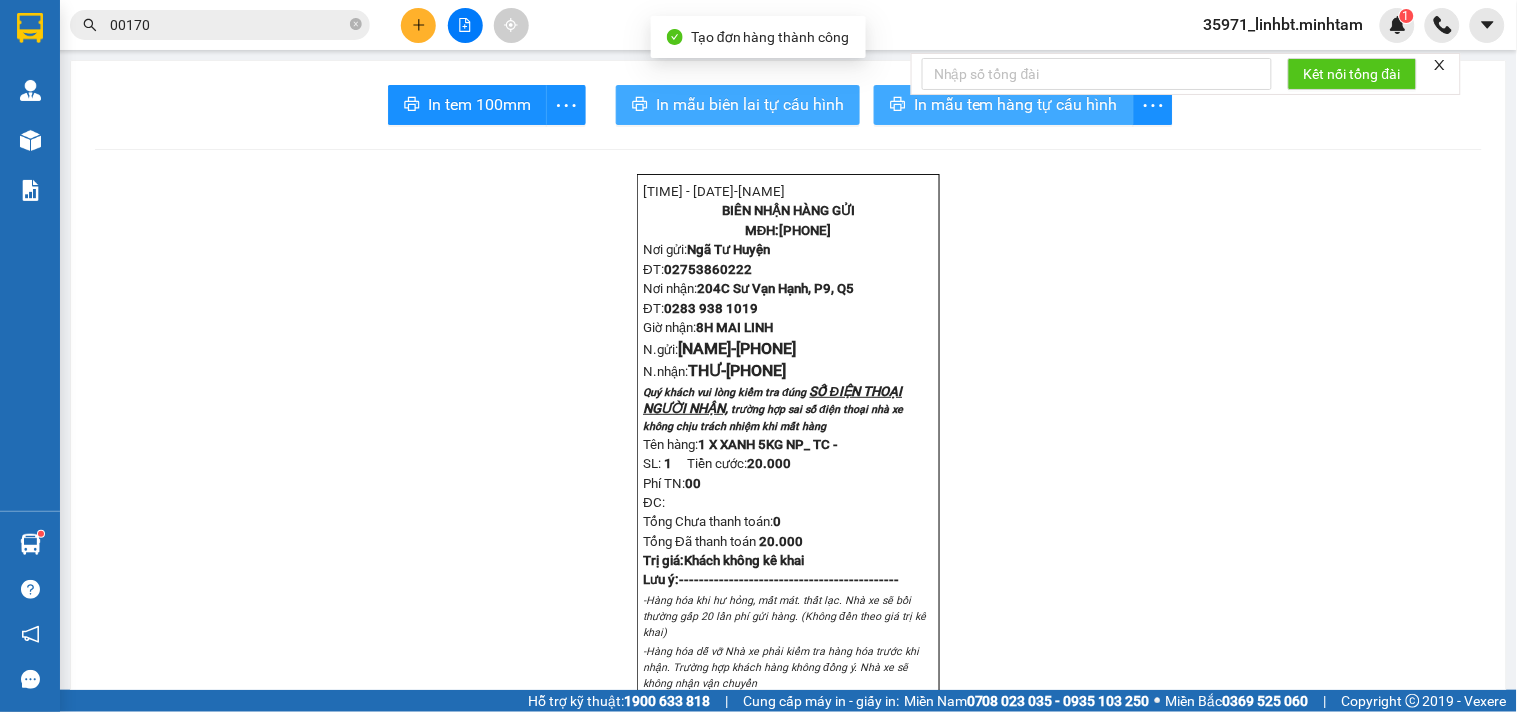 scroll, scrollTop: 0, scrollLeft: 0, axis: both 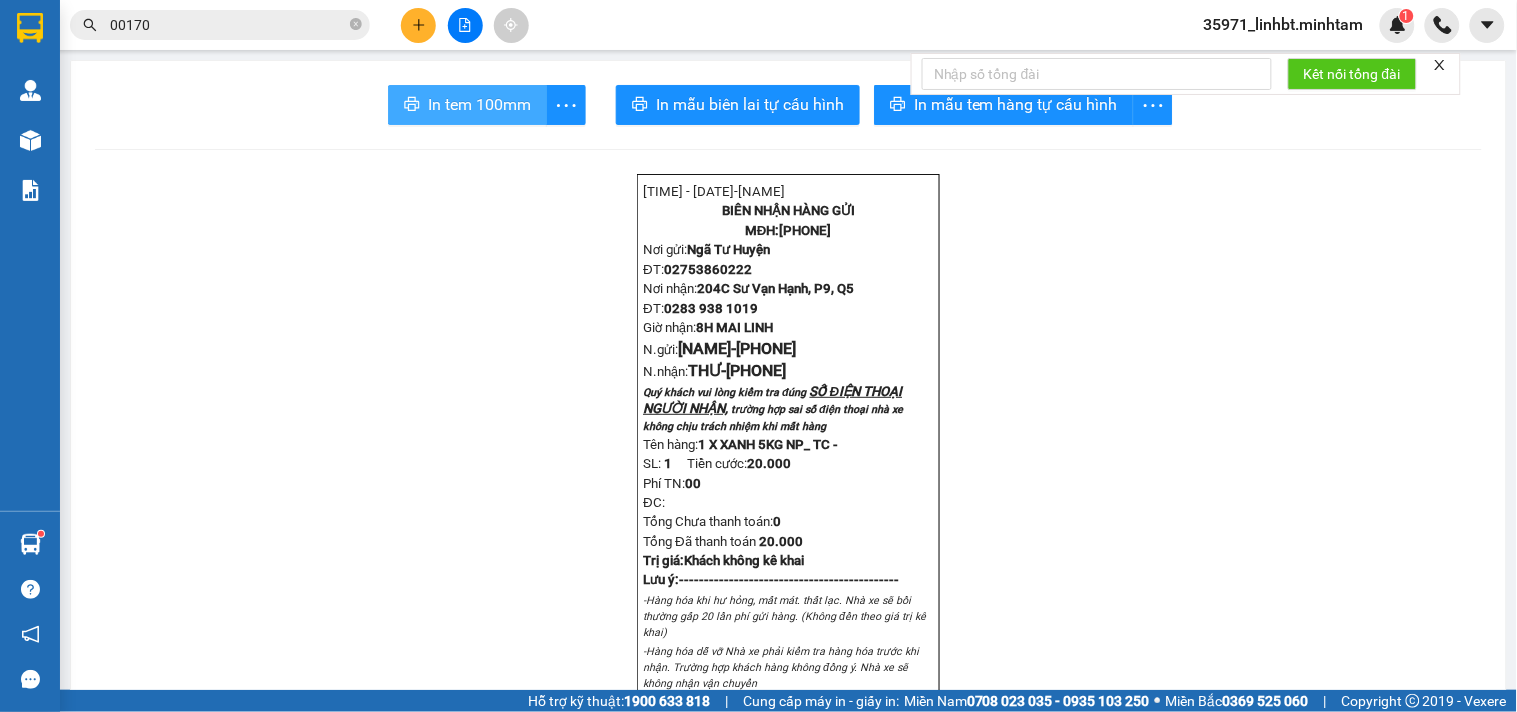 click on "In tem 100mm" at bounding box center [479, 104] 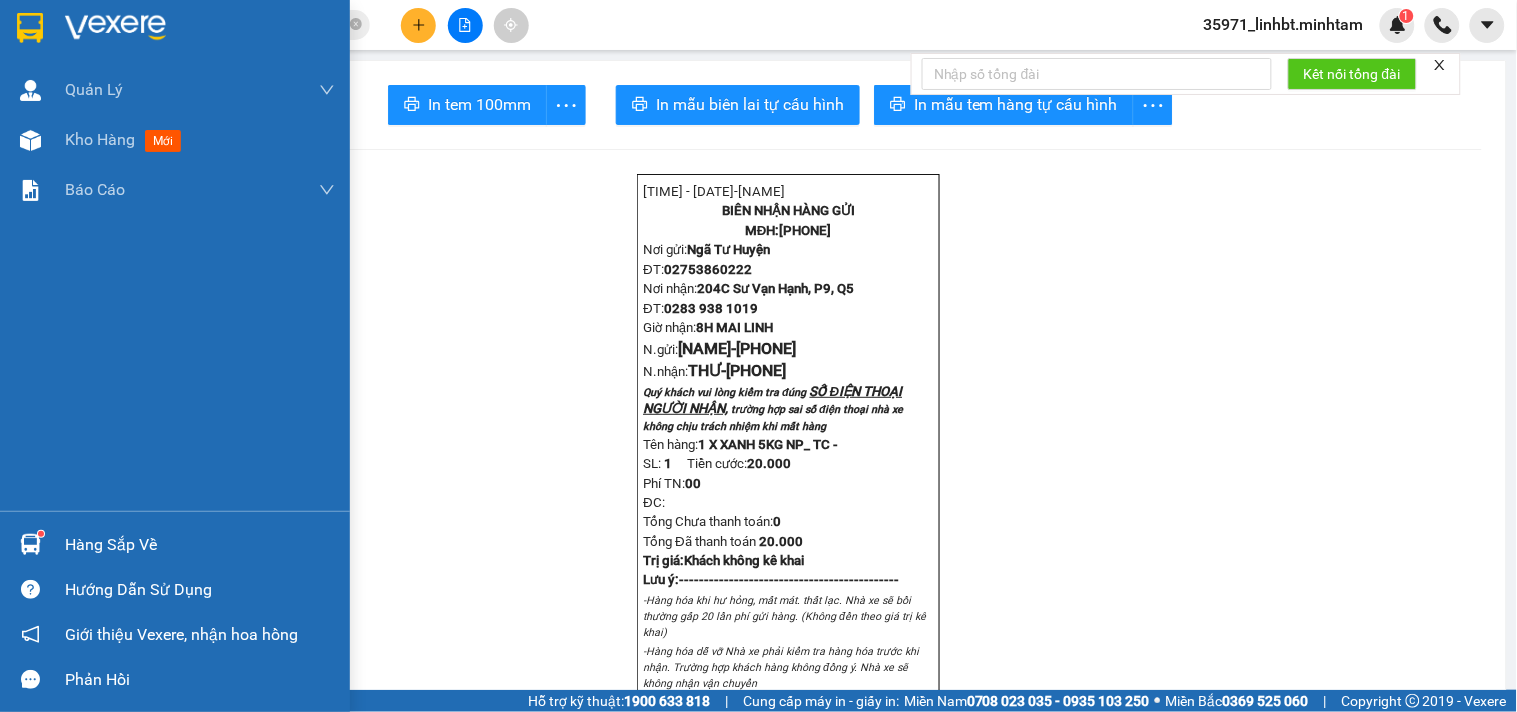 click on "Hàng sắp về" at bounding box center (200, 545) 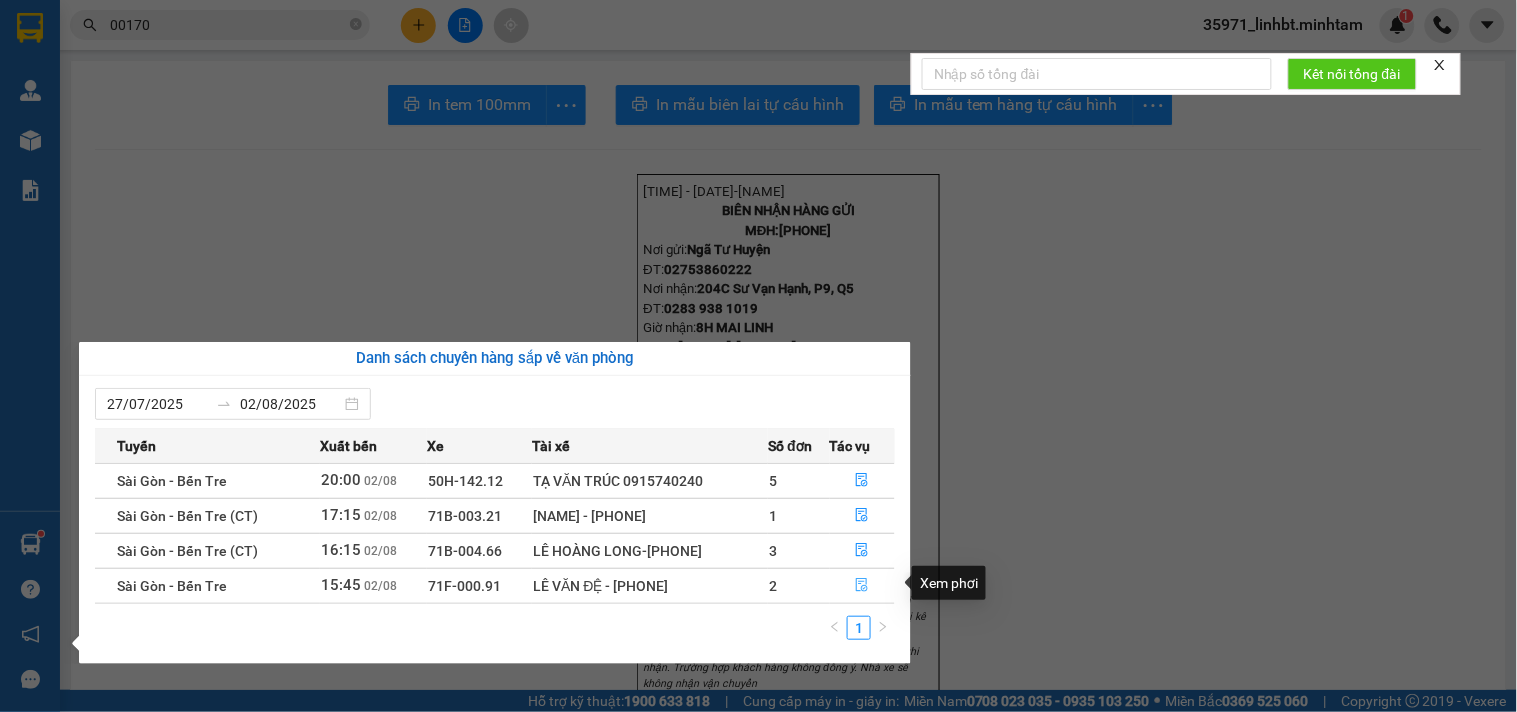 click at bounding box center (863, 586) 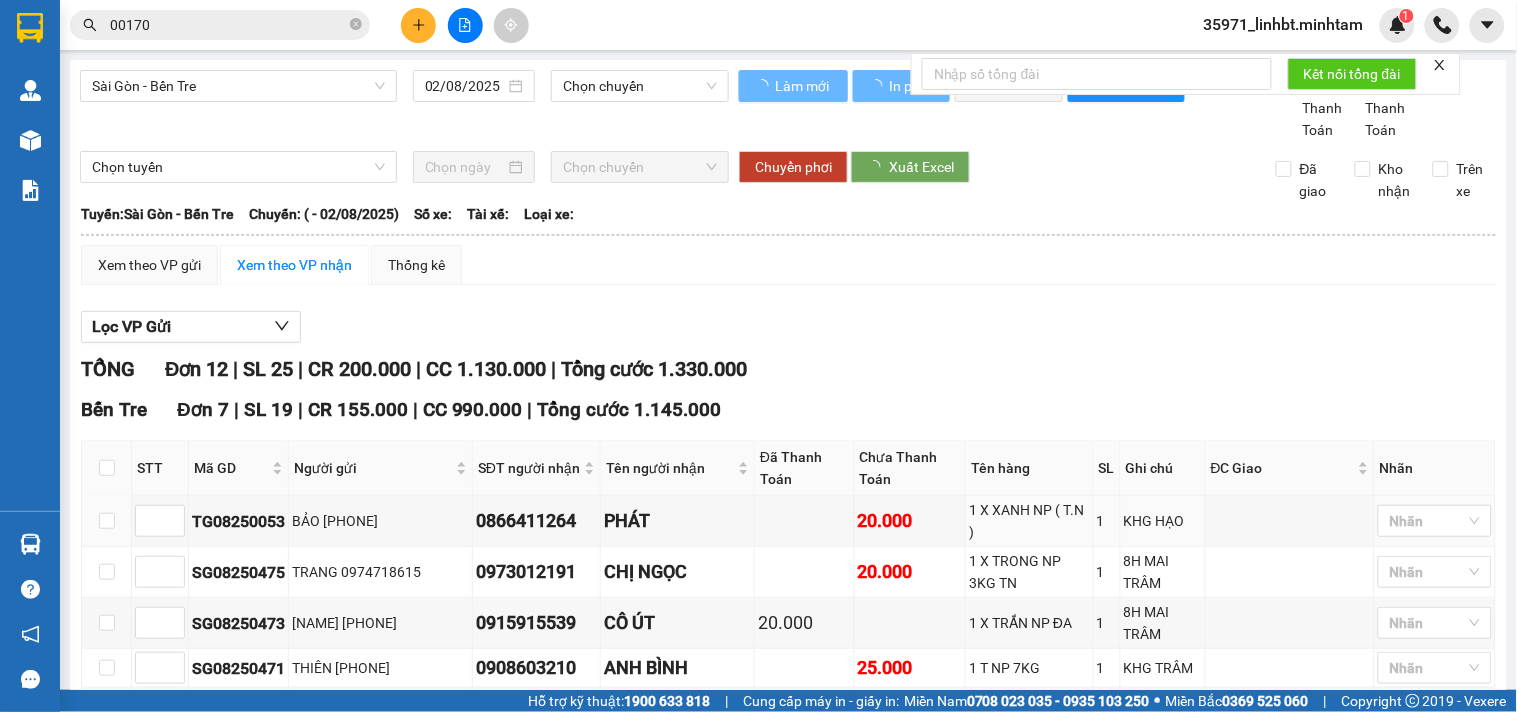 scroll, scrollTop: 555, scrollLeft: 0, axis: vertical 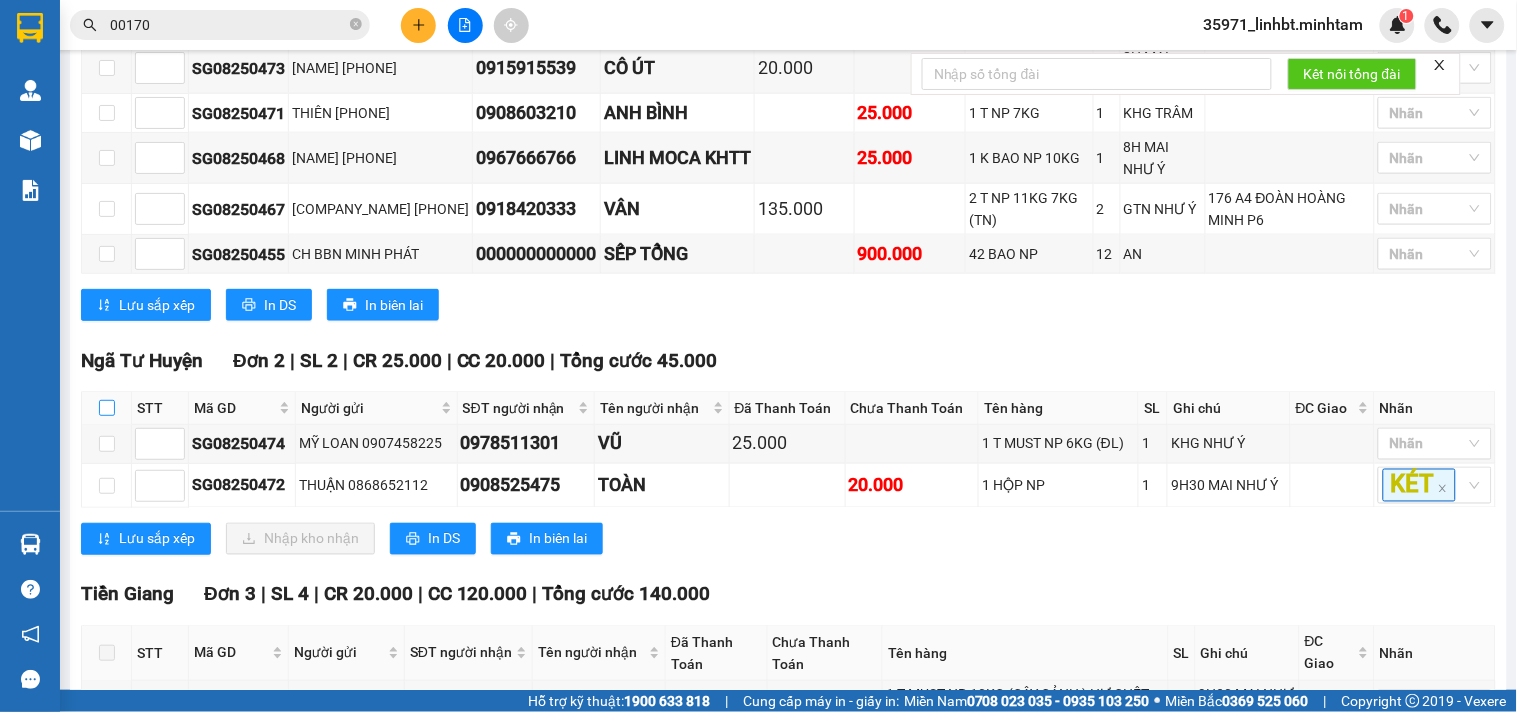 click at bounding box center [107, 408] 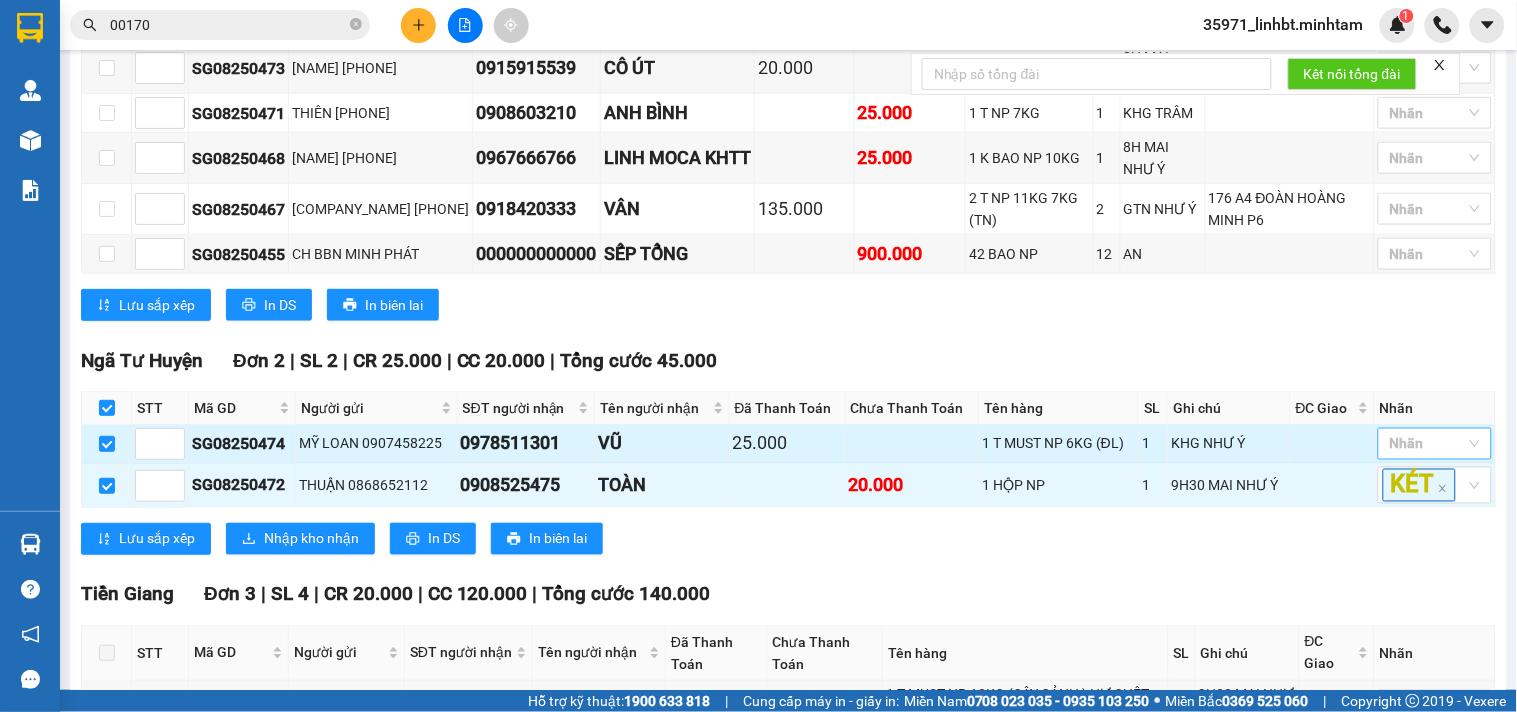 click at bounding box center (1425, 444) 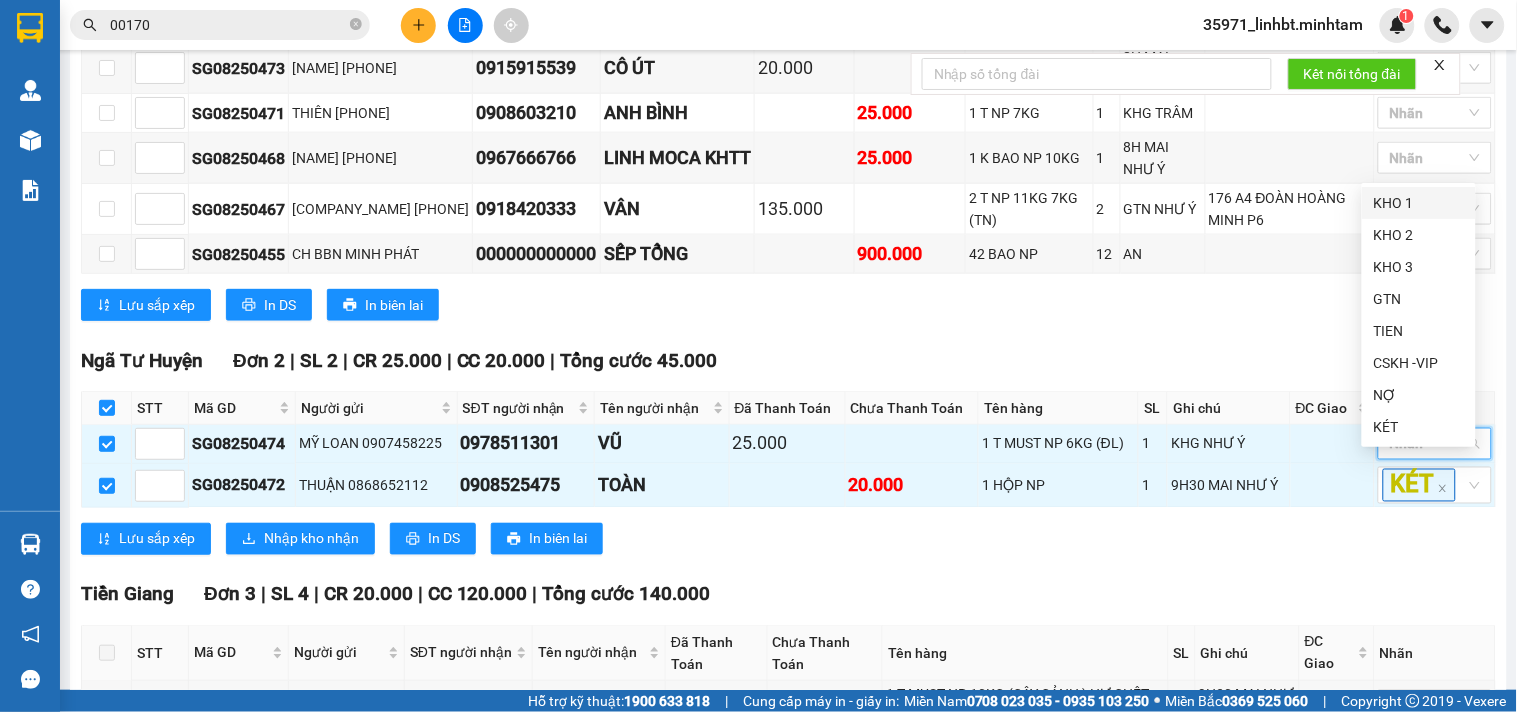 click on "KHO 1" at bounding box center (1419, 203) 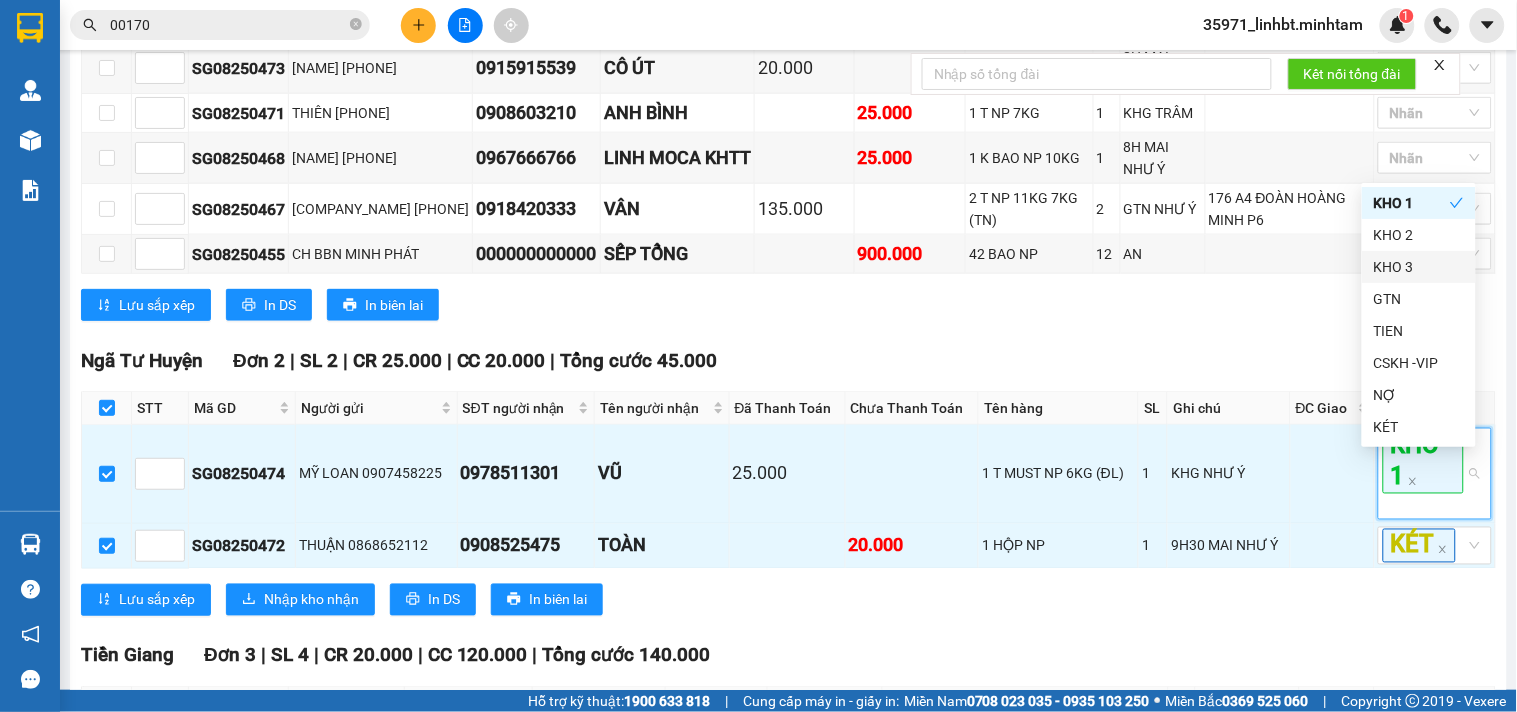 click on "Ngã Tư Huyện Đơn   2 | SL   2 | CR   25.000 | CC   20.000 | Tổng cước   45.000" at bounding box center (788, 361) 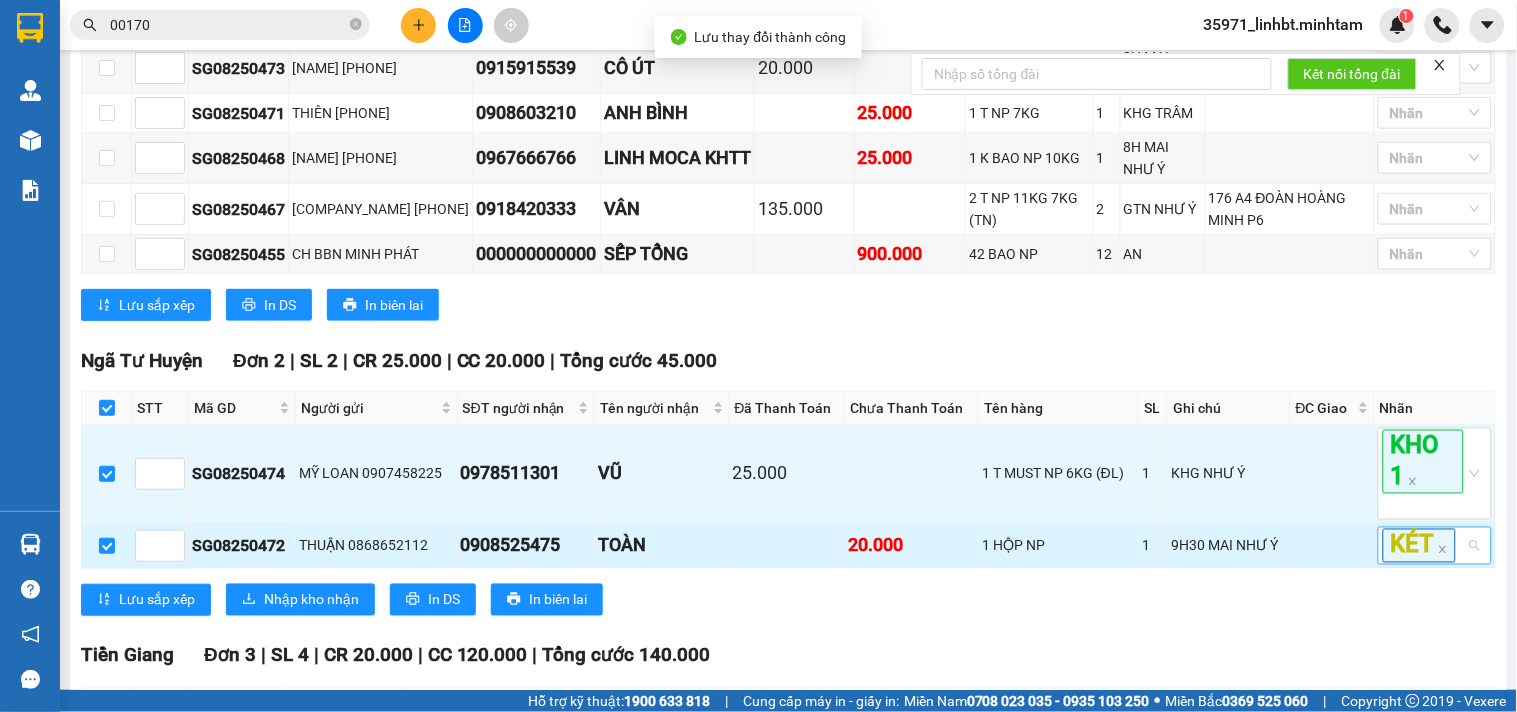 click on "KÉT" at bounding box center [1435, 545] 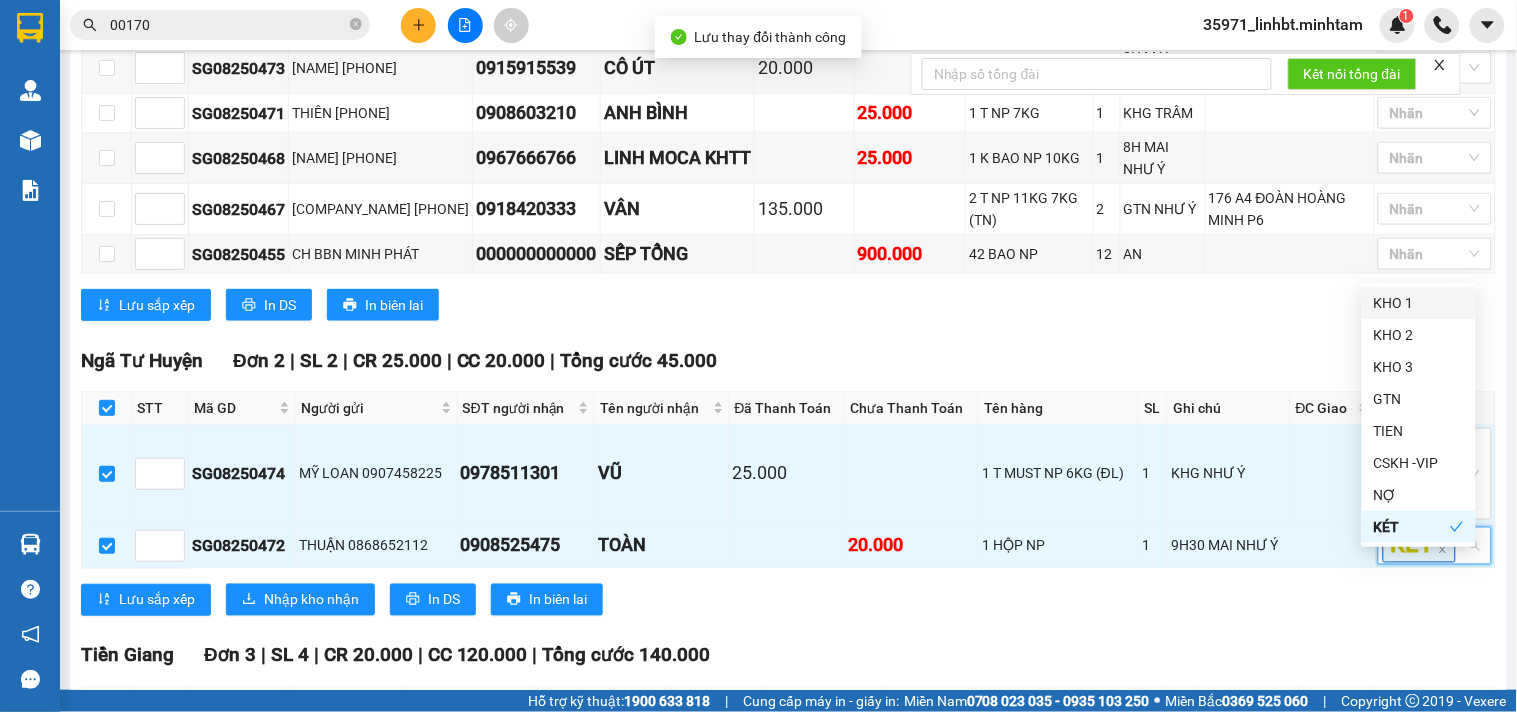 click on "KHO 1" at bounding box center (1419, 303) 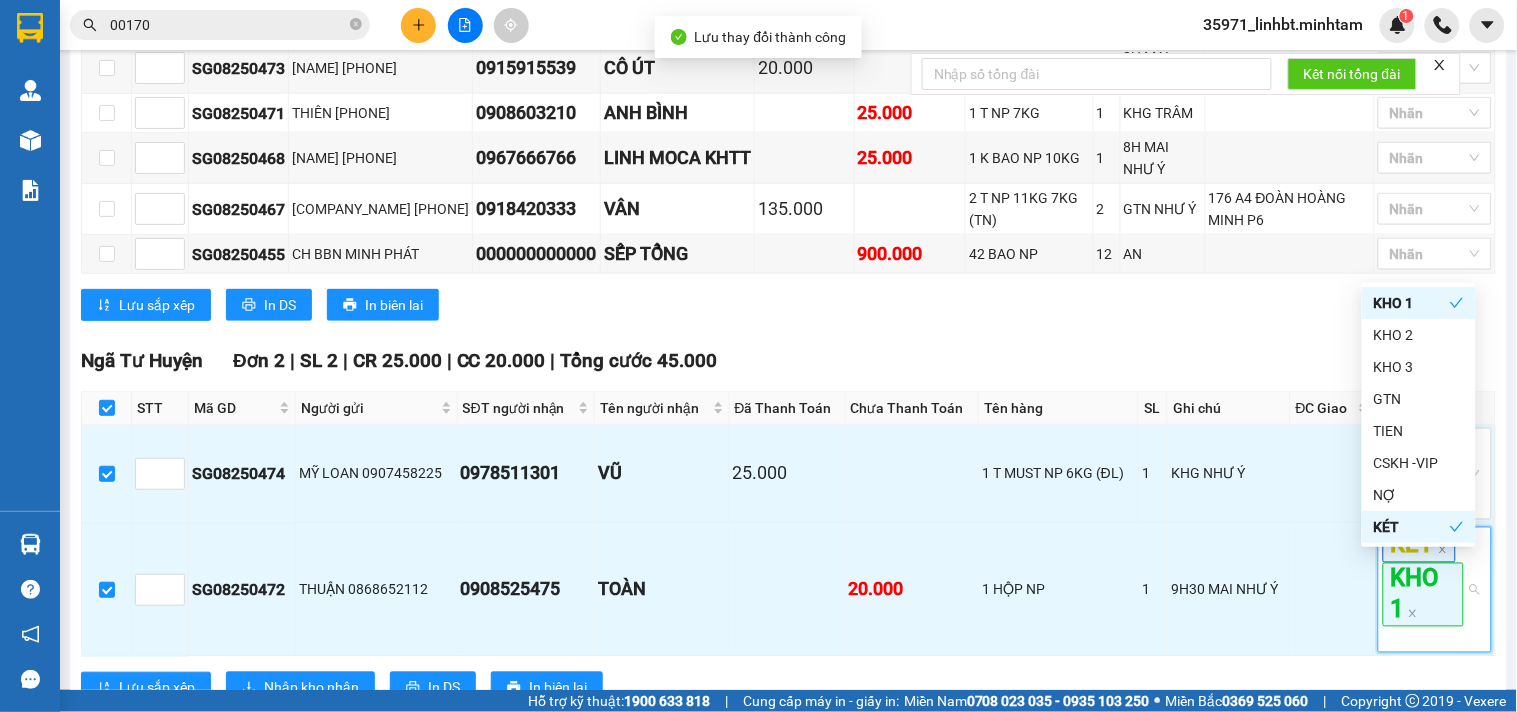 click on "Lưu sắp xếp In DS In biên lai" at bounding box center [788, 305] 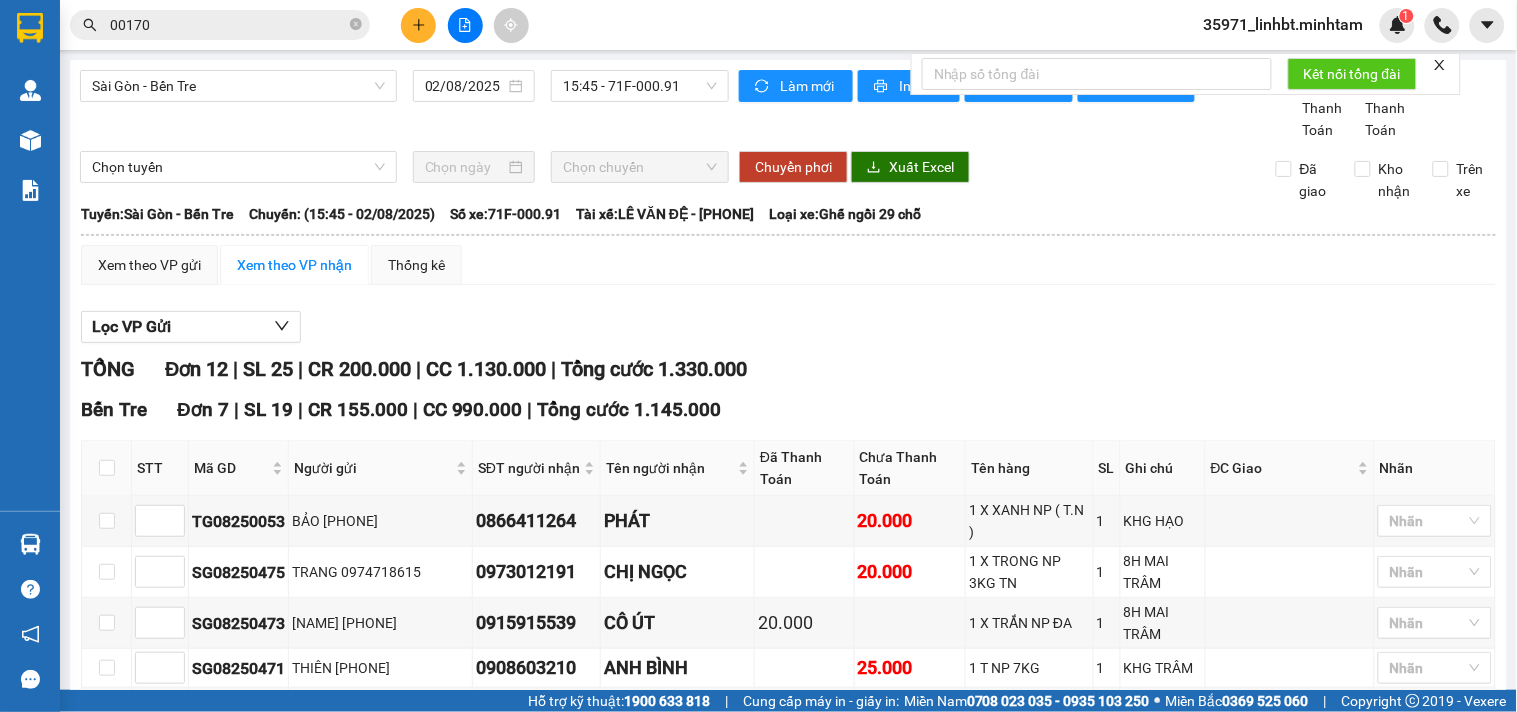 scroll, scrollTop: 741, scrollLeft: 0, axis: vertical 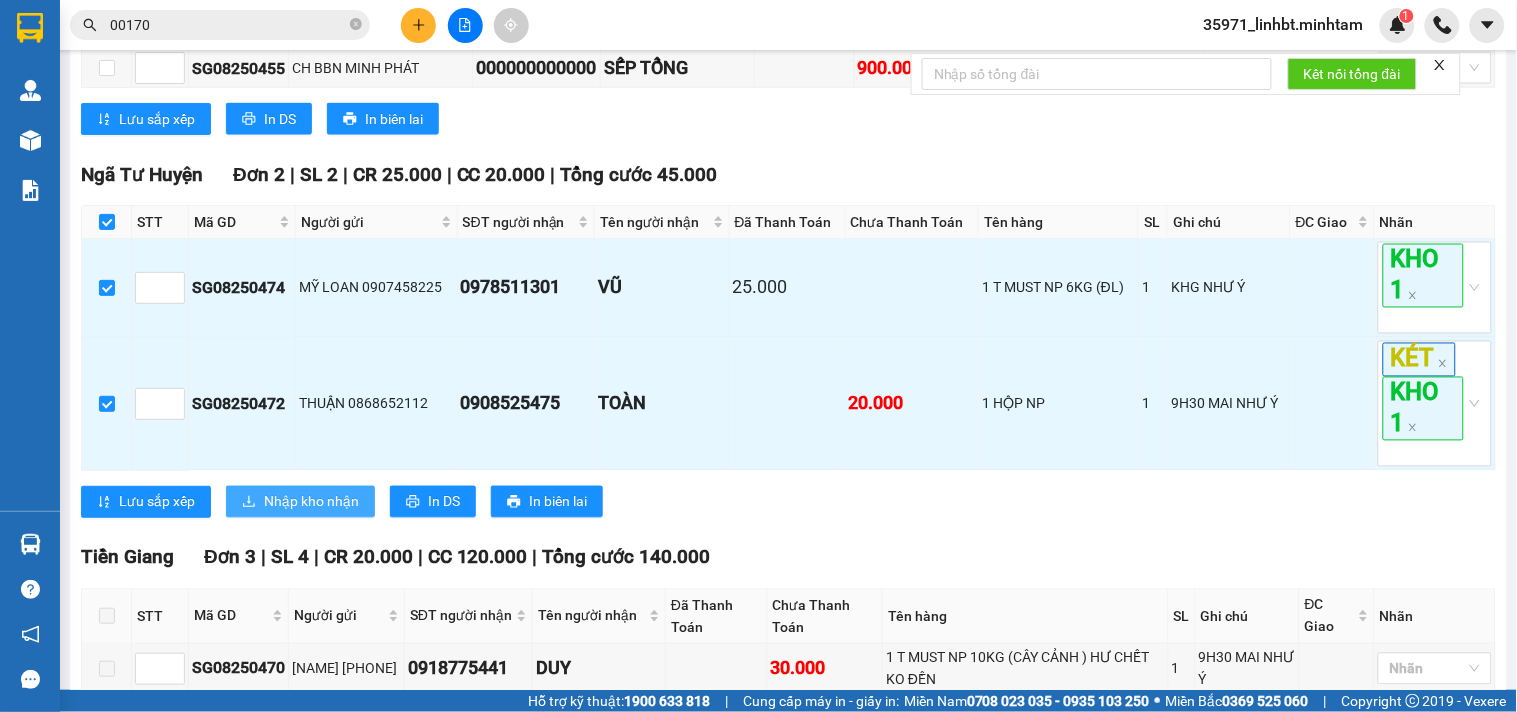 click on "Nhập kho nhận" at bounding box center [311, 502] 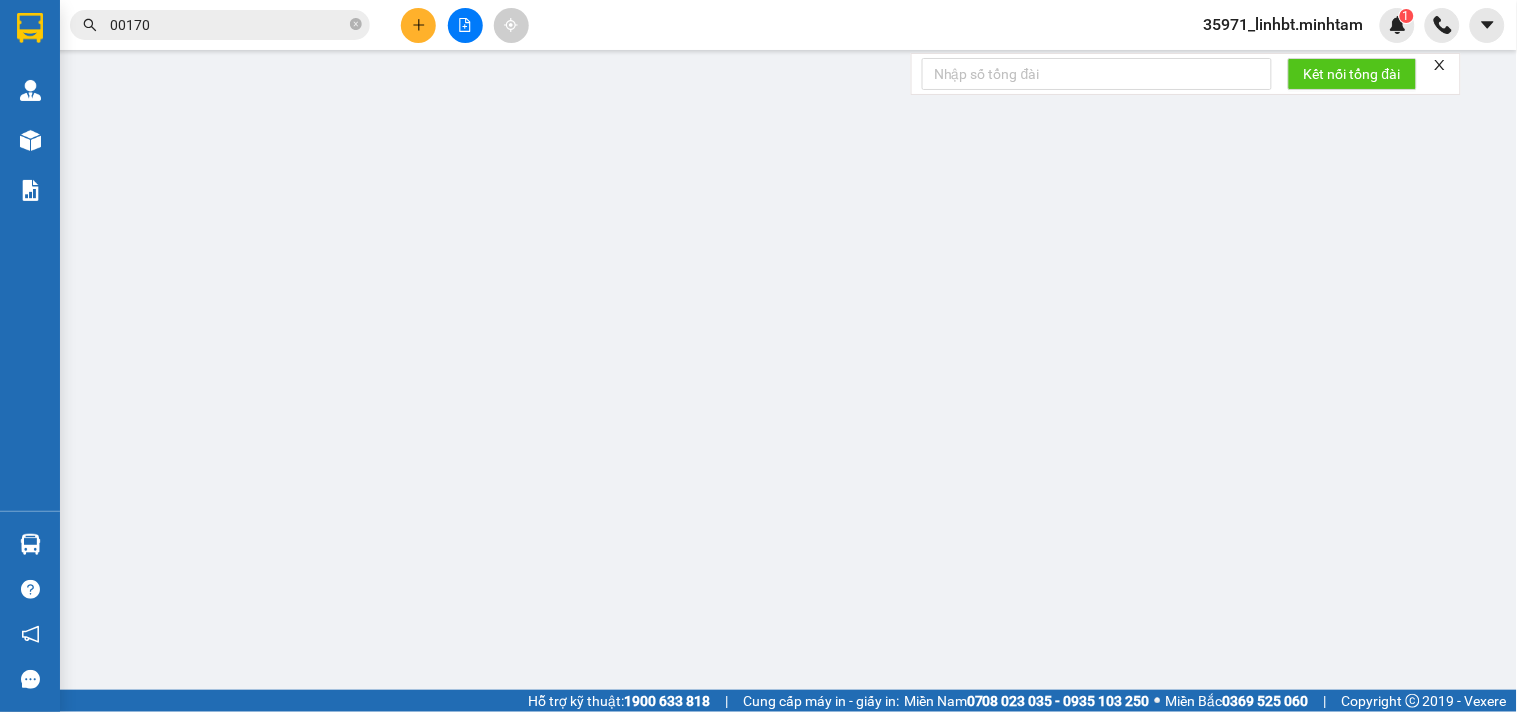 scroll, scrollTop: 0, scrollLeft: 0, axis: both 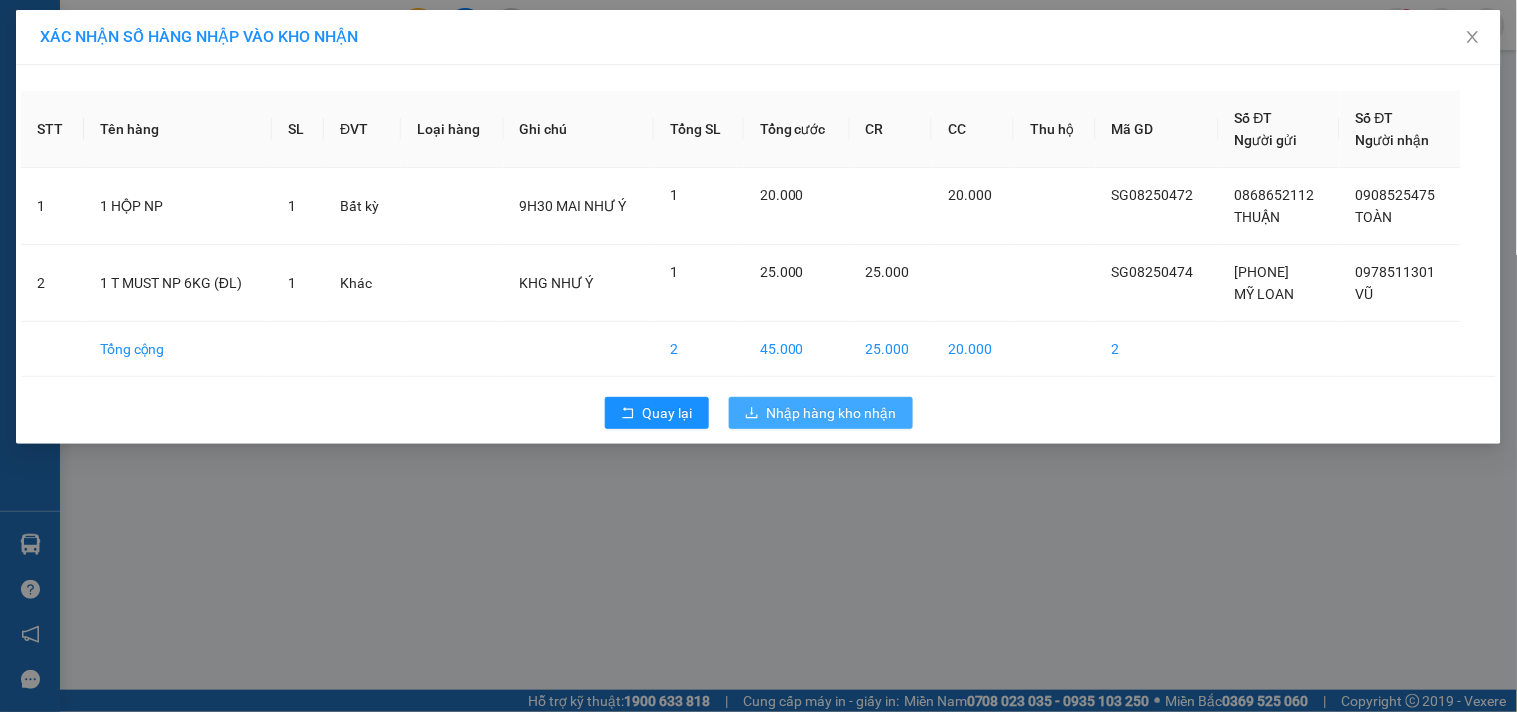 click on "Nhập hàng kho nhận" at bounding box center [821, 413] 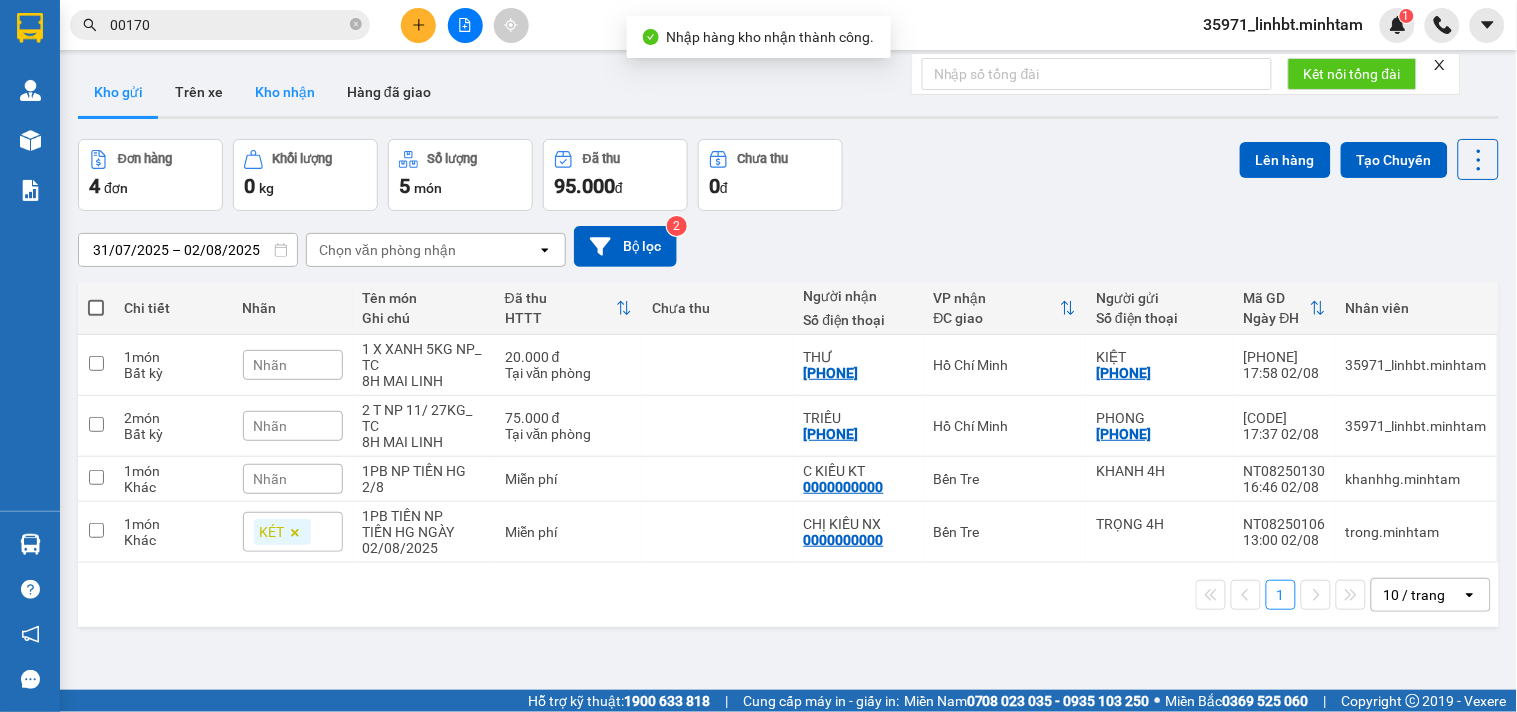 click on "Kho nhận" at bounding box center (285, 92) 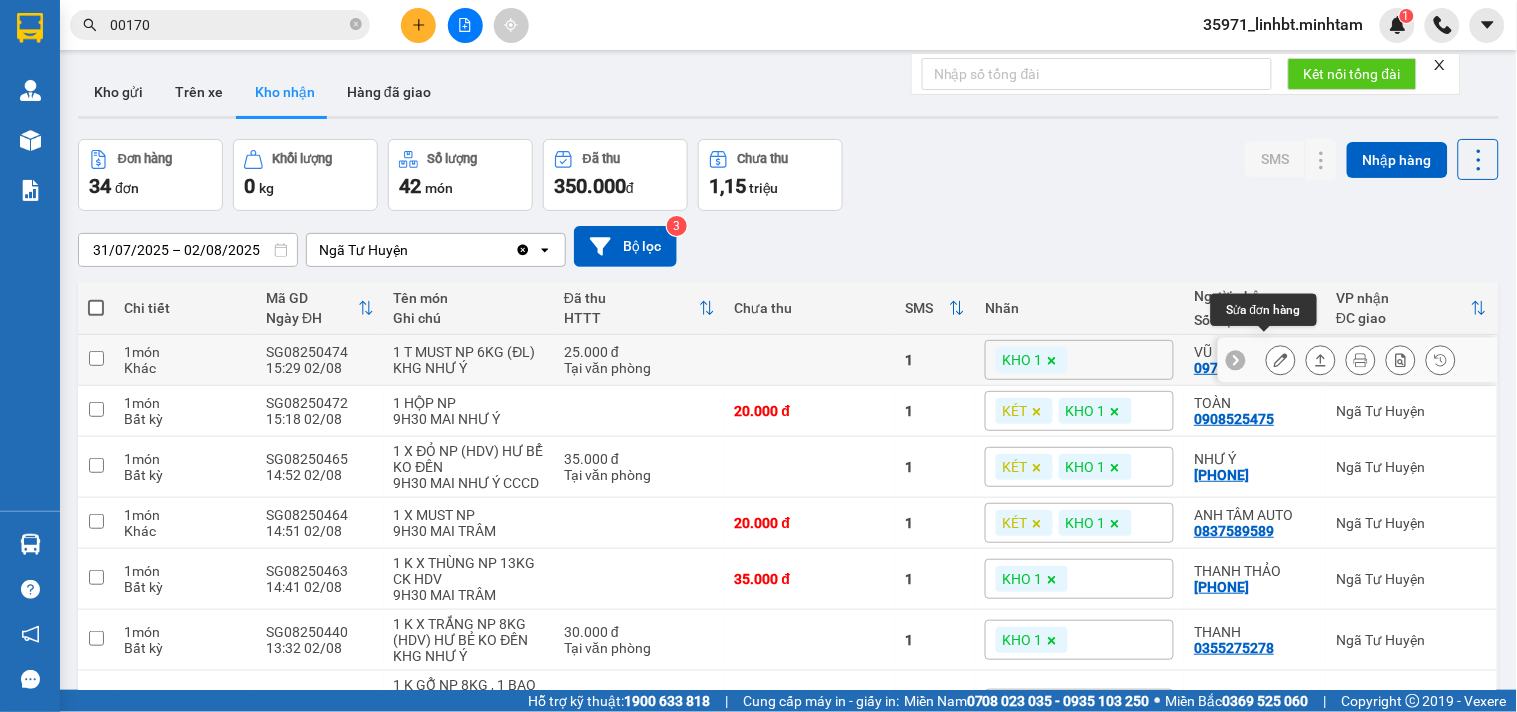 click at bounding box center [1281, 360] 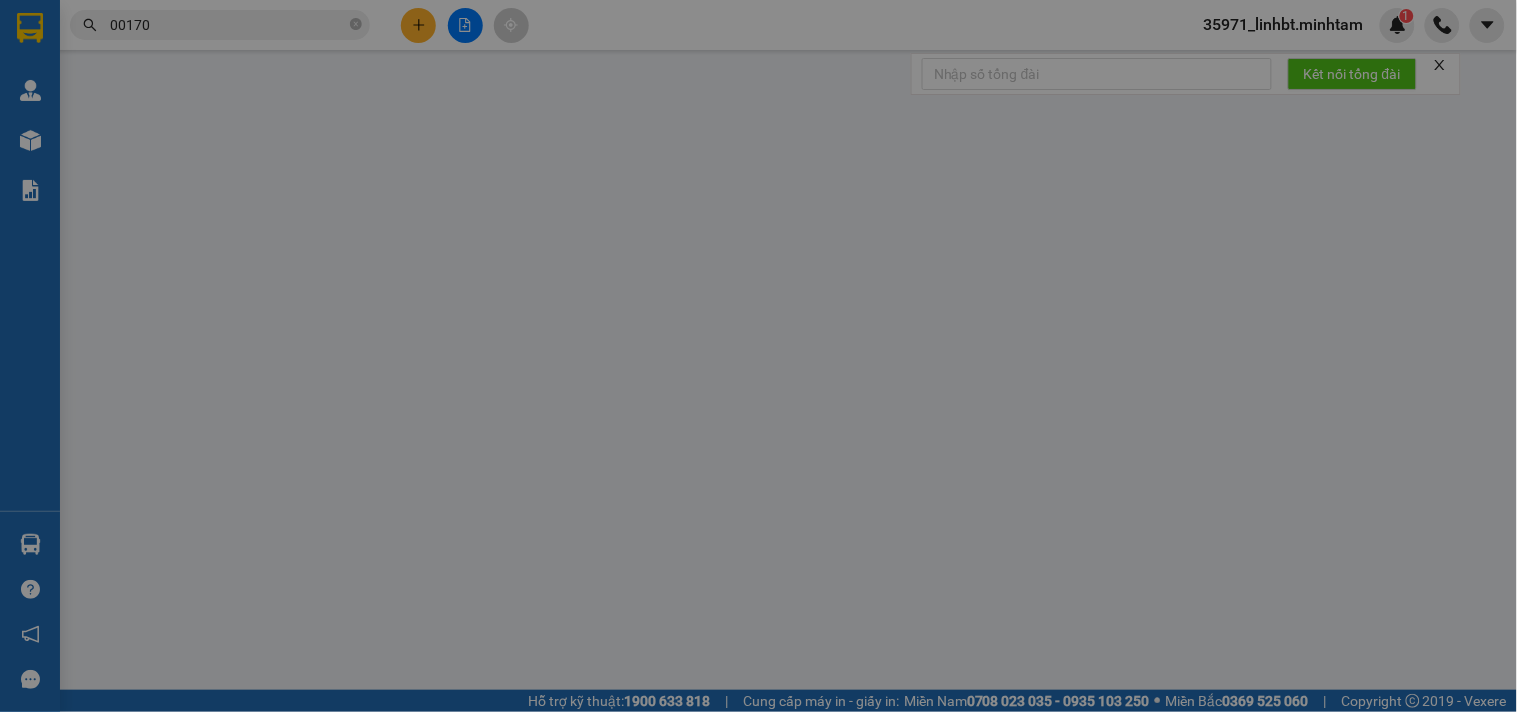 type on "[PHONE]" 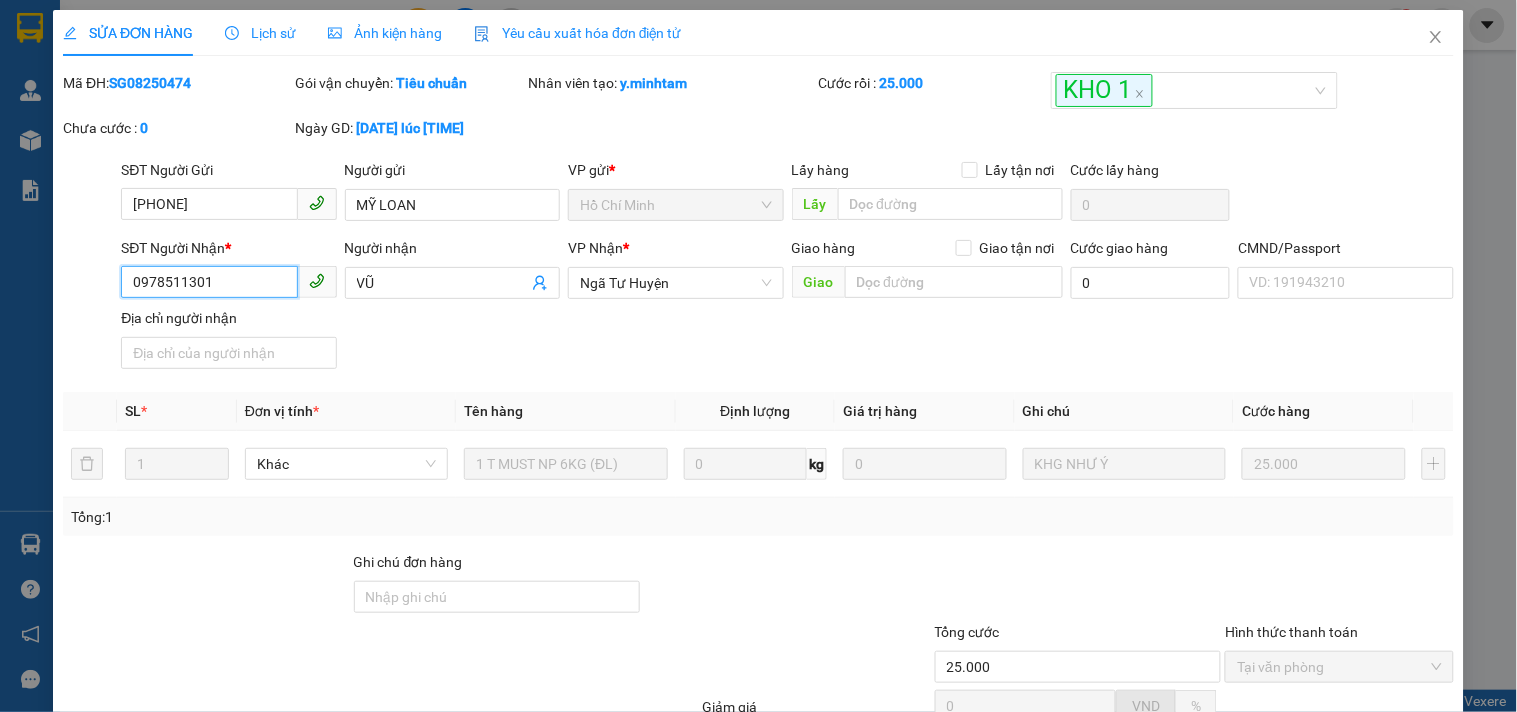 click on "0978511301" at bounding box center (209, 282) 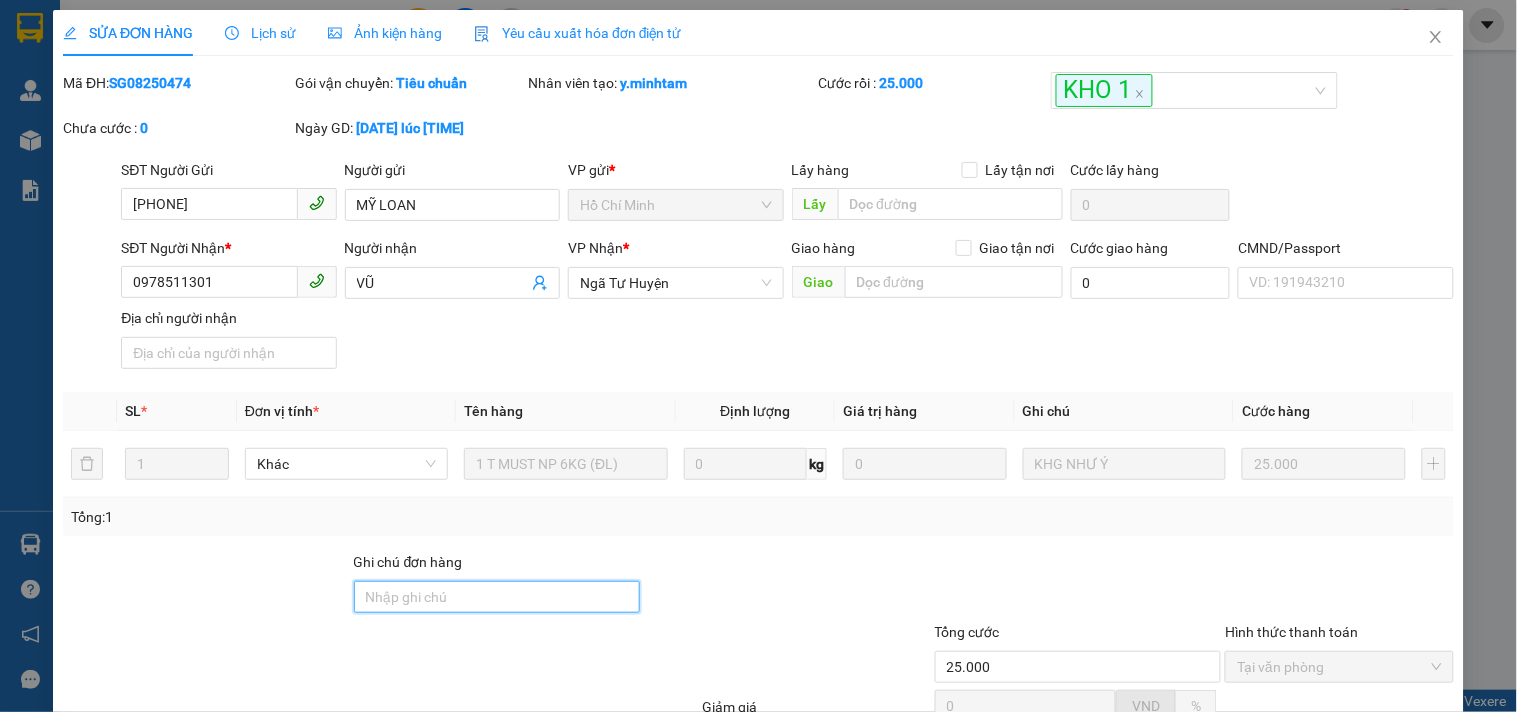 click on "Ghi chú đơn hàng" at bounding box center (497, 597) 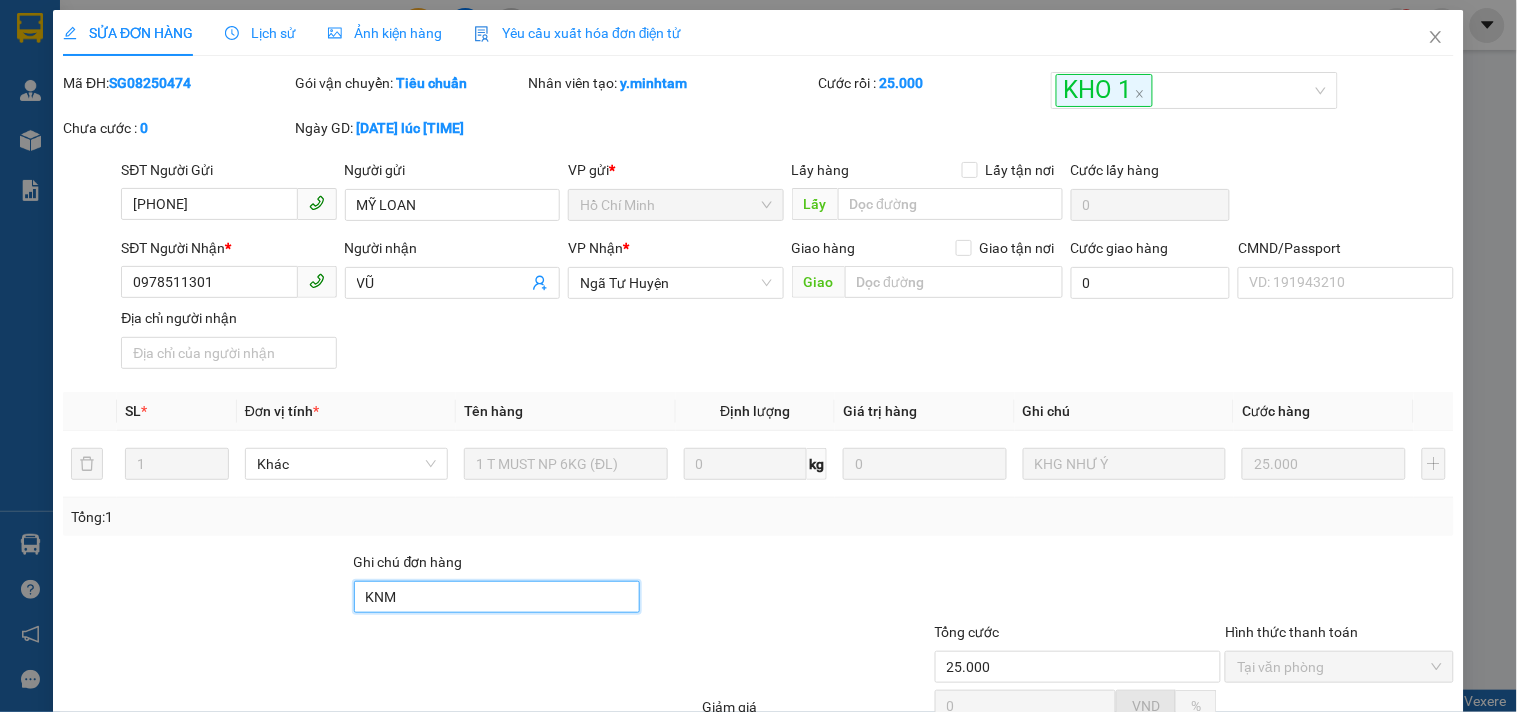 scroll, scrollTop: 202, scrollLeft: 0, axis: vertical 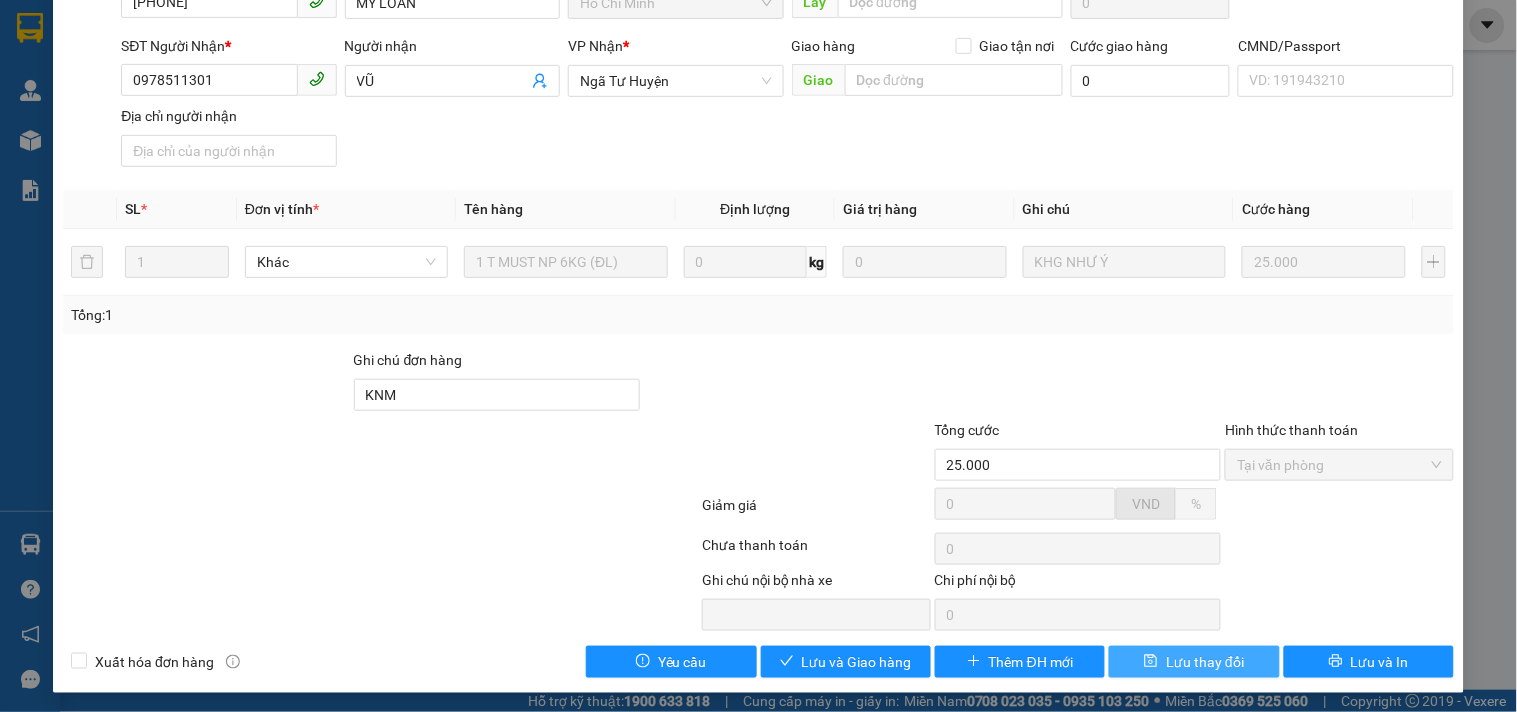 click on "Lưu thay đổi" at bounding box center [1205, 662] 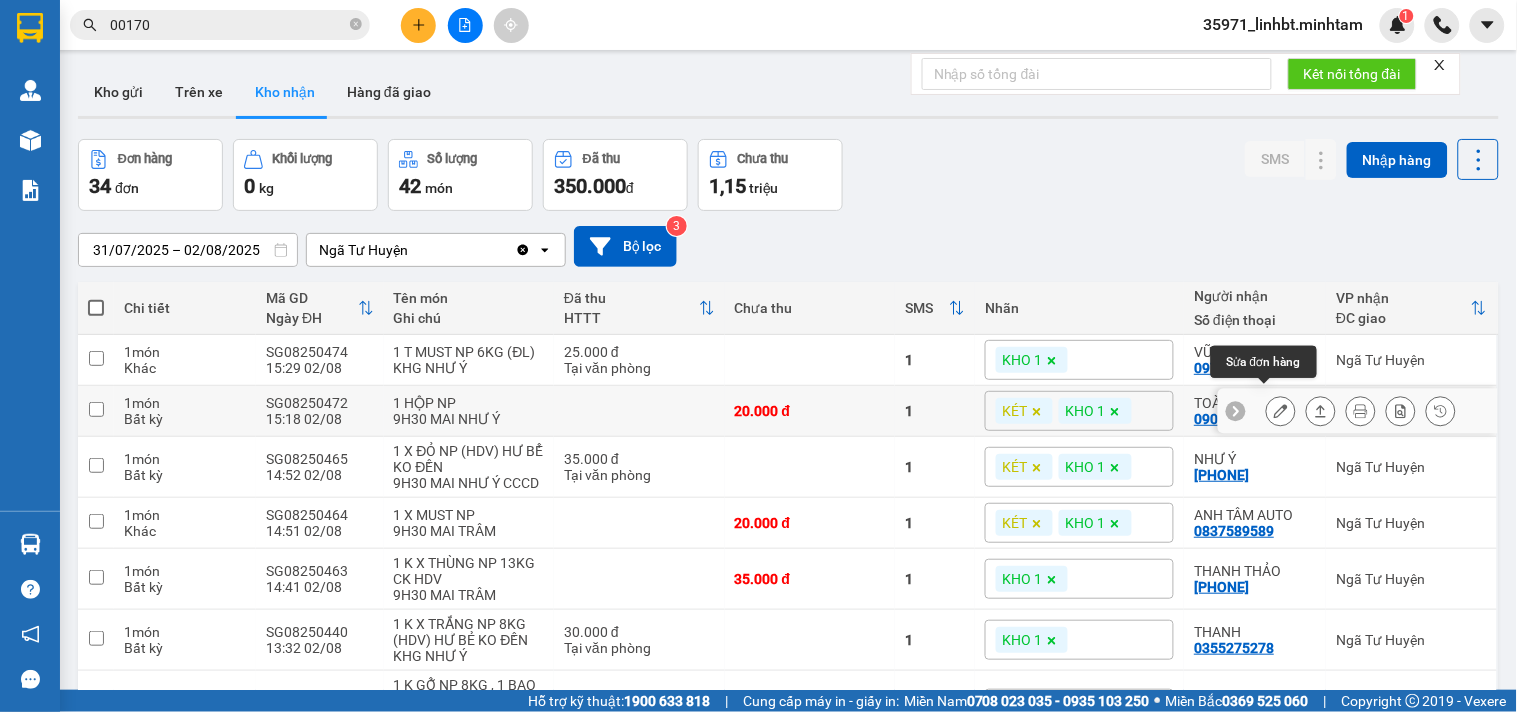 click 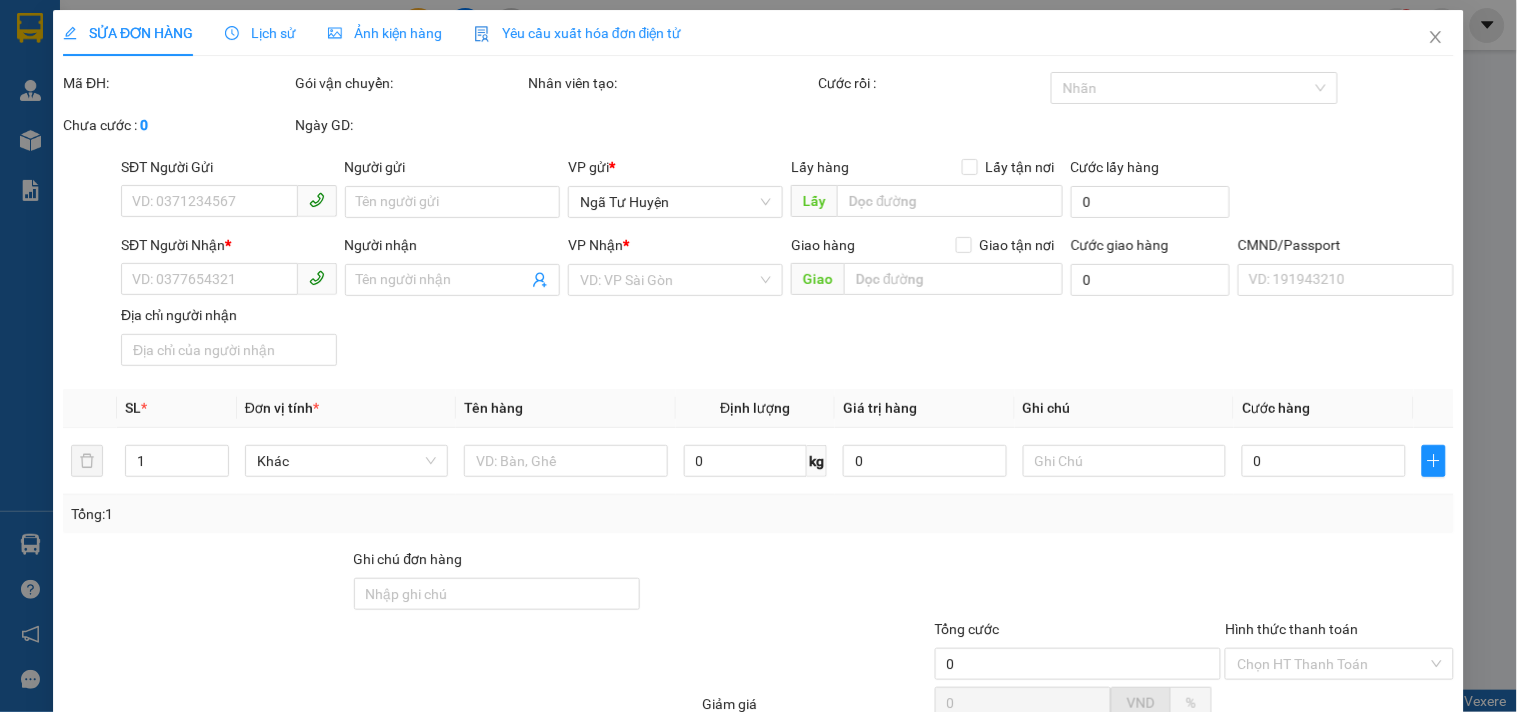 type on "0868652112" 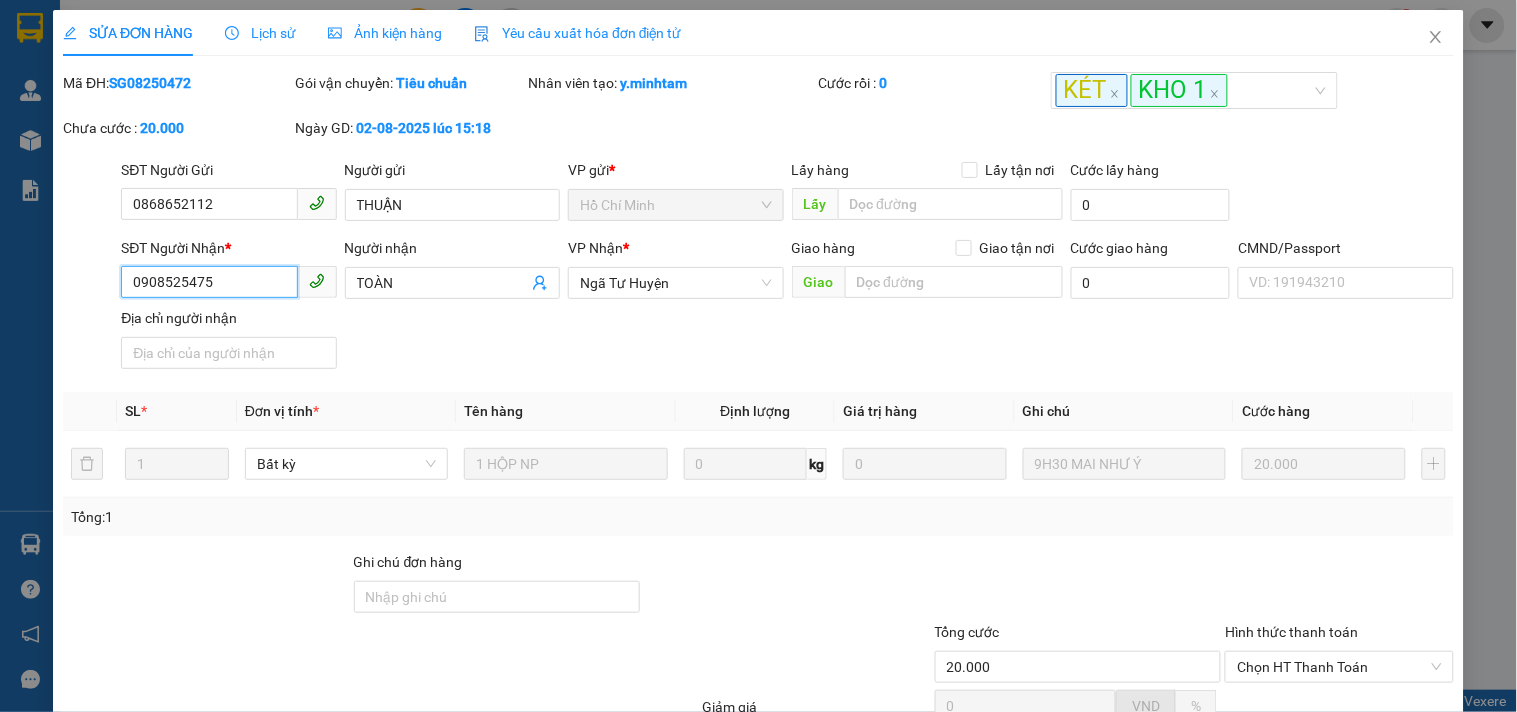 click on "0908525475" at bounding box center (209, 282) 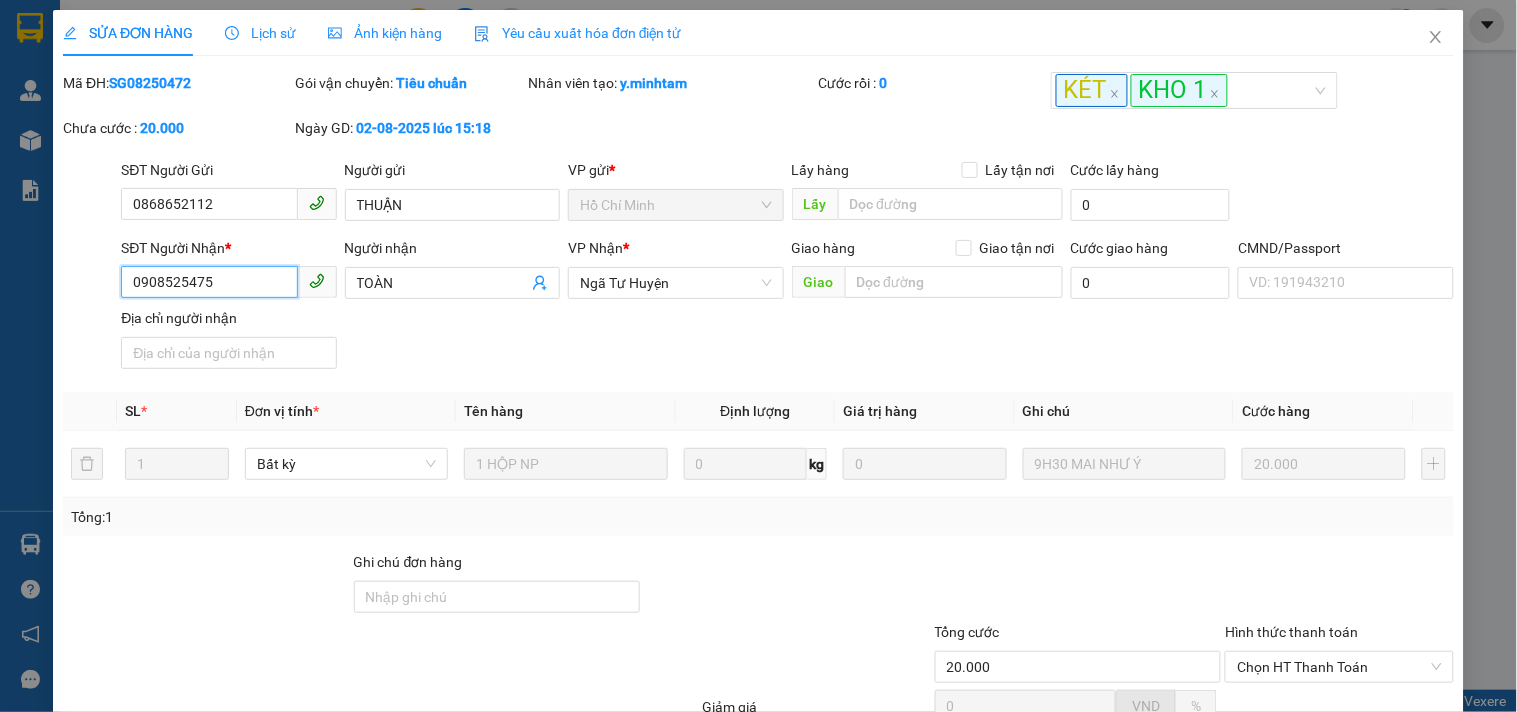 click on "0908525475" at bounding box center [209, 282] 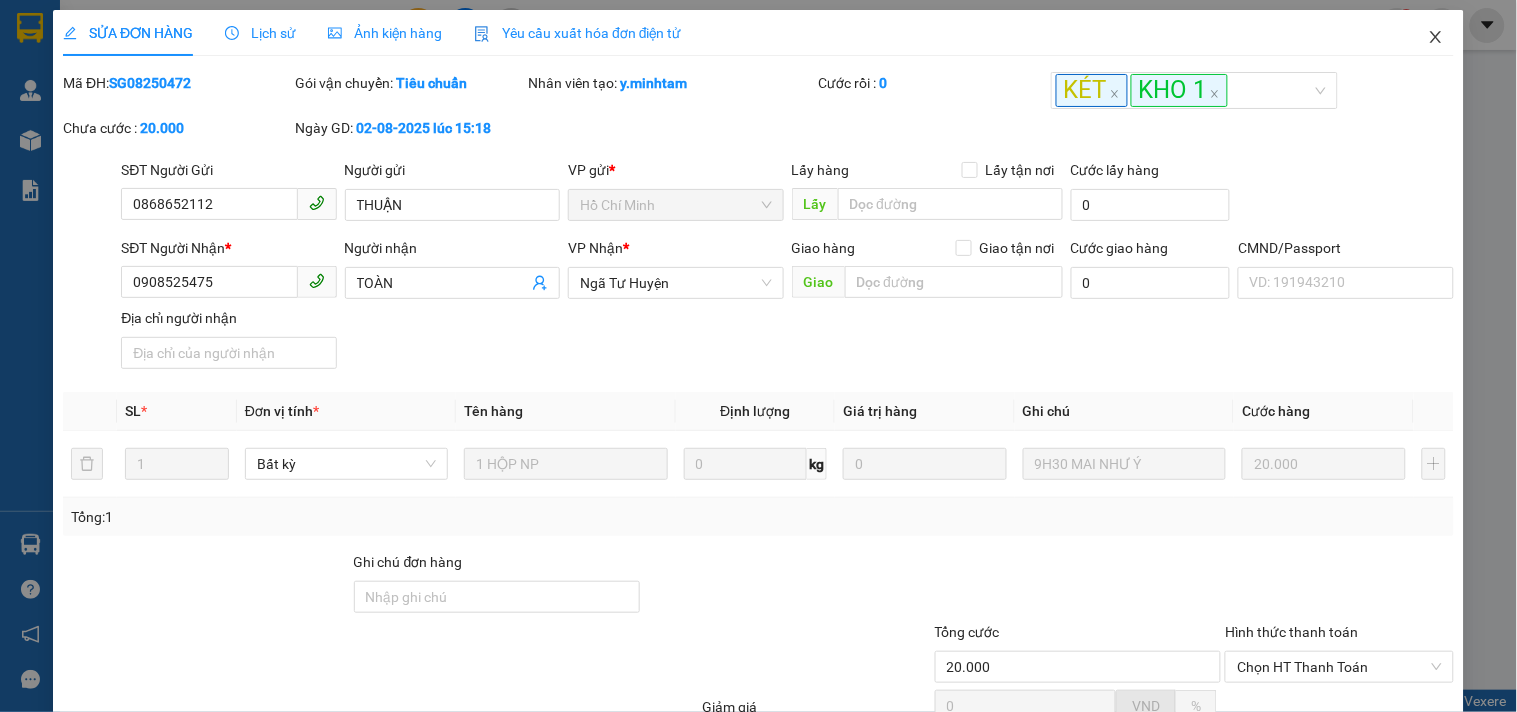click 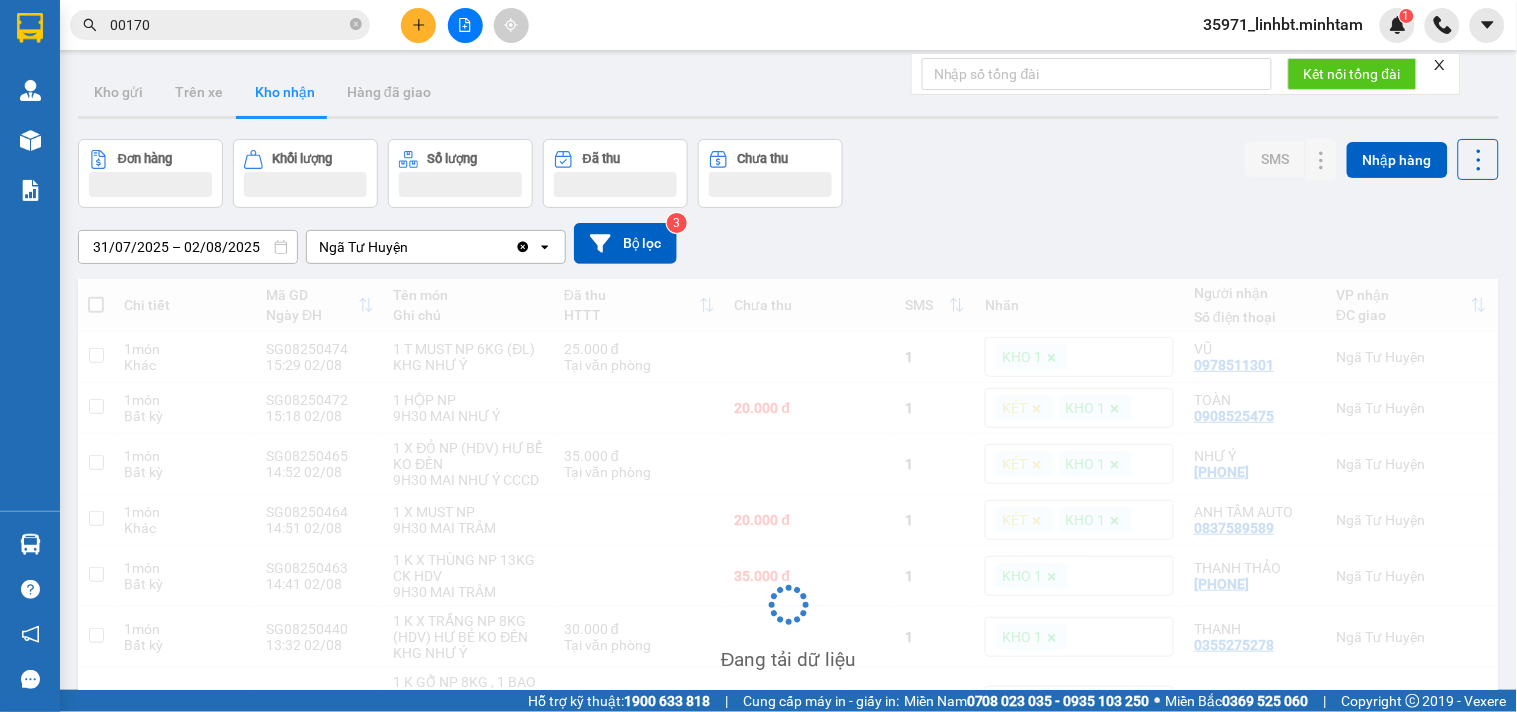 click on "00170" at bounding box center (228, 25) 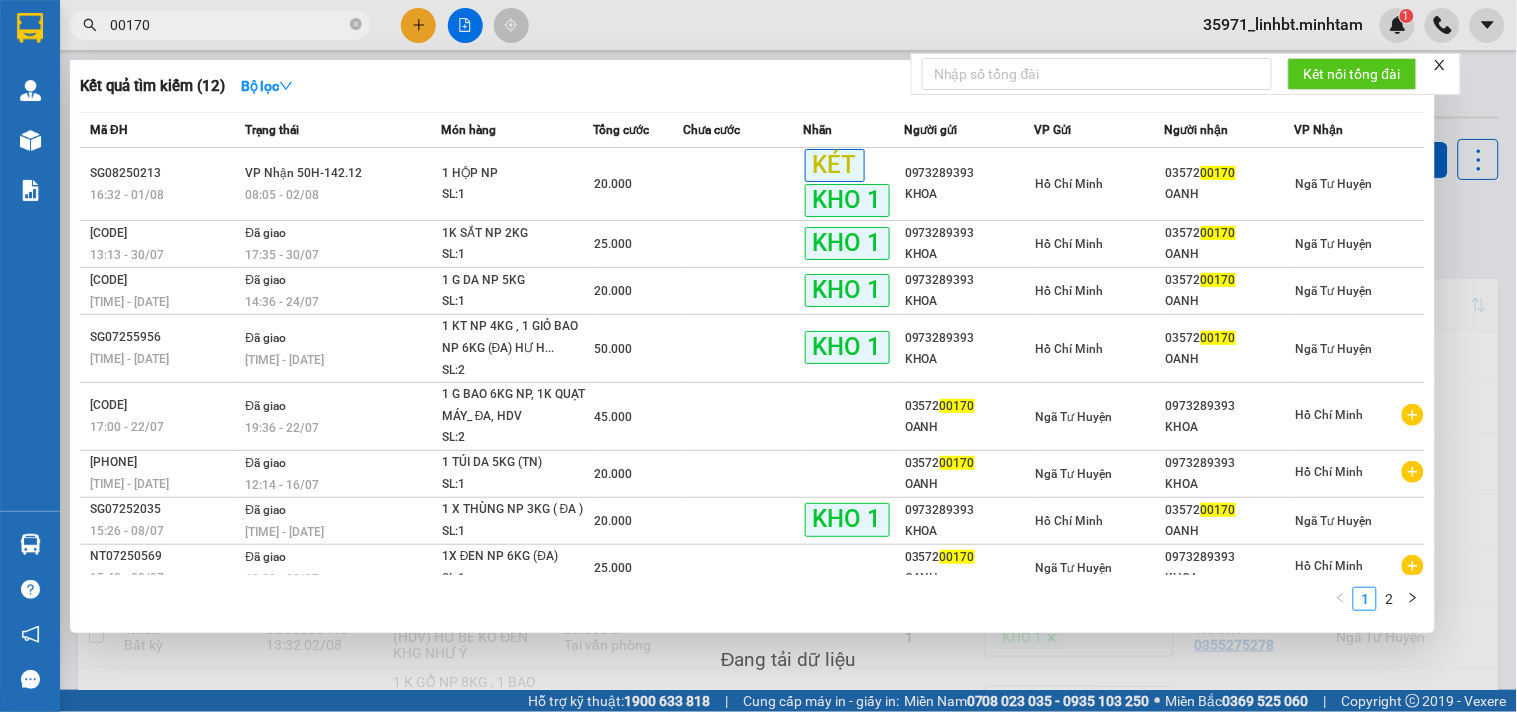 click on "00170" at bounding box center [228, 25] 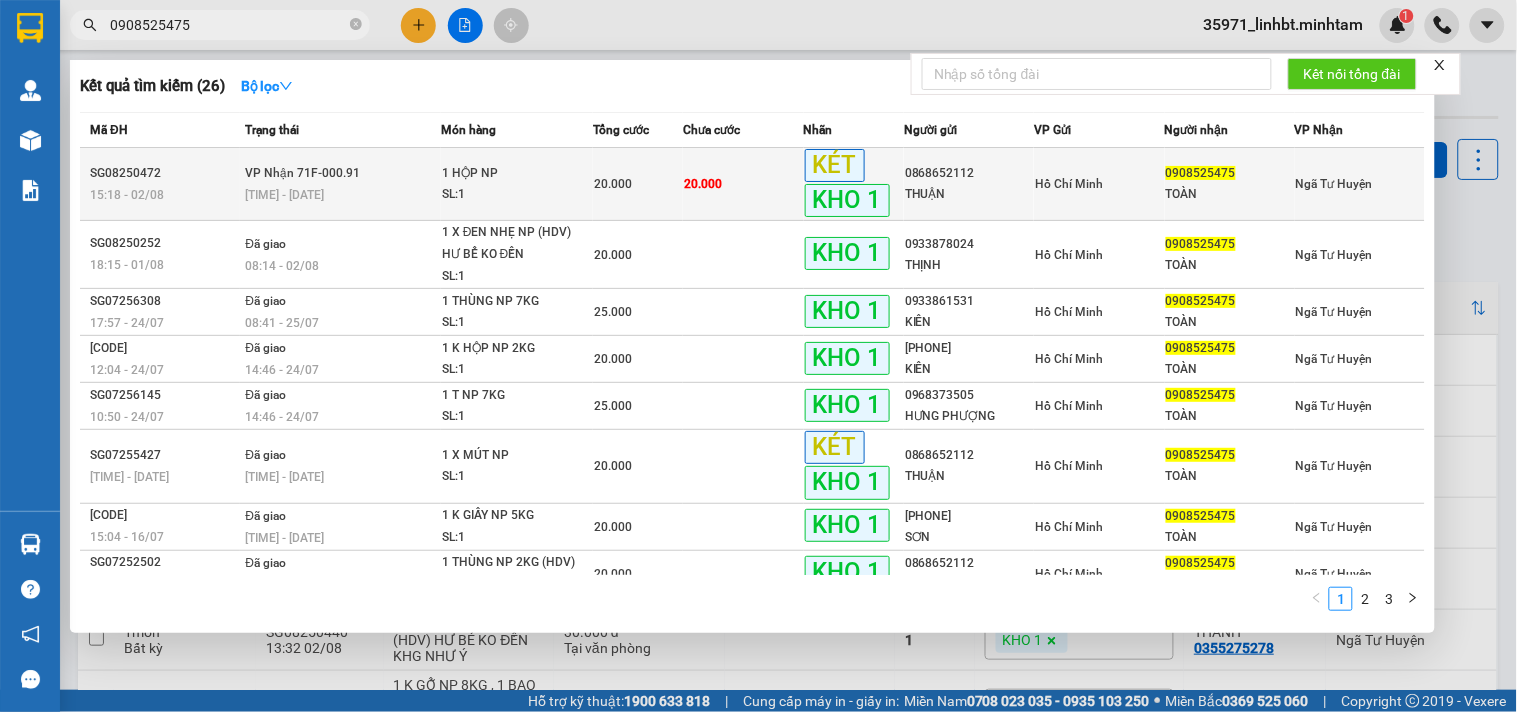 type on "0908525475" 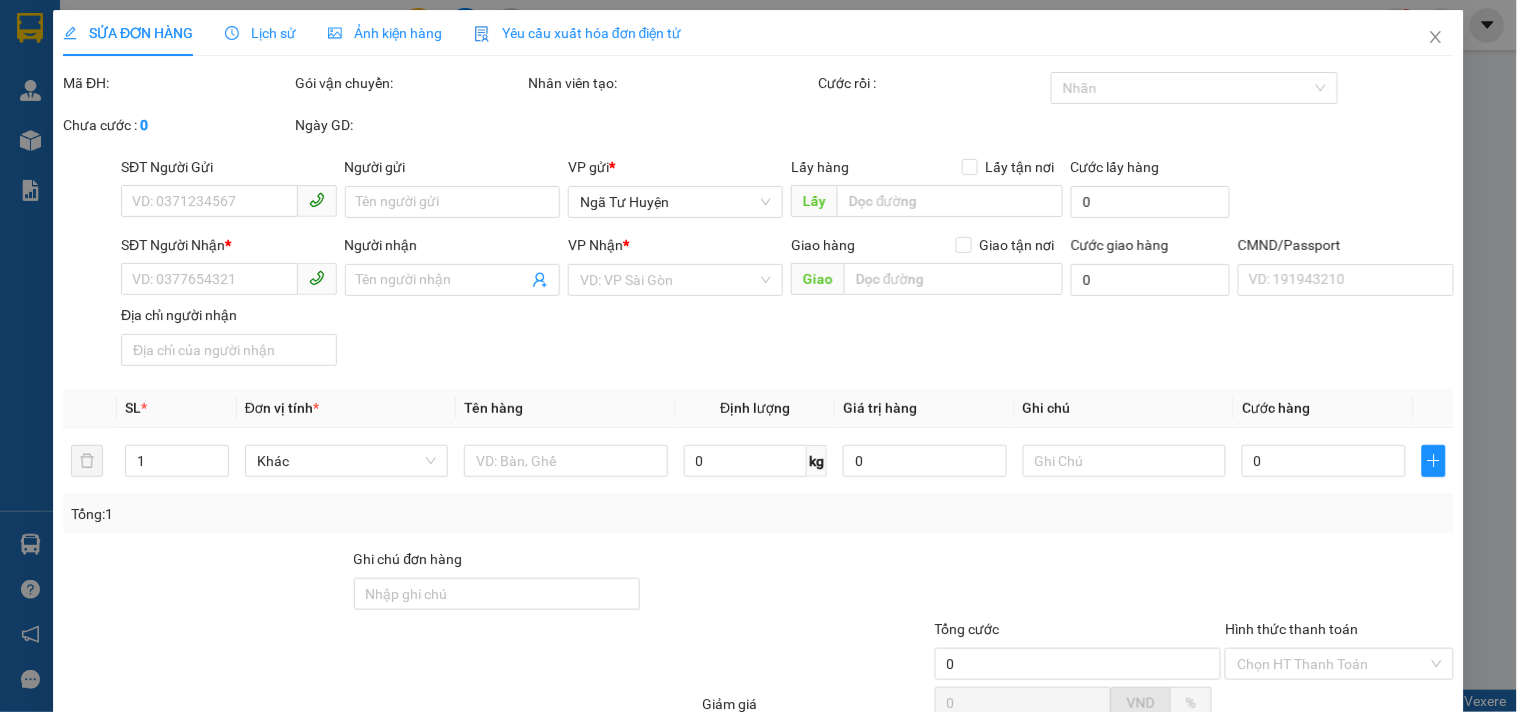 type on "0868652112" 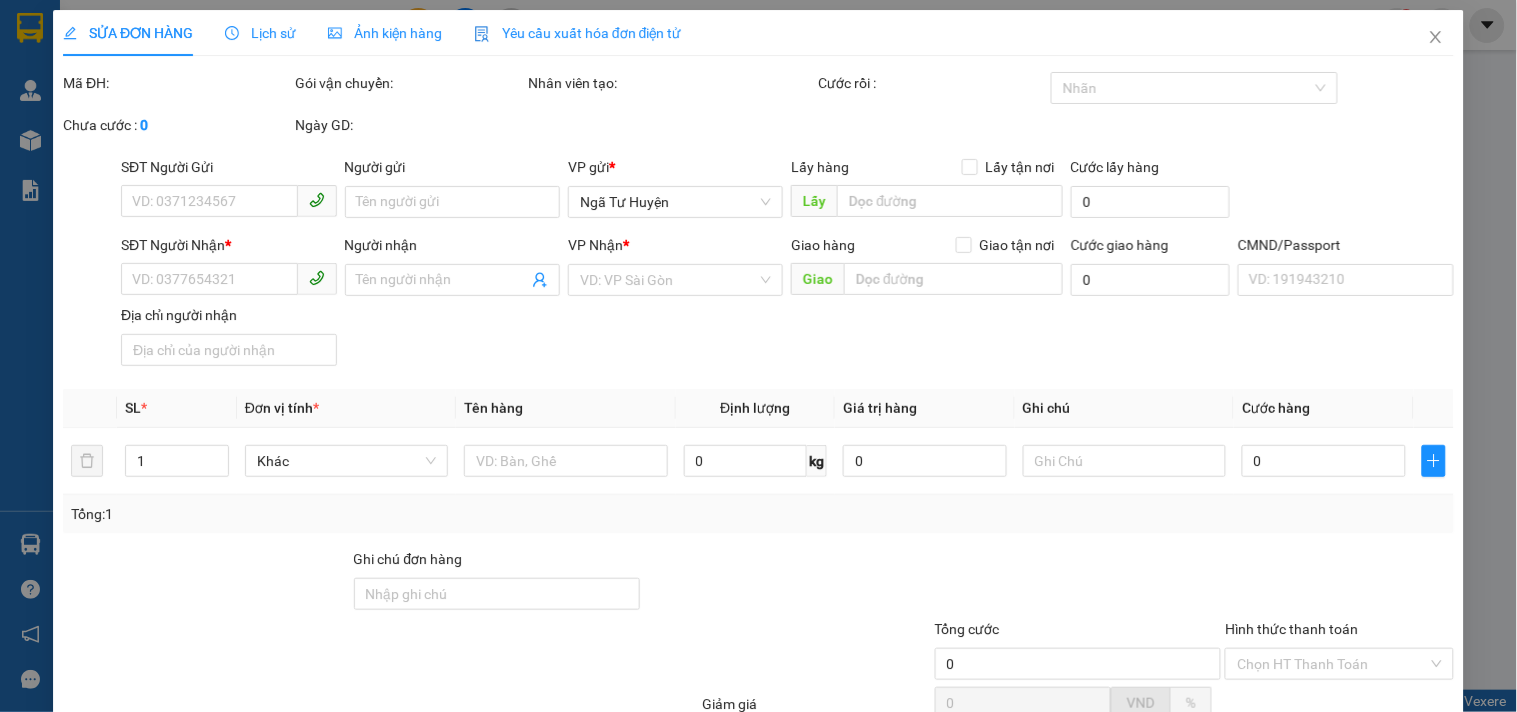 type on "THUẬN" 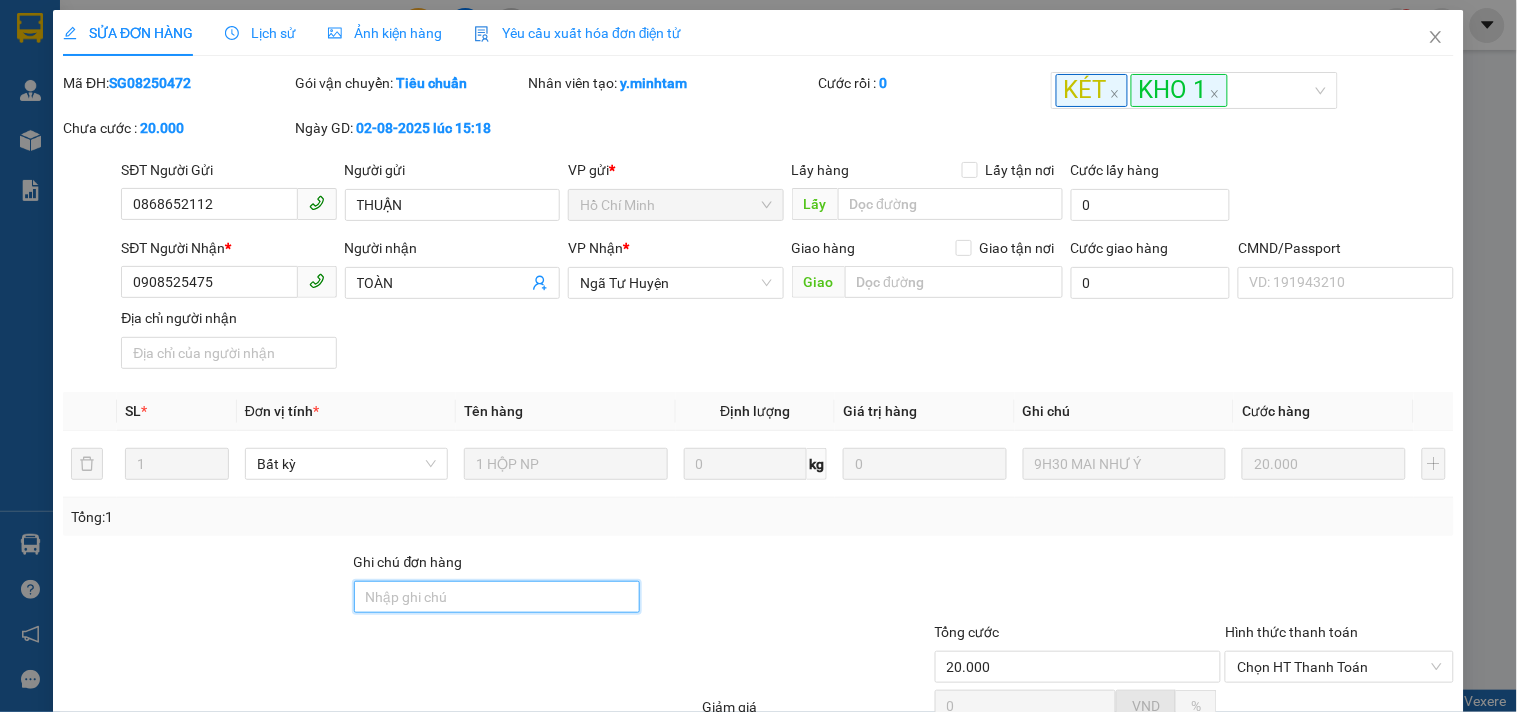 click on "Ghi chú đơn hàng" at bounding box center (497, 597) 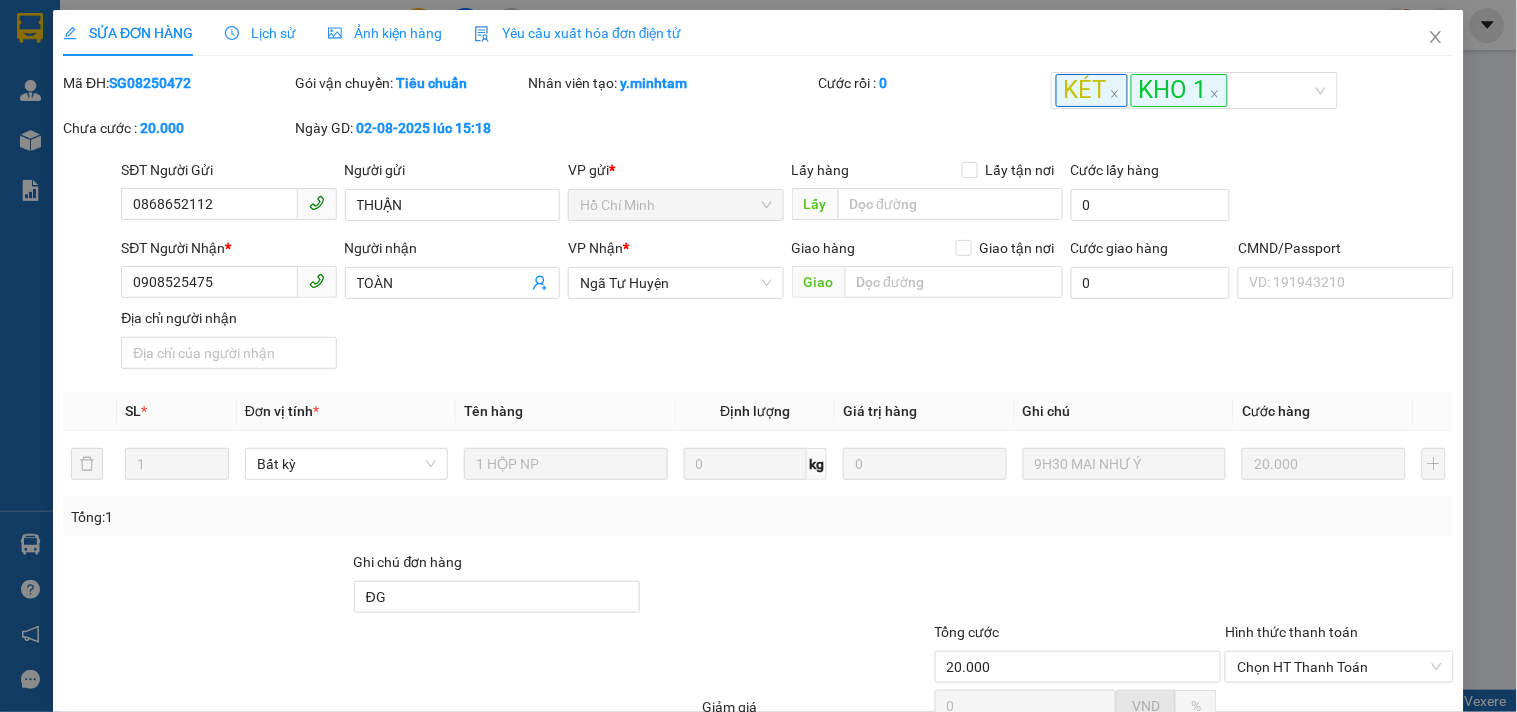 click at bounding box center (787, 586) 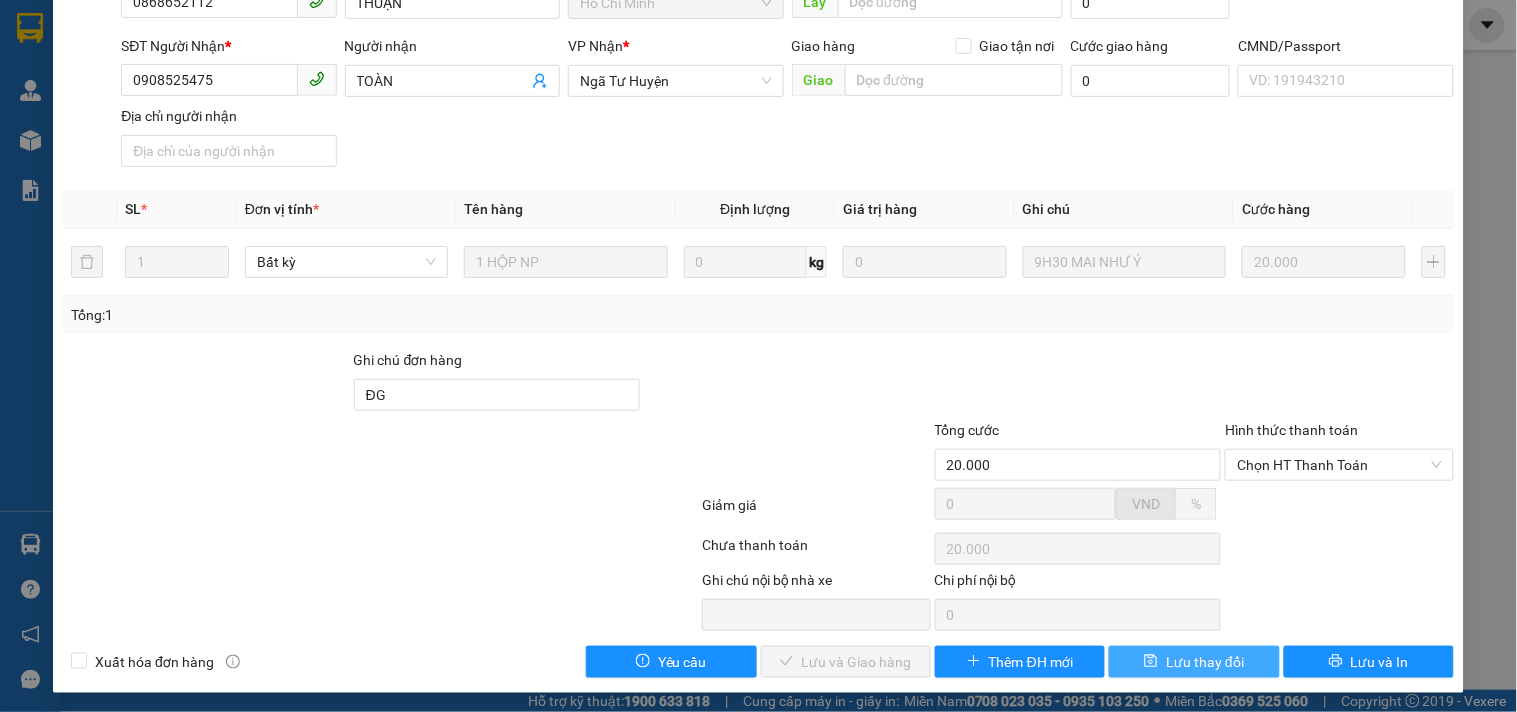 click on "Lưu thay đổi" at bounding box center [1205, 662] 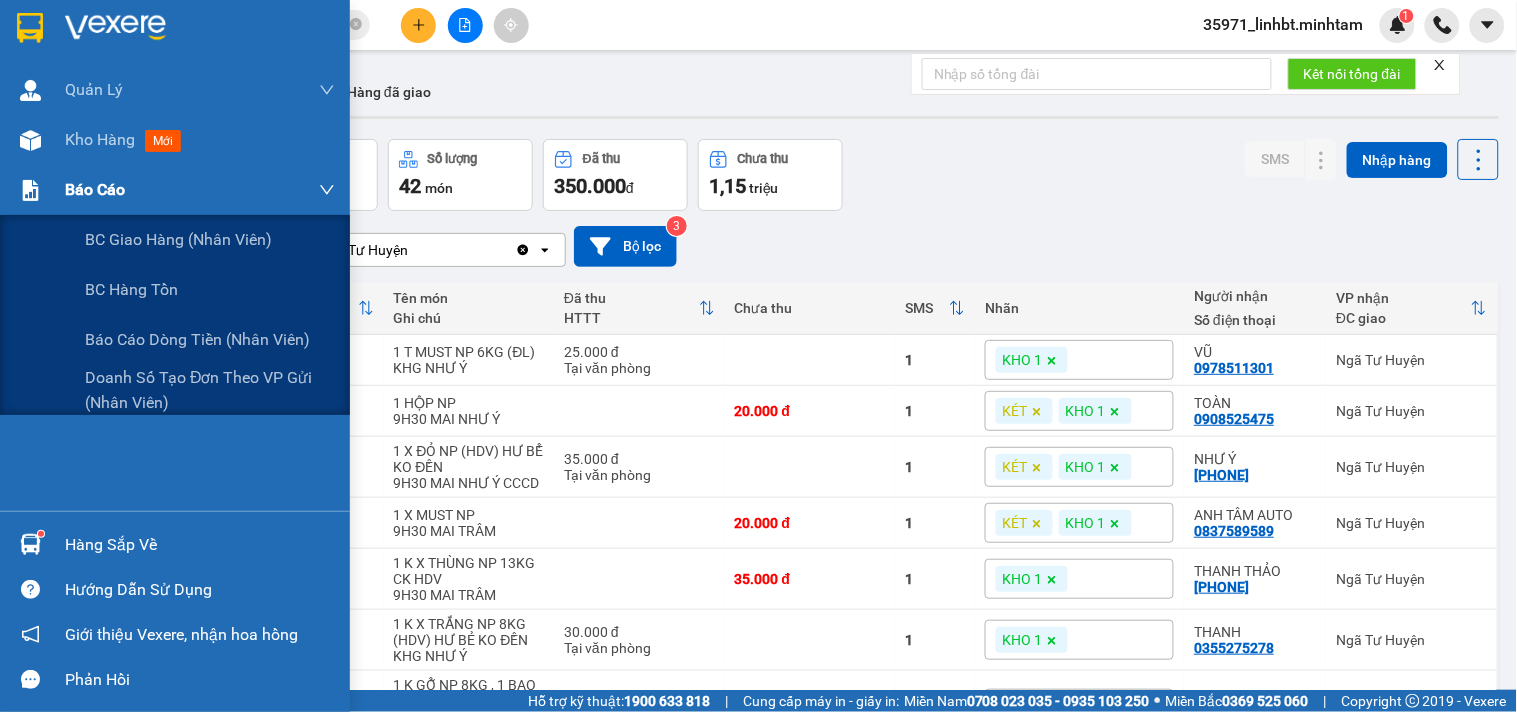 click on "Báo cáo" at bounding box center [175, 190] 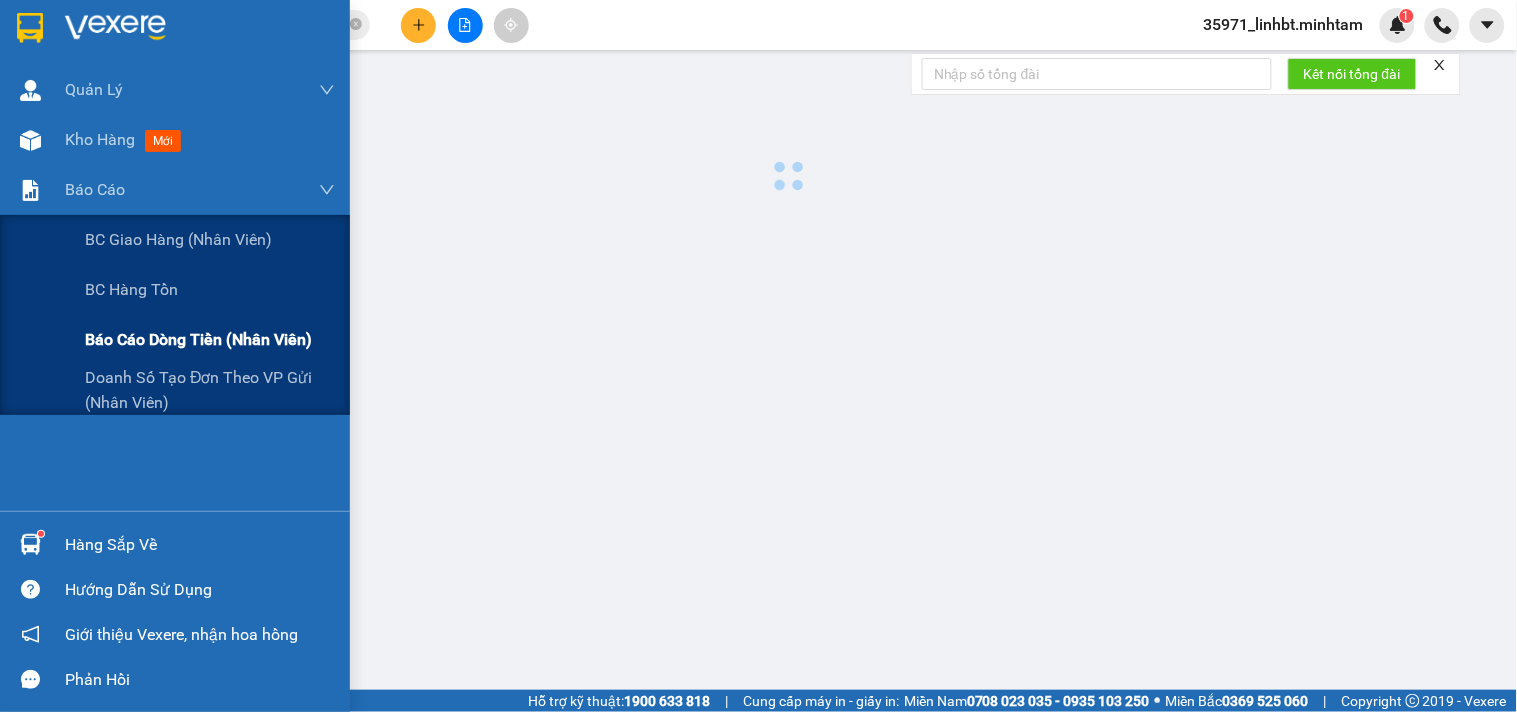 click on "Báo cáo dòng tiền (nhân viên)" at bounding box center (198, 339) 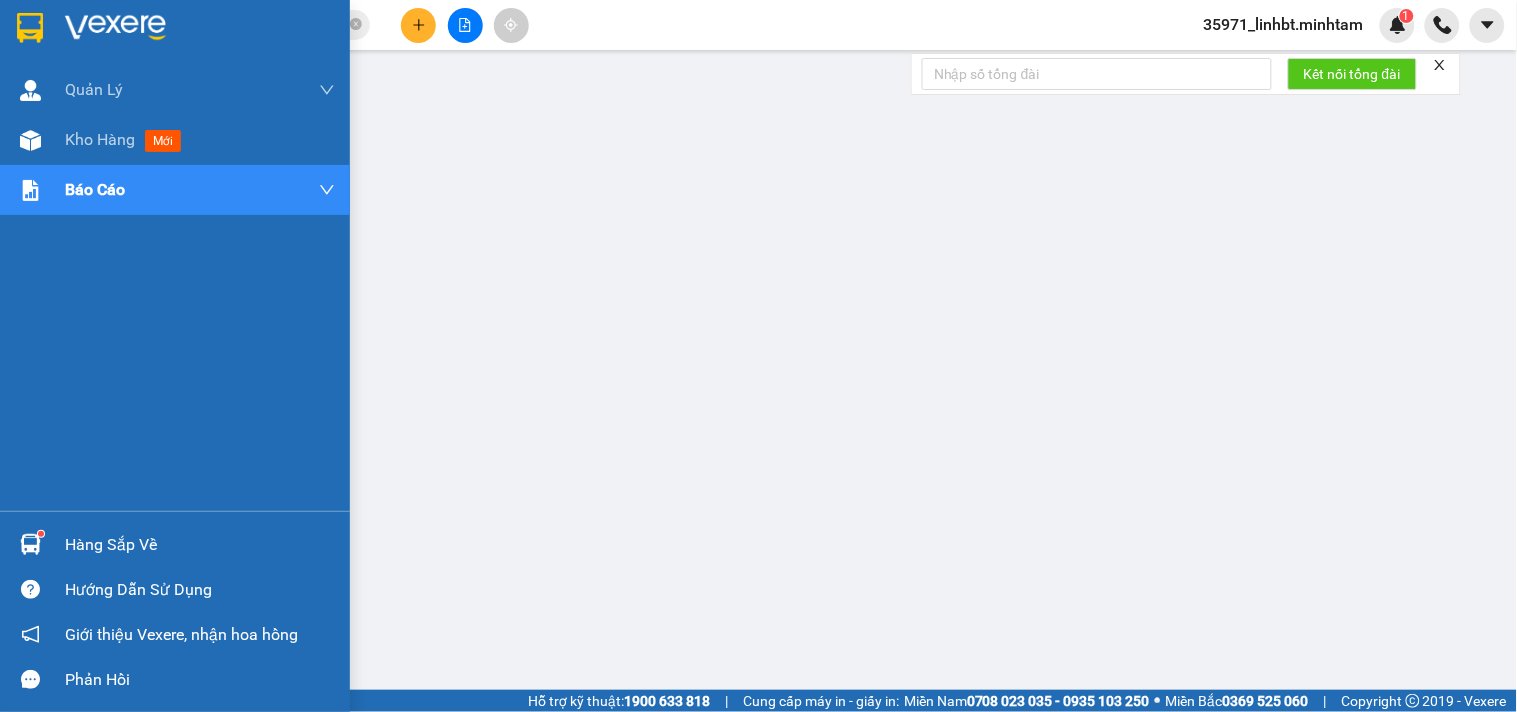 click on "Hàng sắp về" at bounding box center [200, 545] 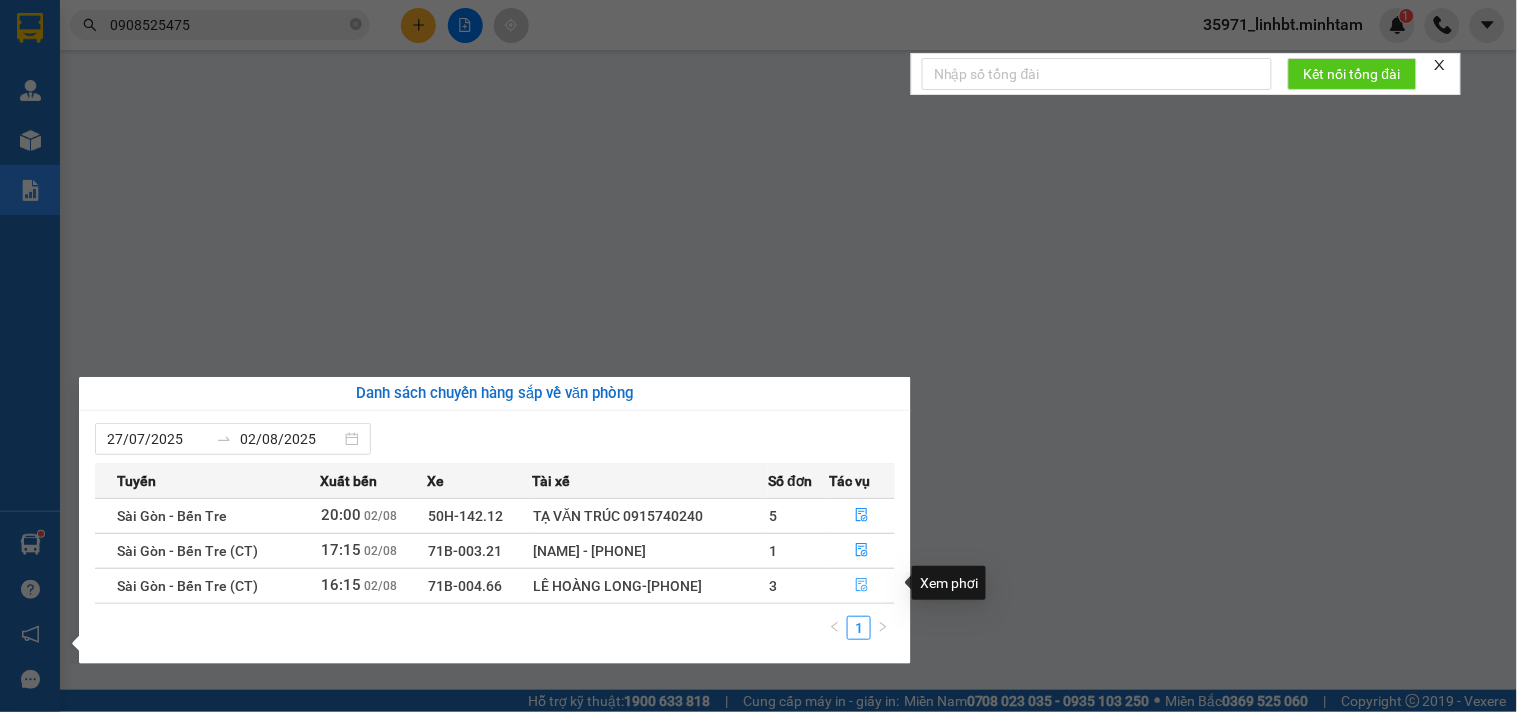 click 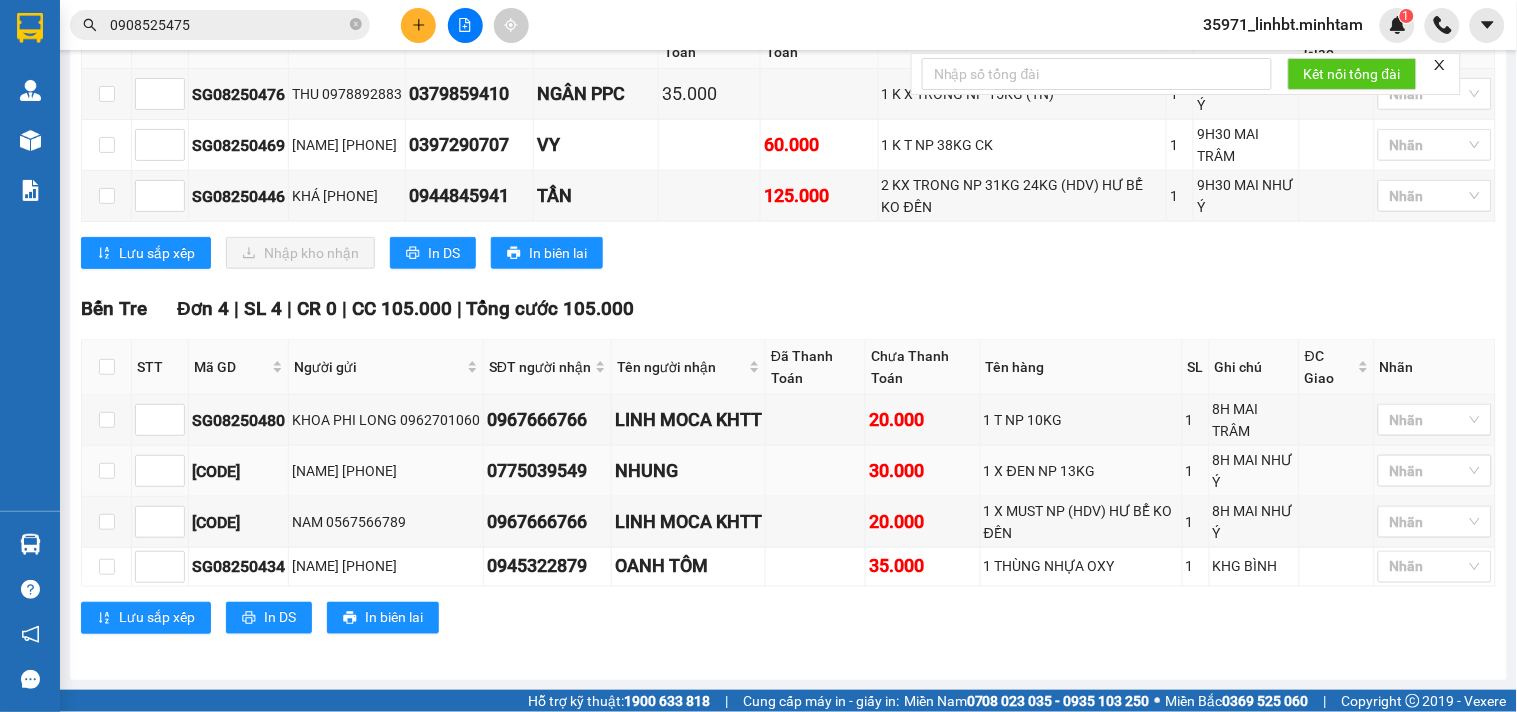 scroll, scrollTop: 80, scrollLeft: 0, axis: vertical 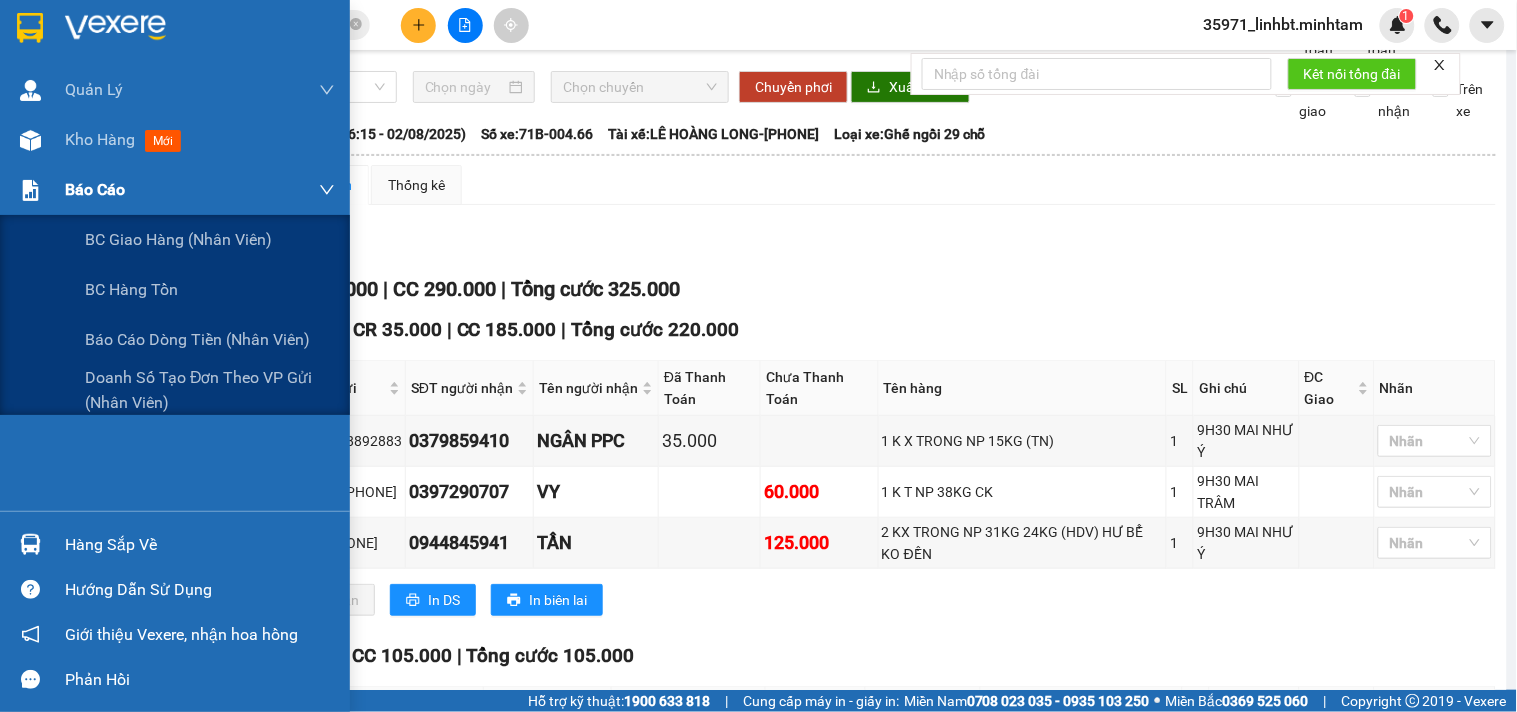 click at bounding box center (30, 190) 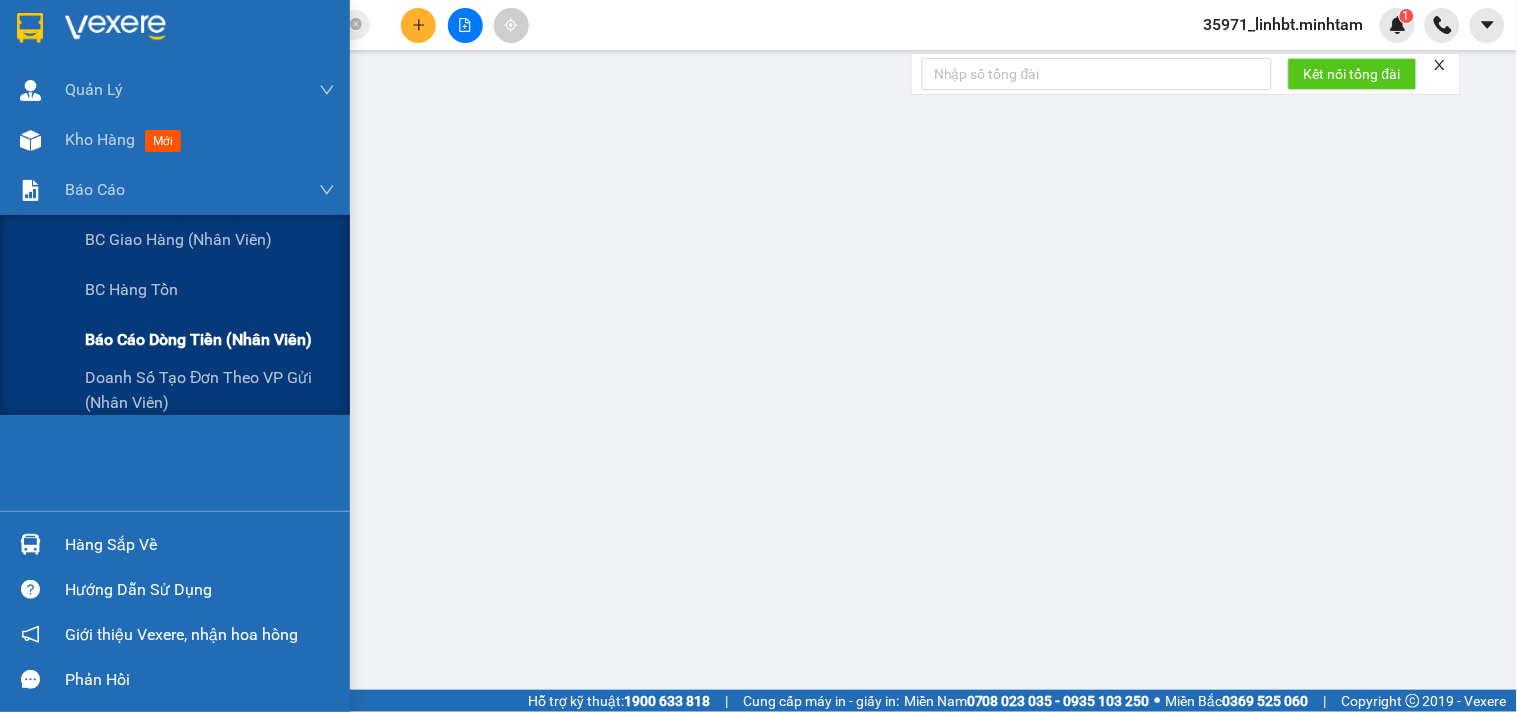click on "Báo cáo dòng tiền (nhân viên)" at bounding box center (198, 339) 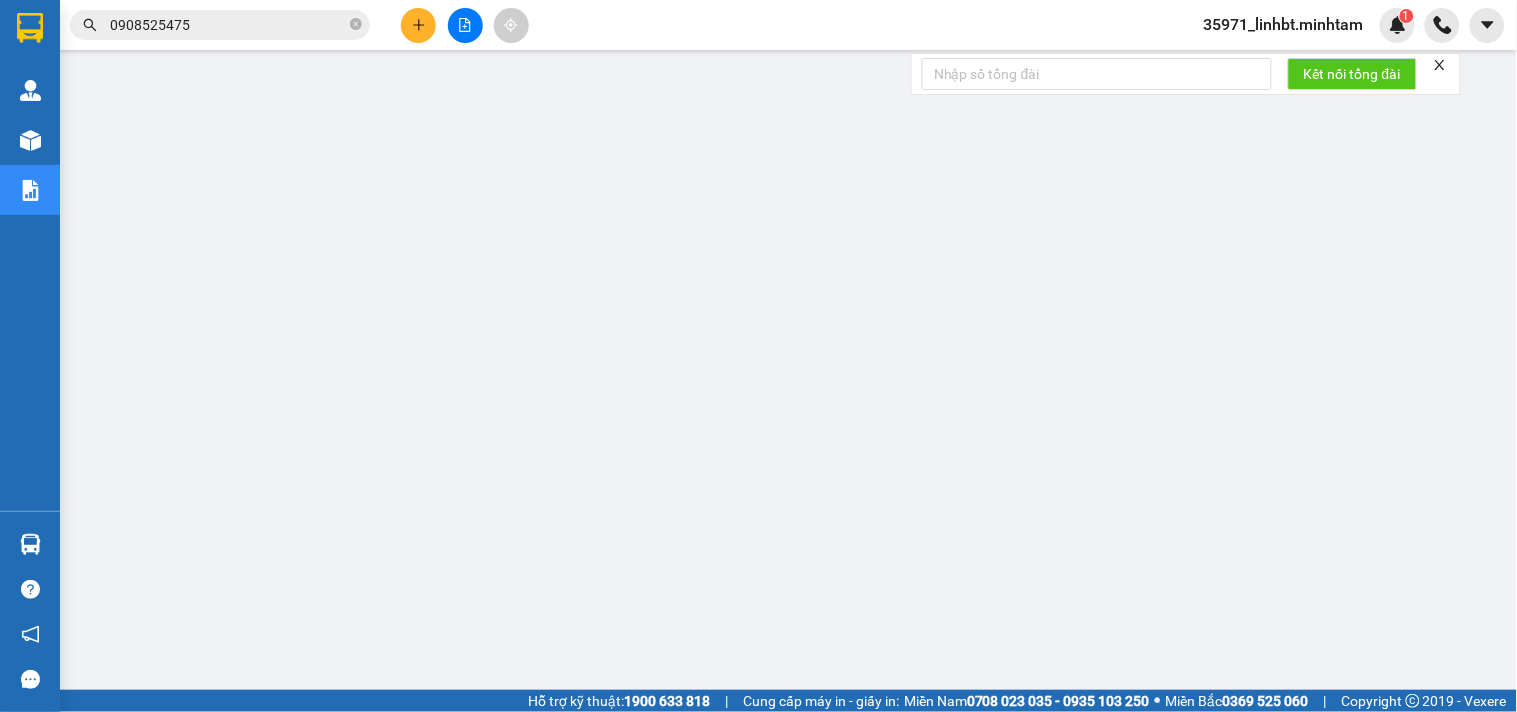 click 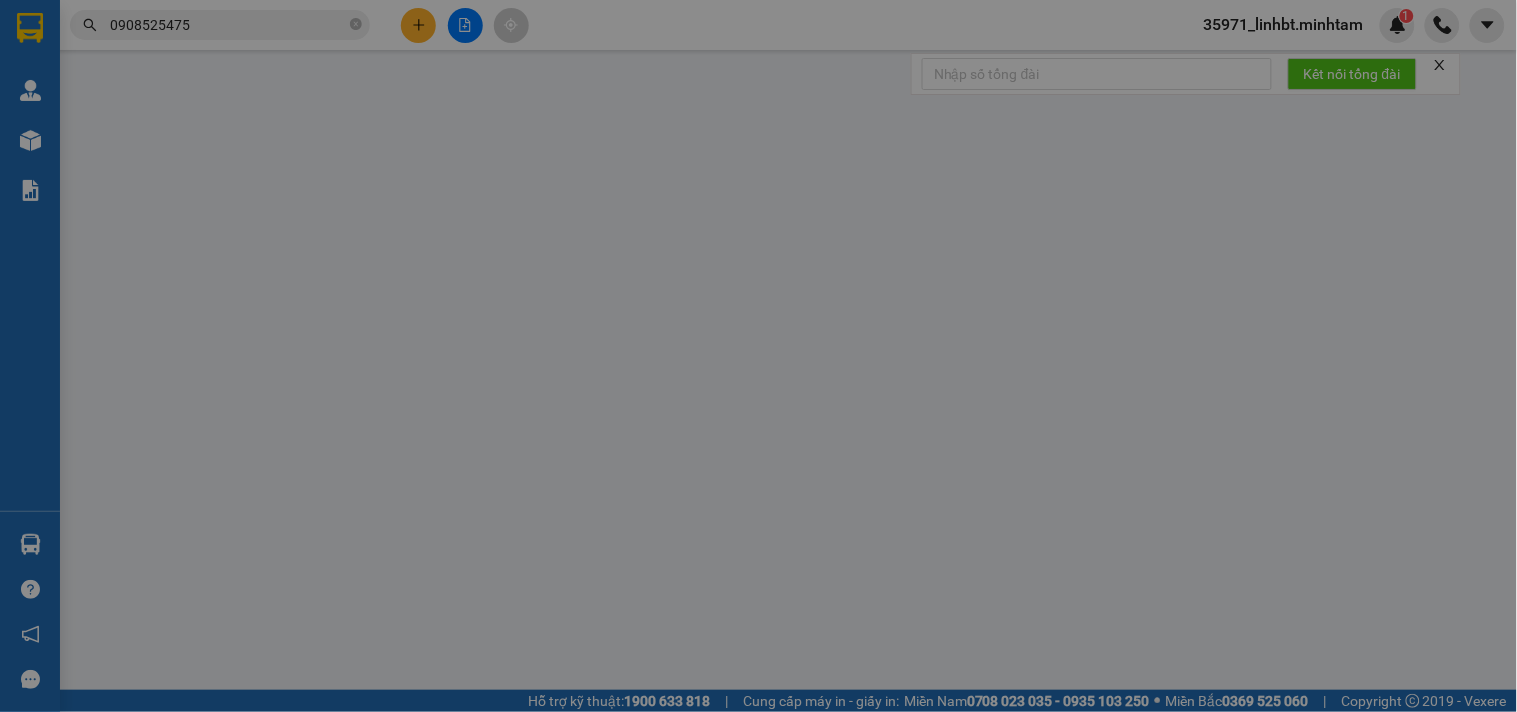 scroll, scrollTop: 0, scrollLeft: 0, axis: both 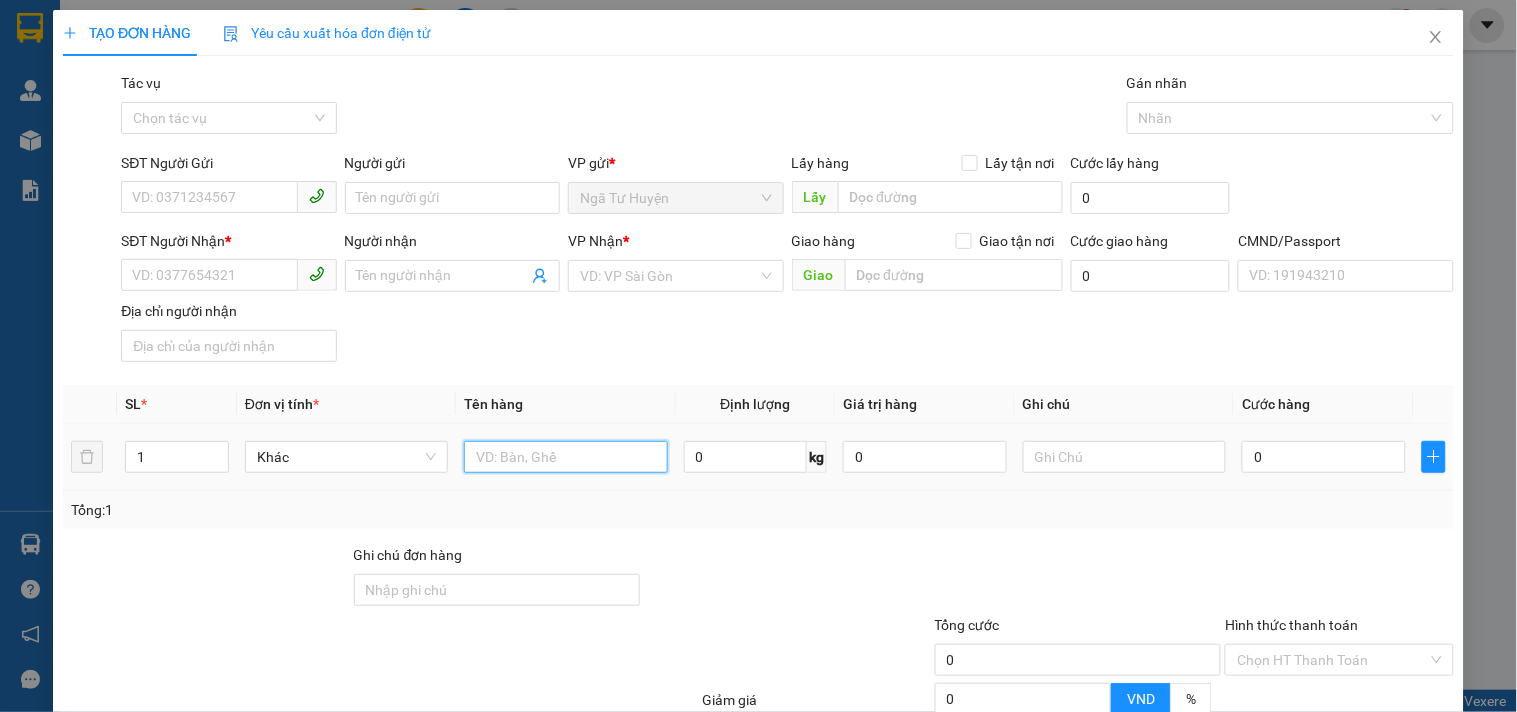 click at bounding box center [565, 457] 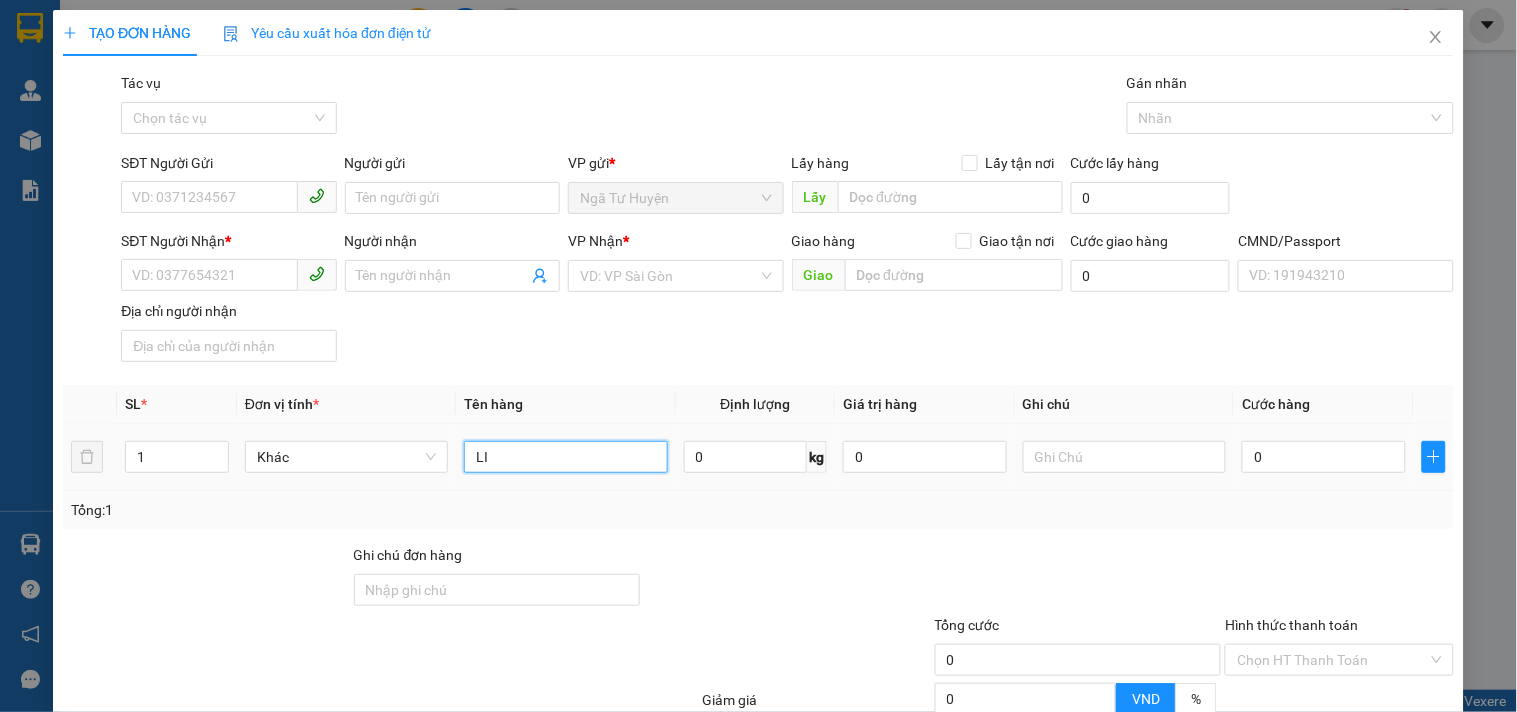 type on "L" 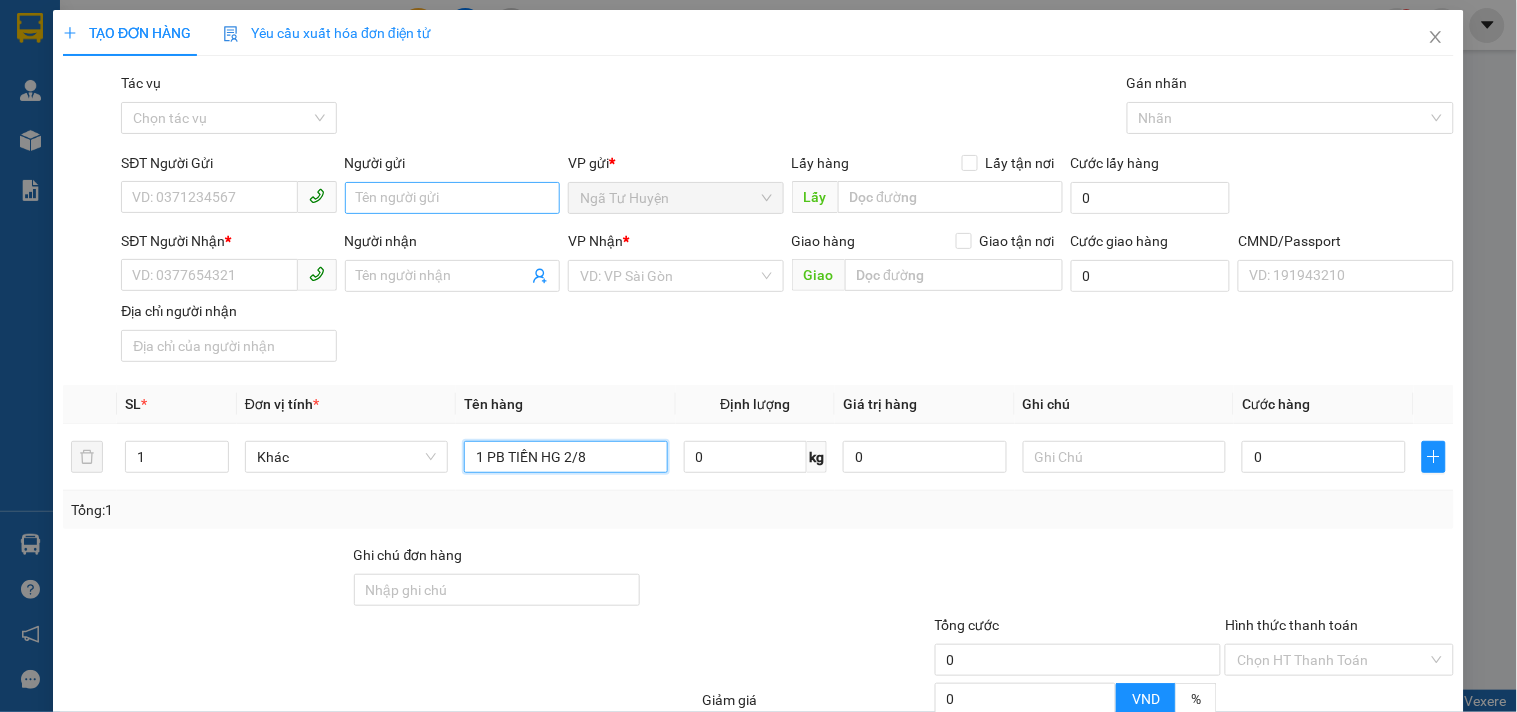 type on "1 PB TIỀN HG 2/8" 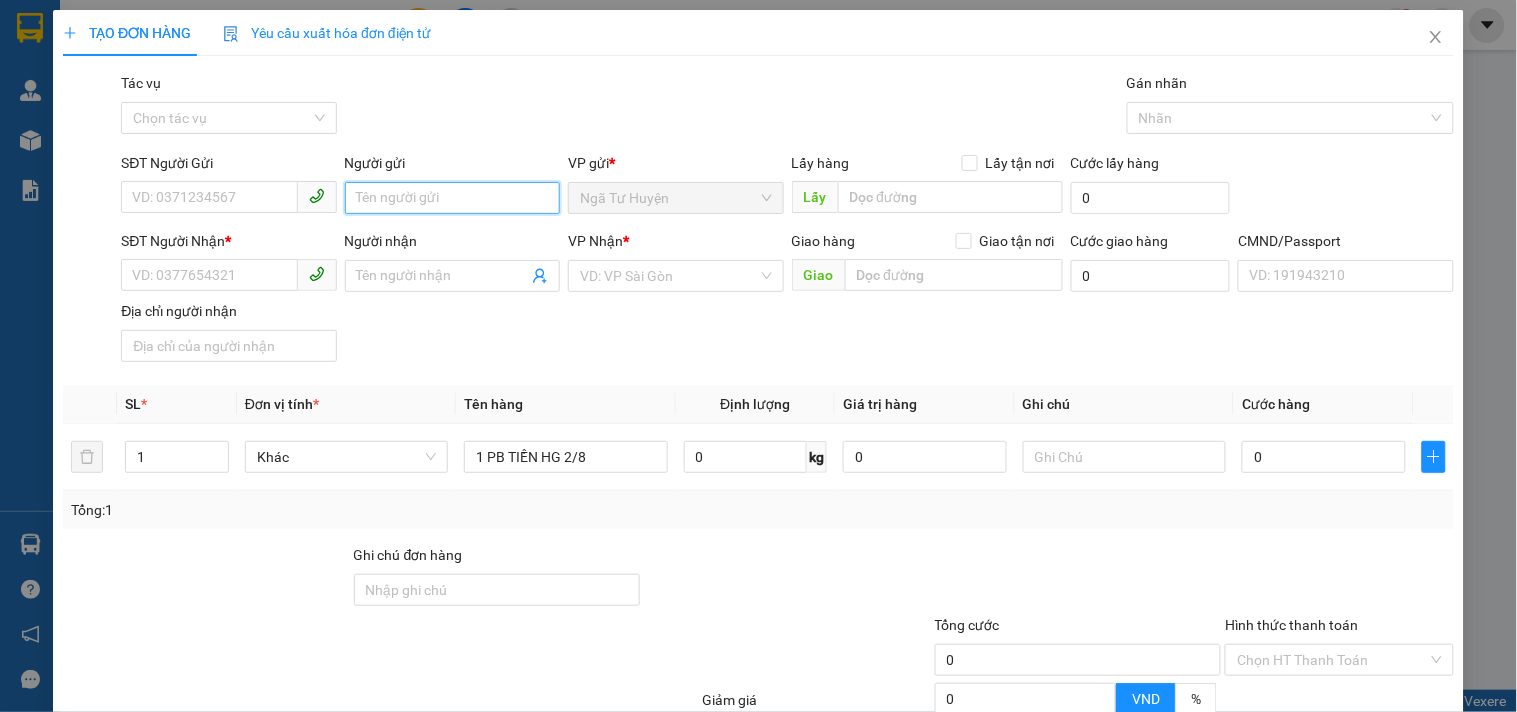 click on "Người gửi" at bounding box center [452, 198] 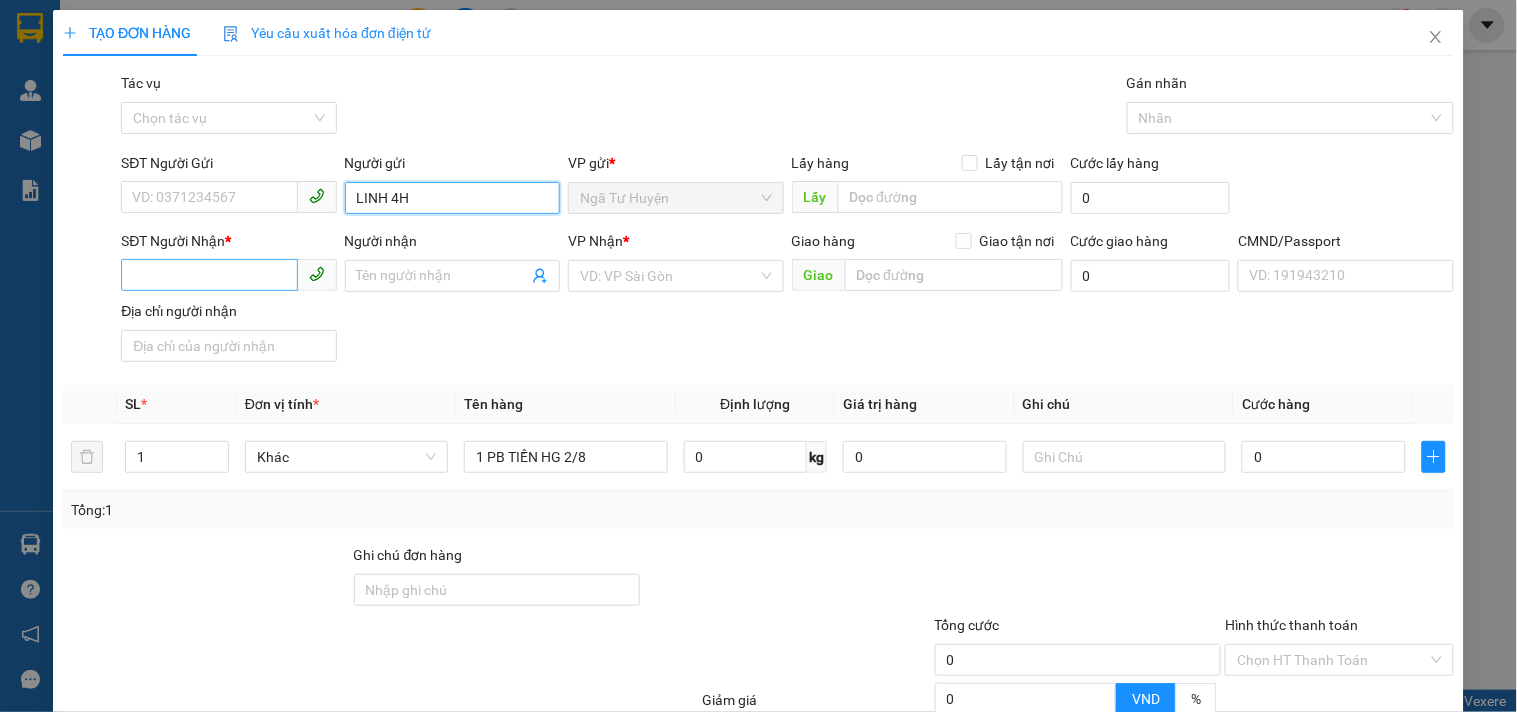 type on "LINH 4H" 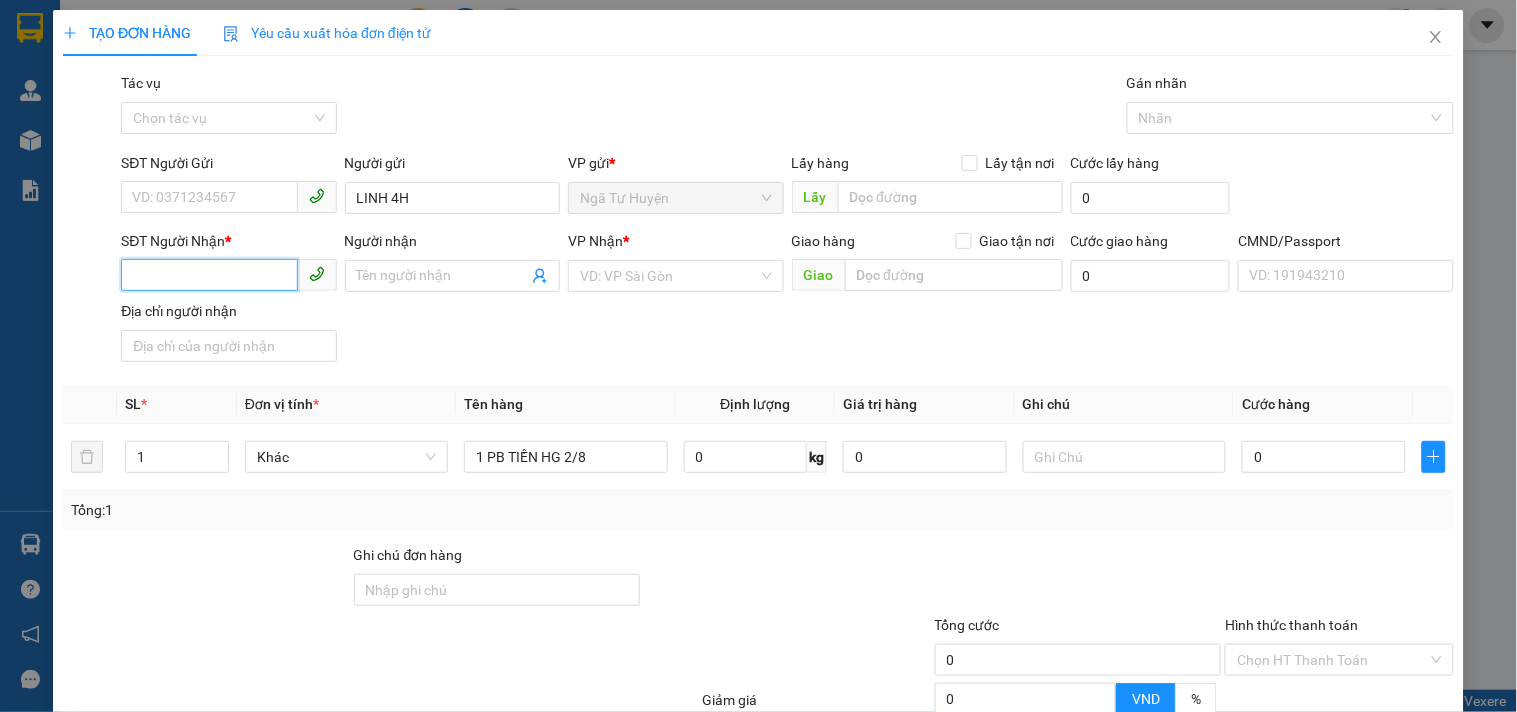 click on "SĐT Người Nhận  *" at bounding box center [209, 275] 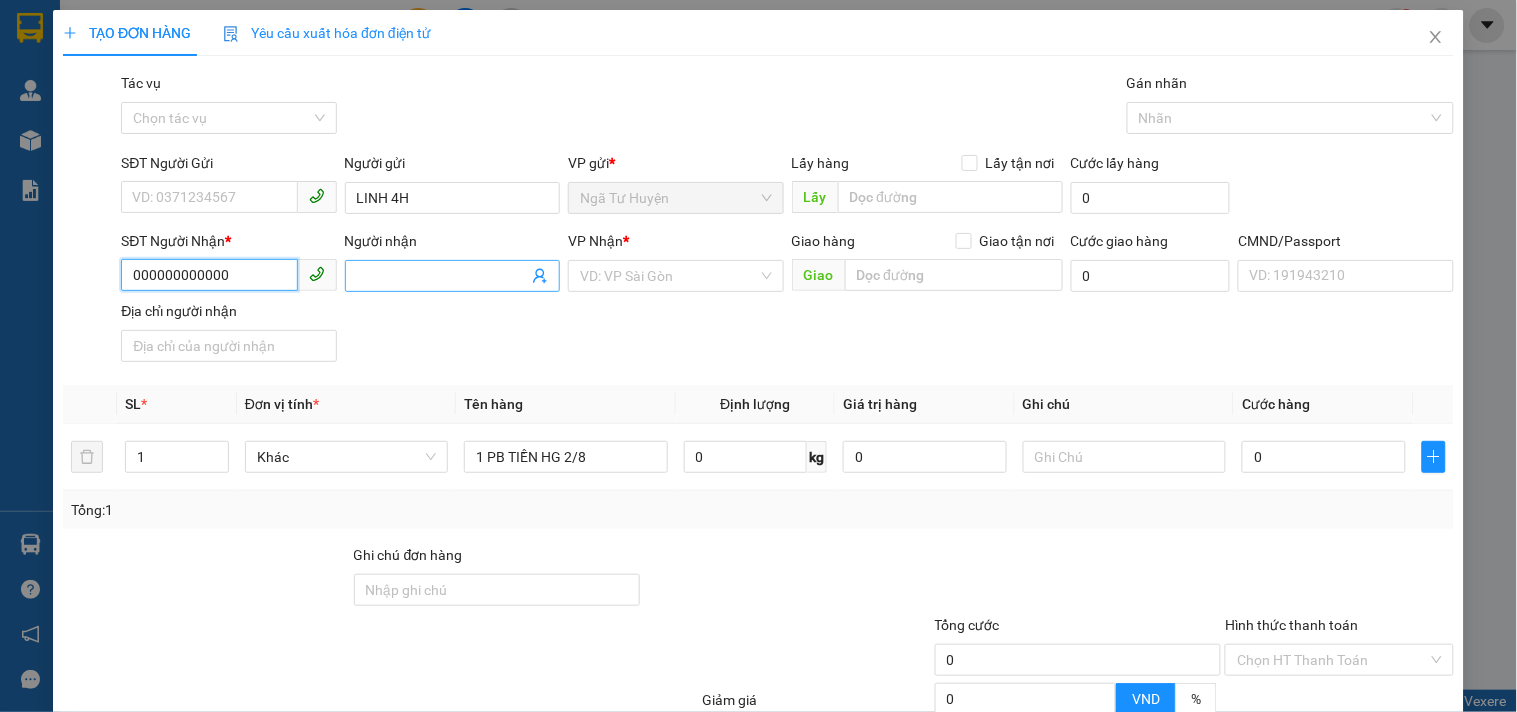 type on "000000000000" 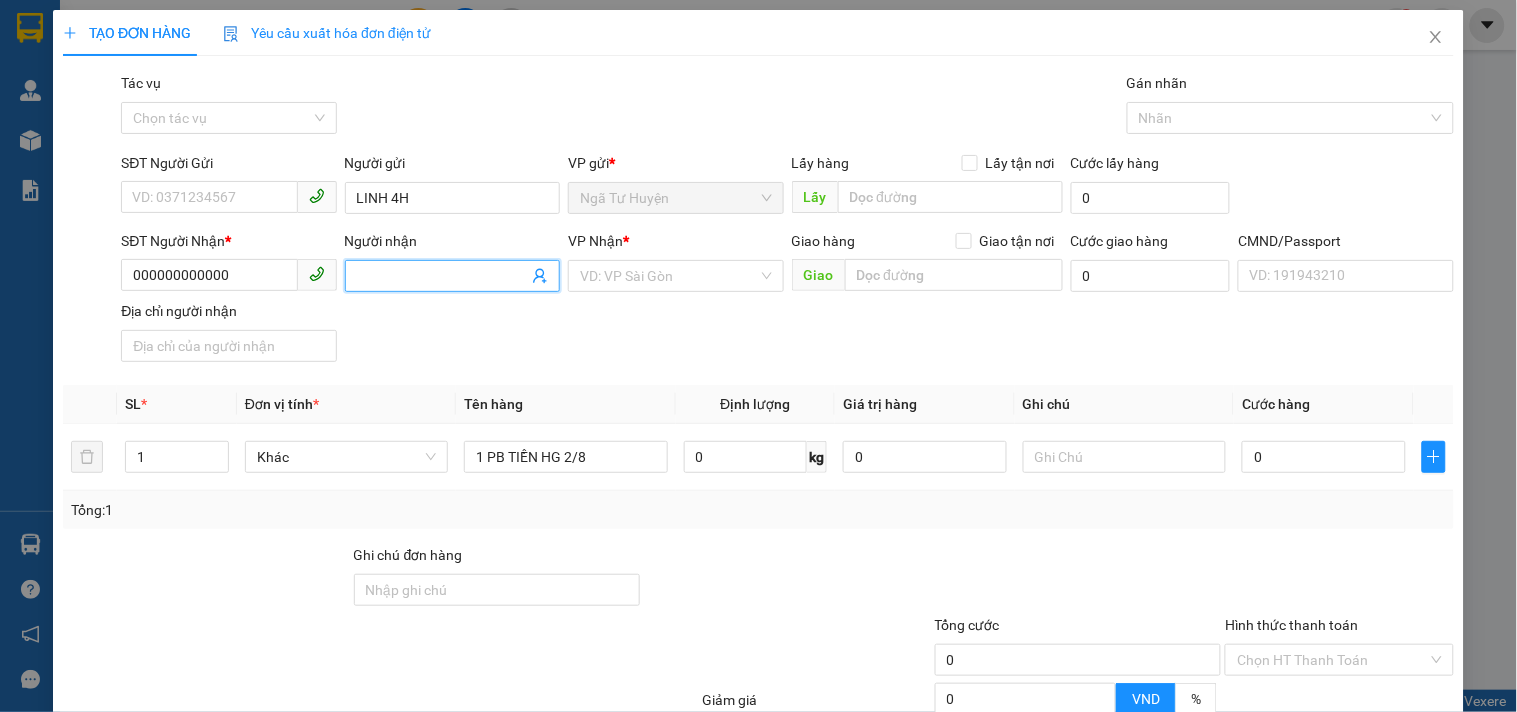 click on "Người nhận" at bounding box center (442, 276) 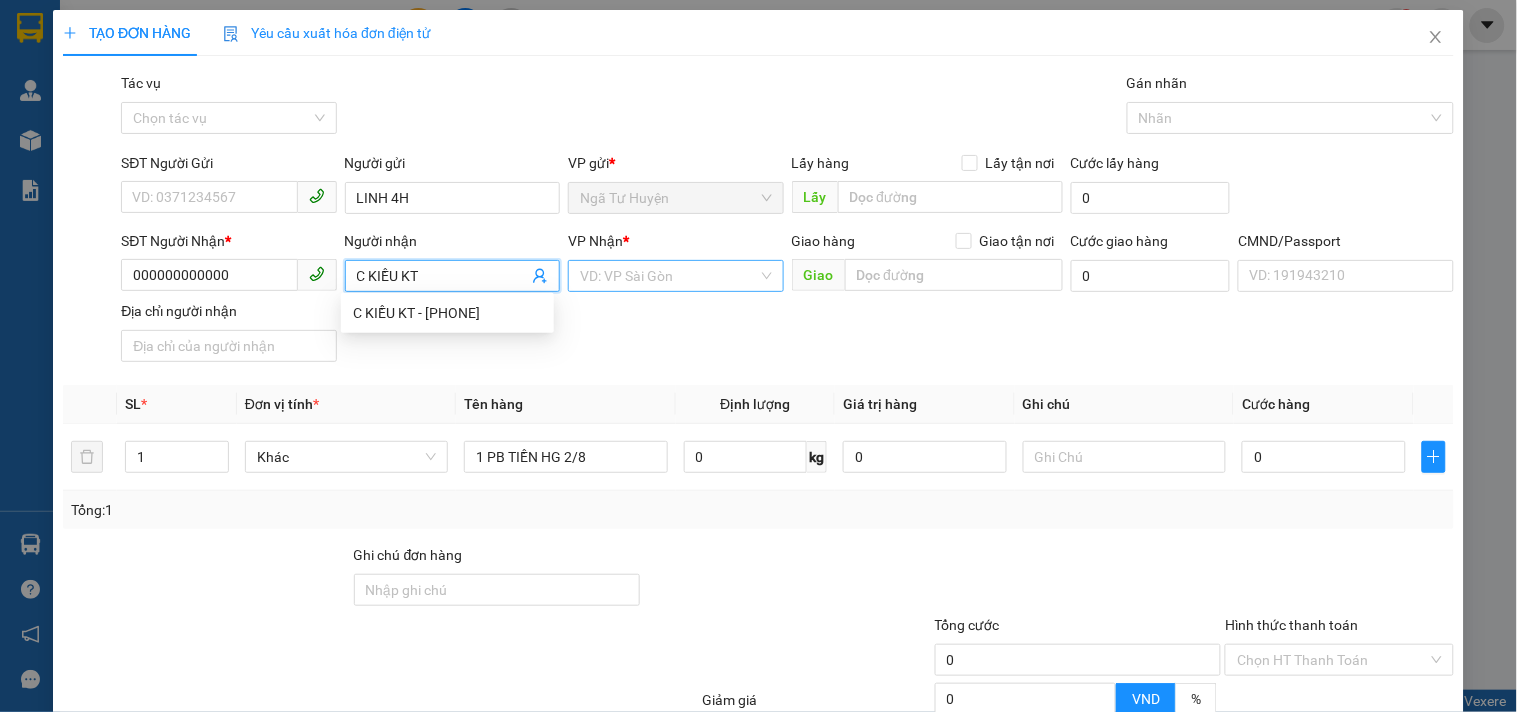type on "C KIỀU KT" 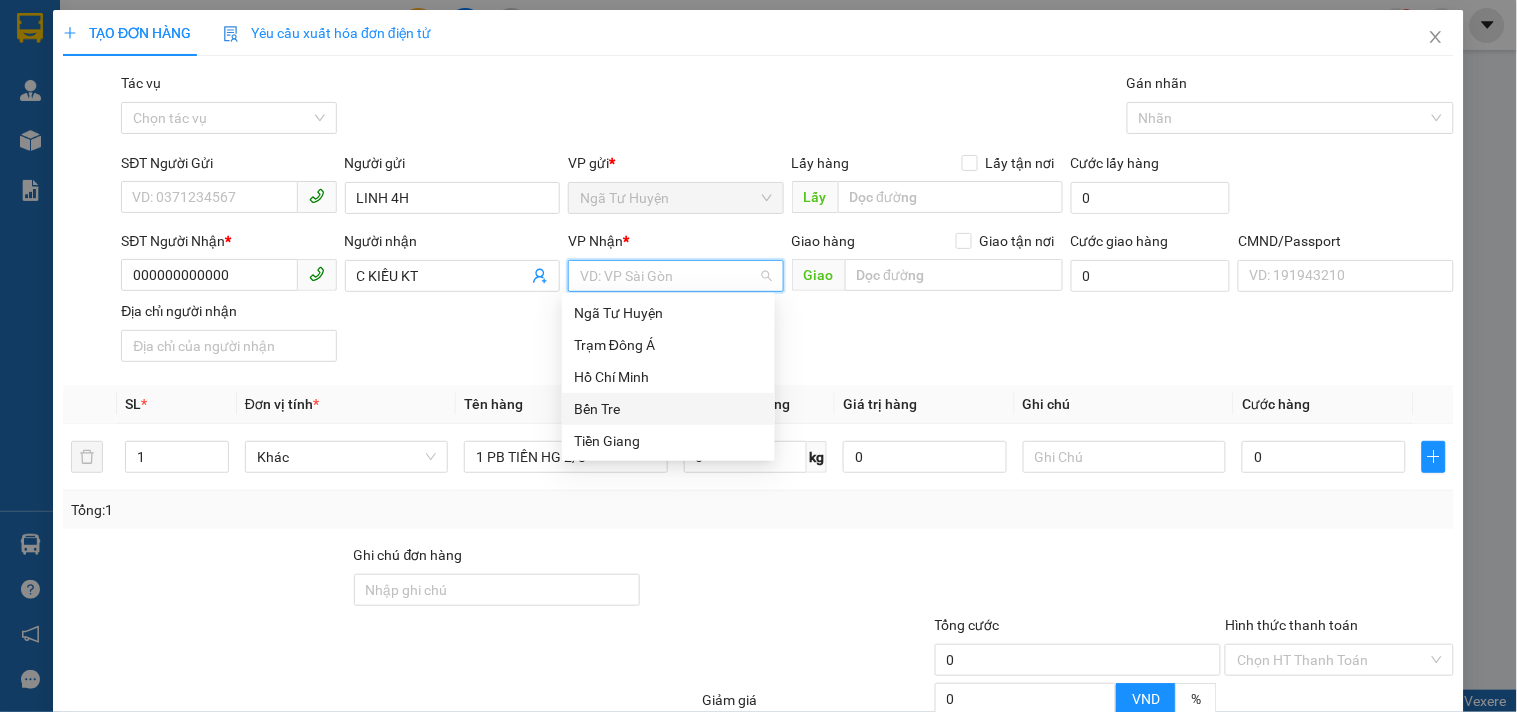 click on "Bến Tre" at bounding box center [668, 409] 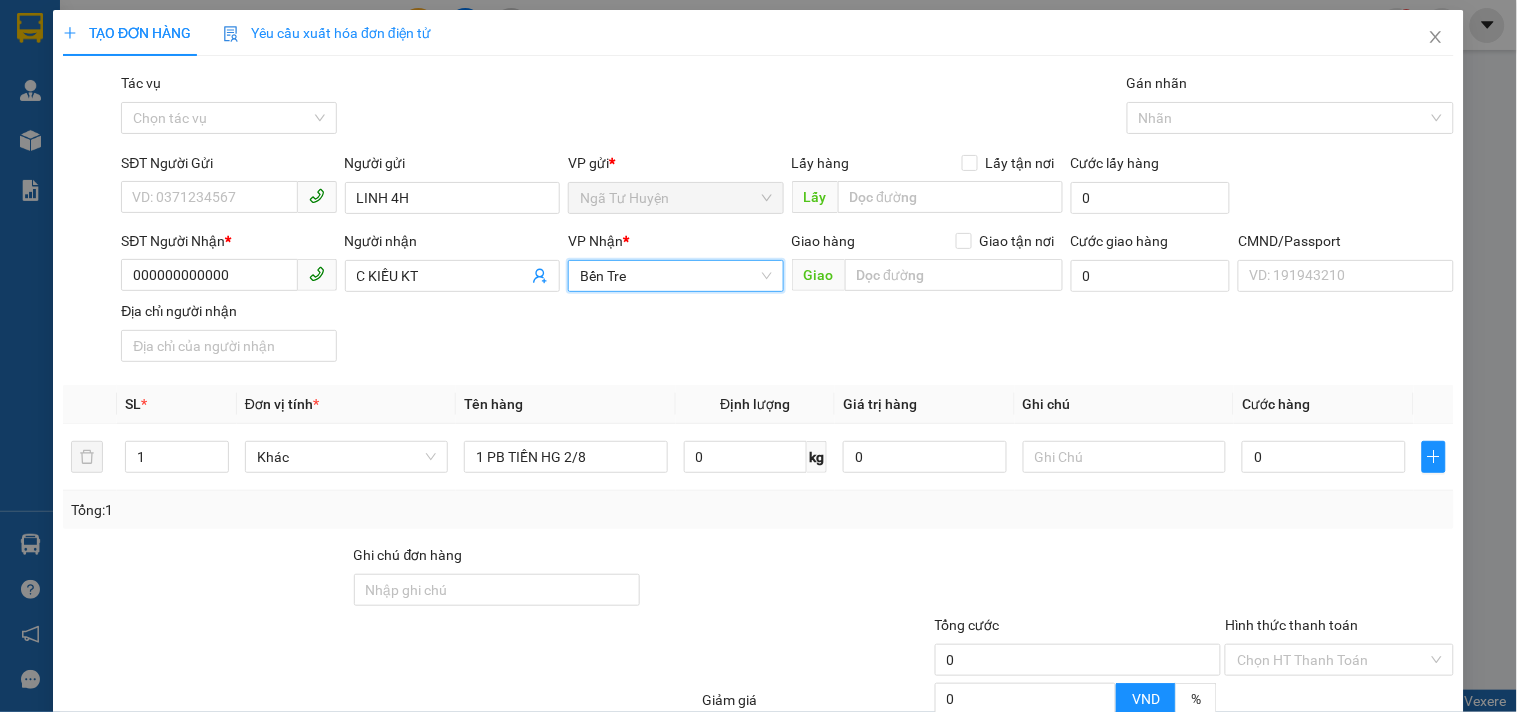 click on "SĐT Người Nhận  * [PHONE] Người nhận C [NAME] KT VP Nhận  * Bến Tre Bến Tre Giao hàng Giao tận nơi Giao Cước giao hàng 0 CMND/Passport VD: [ID_NUMBER] Địa chỉ người nhận" at bounding box center [787, 300] 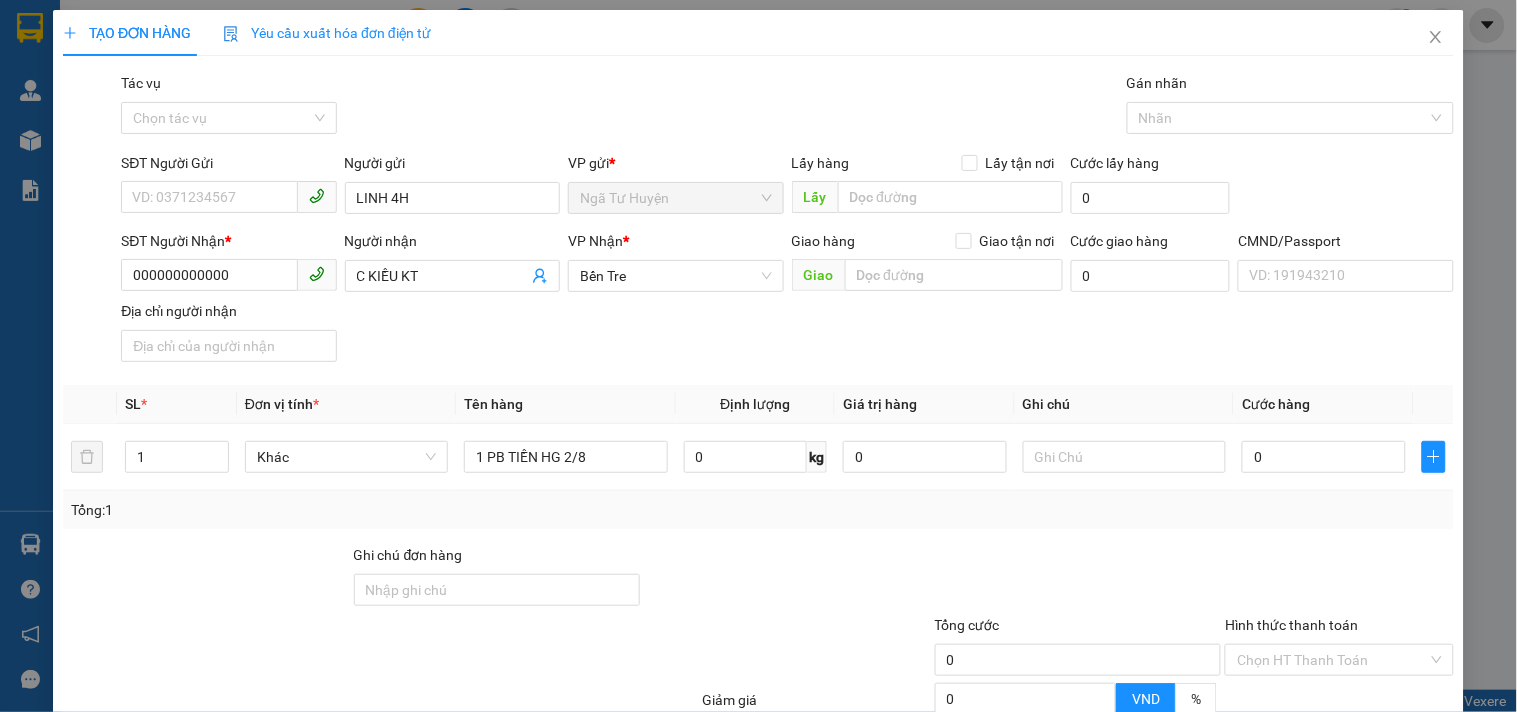 scroll, scrollTop: 194, scrollLeft: 0, axis: vertical 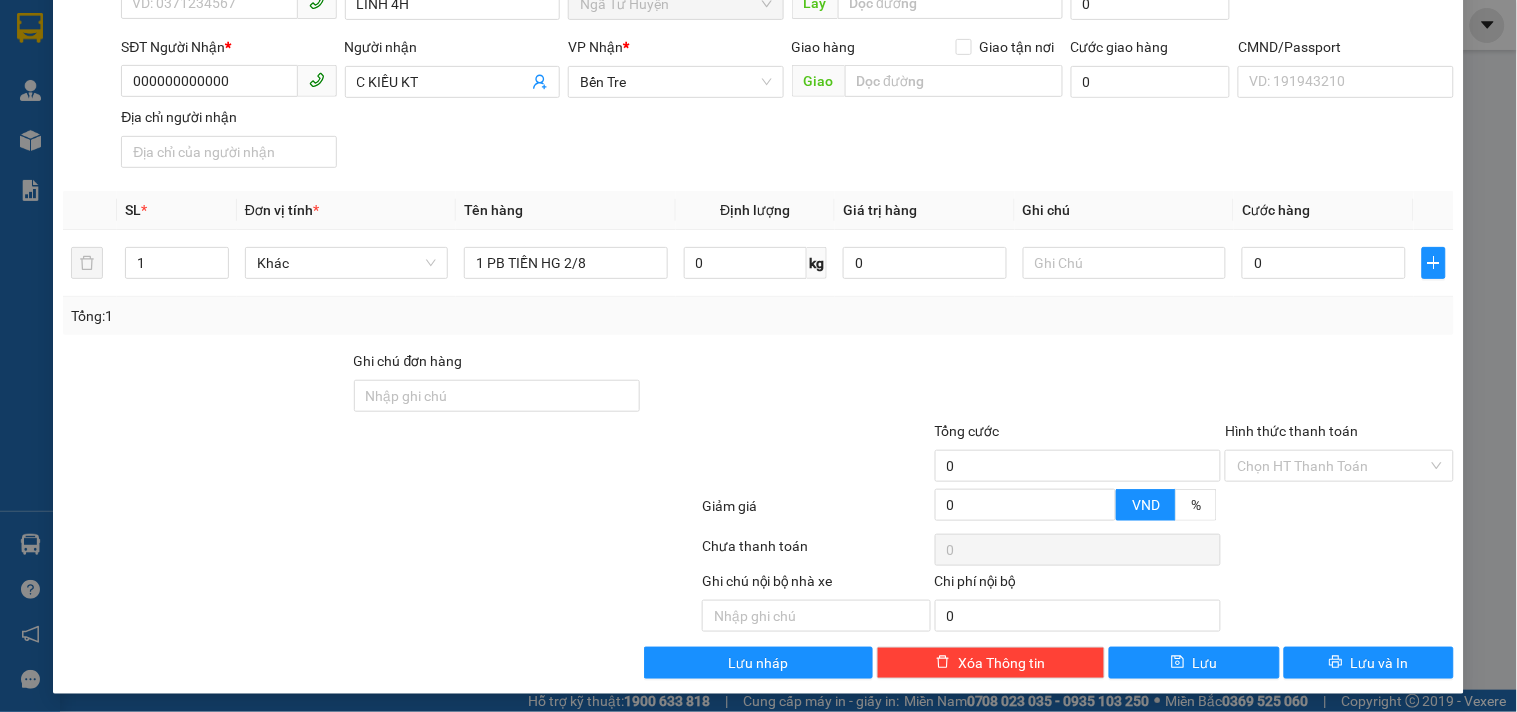 click on "Hình thức thanh toán Chọn HT Thanh Toán" at bounding box center [1339, 455] 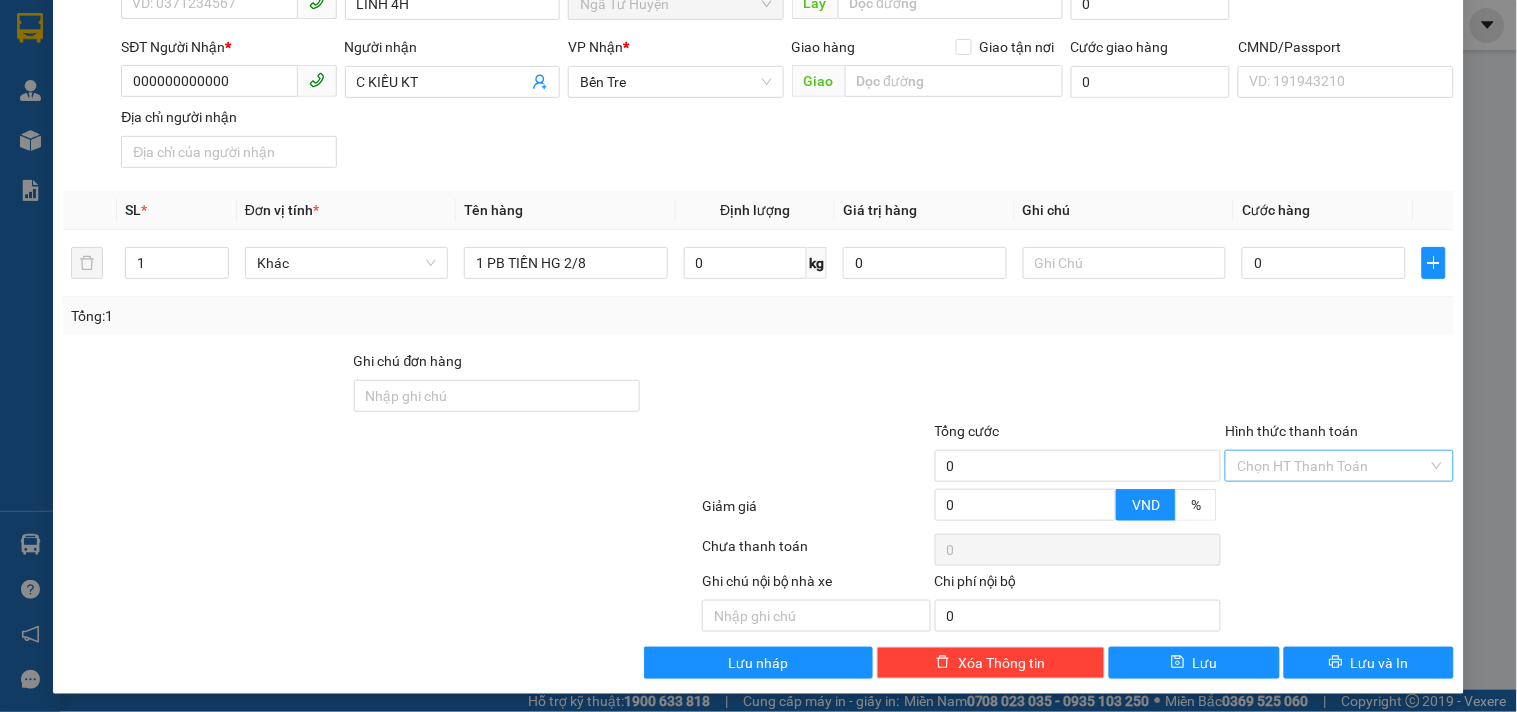 click on "Hình thức thanh toán" at bounding box center (1332, 466) 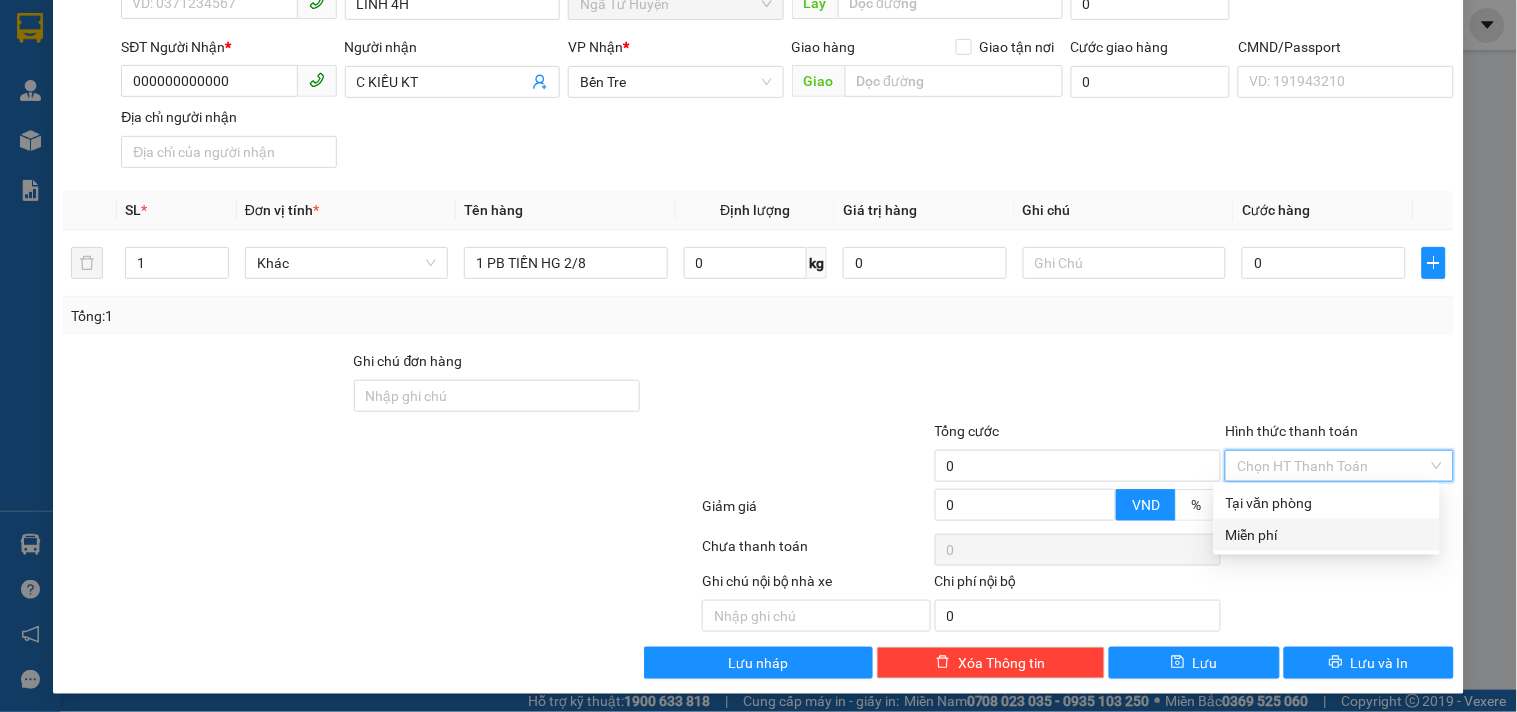 click on "Miễn phí" at bounding box center (1327, 535) 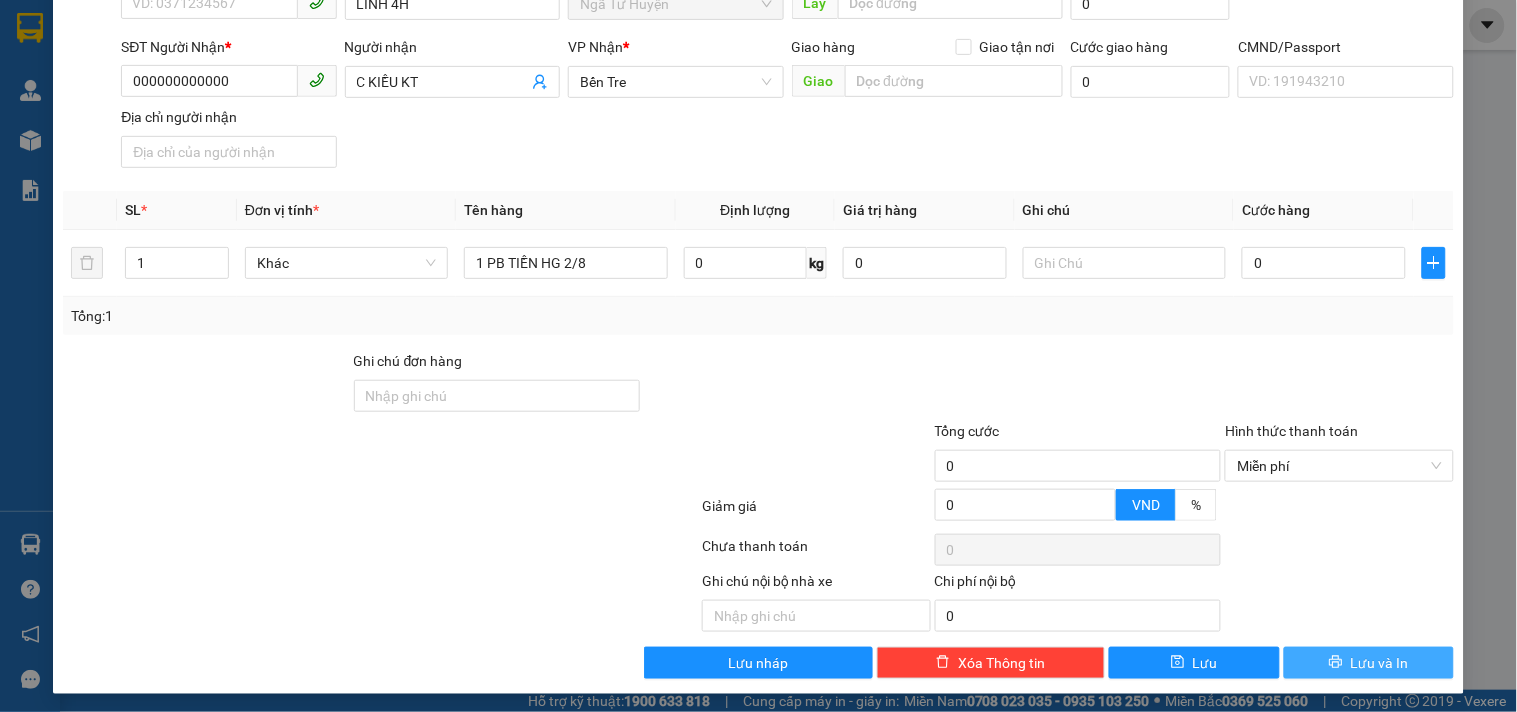 click on "Lưu và In" at bounding box center [1369, 663] 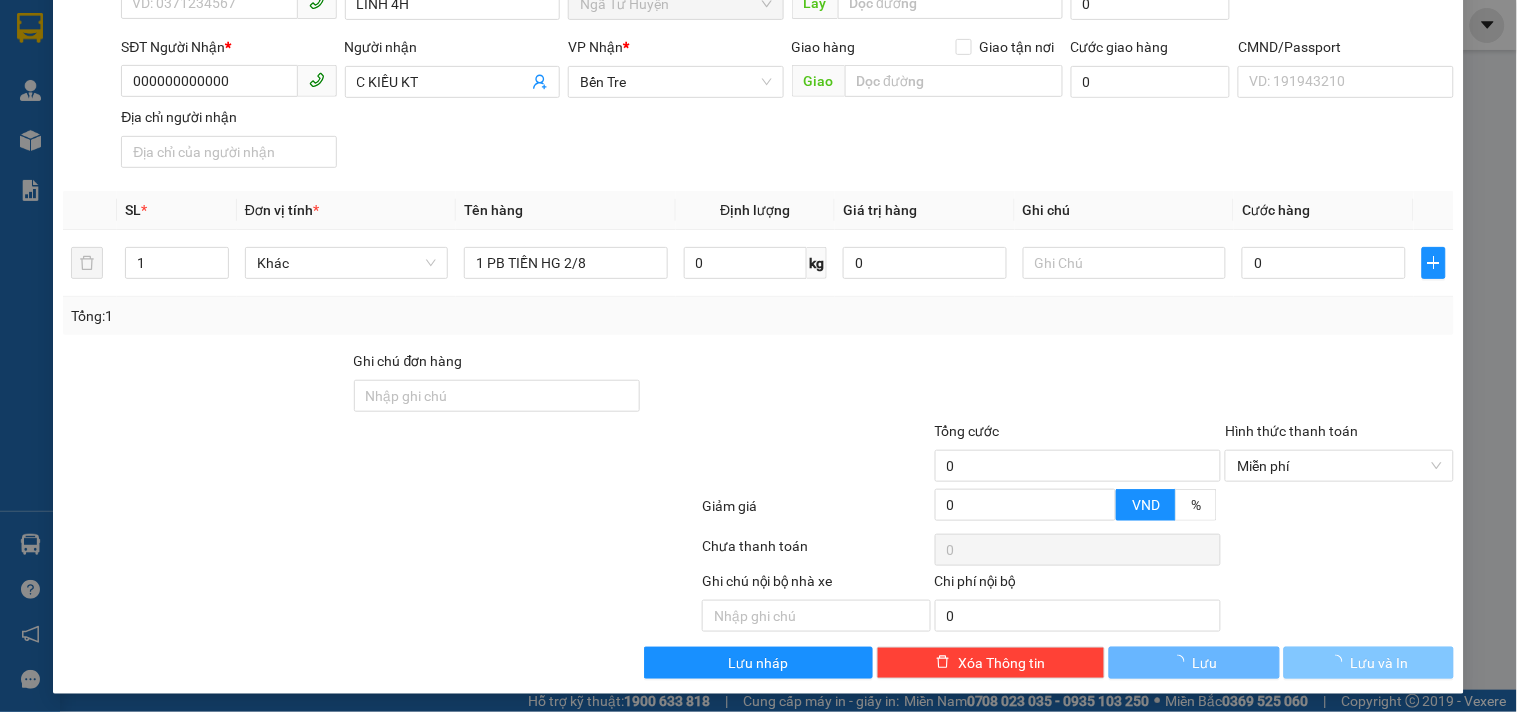 click on "Lưu và In" at bounding box center [1380, 663] 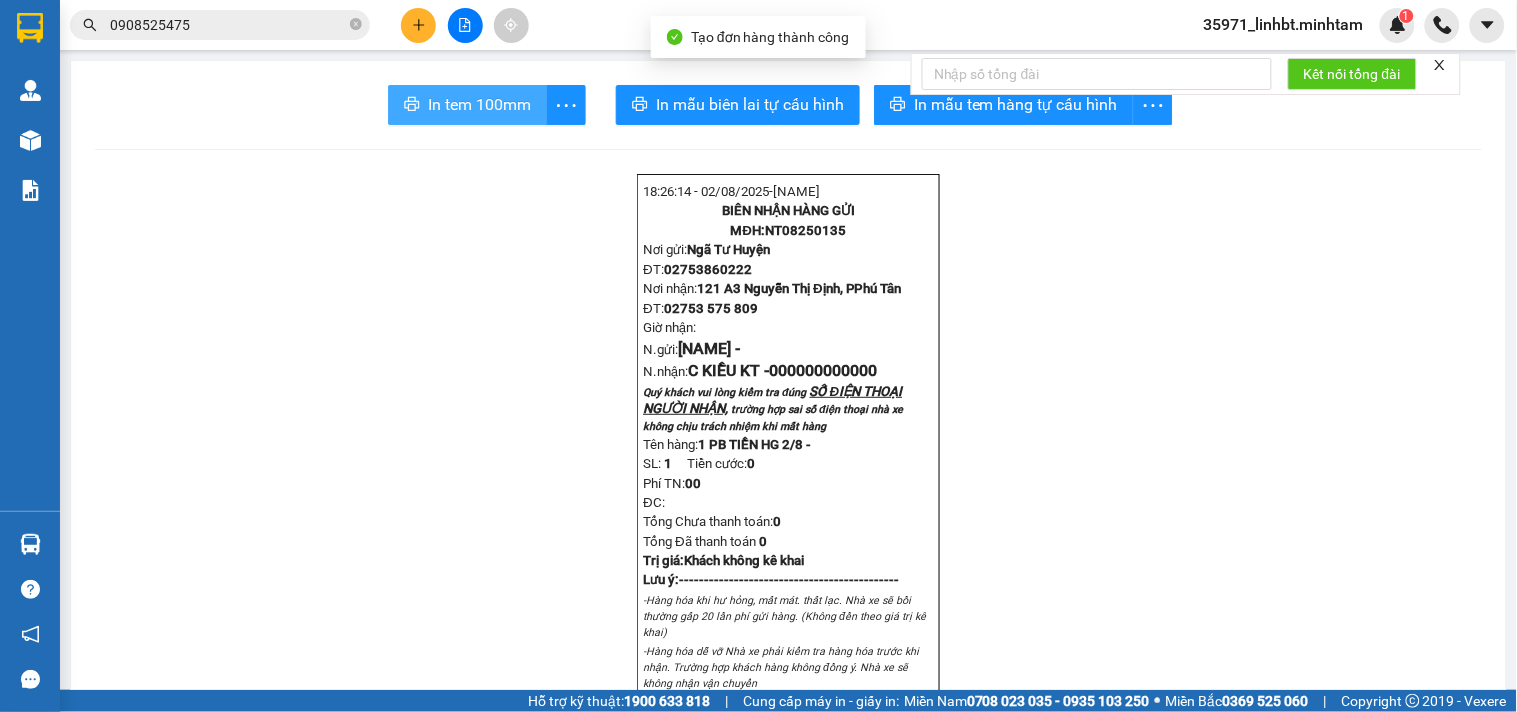click on "In tem 100mm" at bounding box center [479, 104] 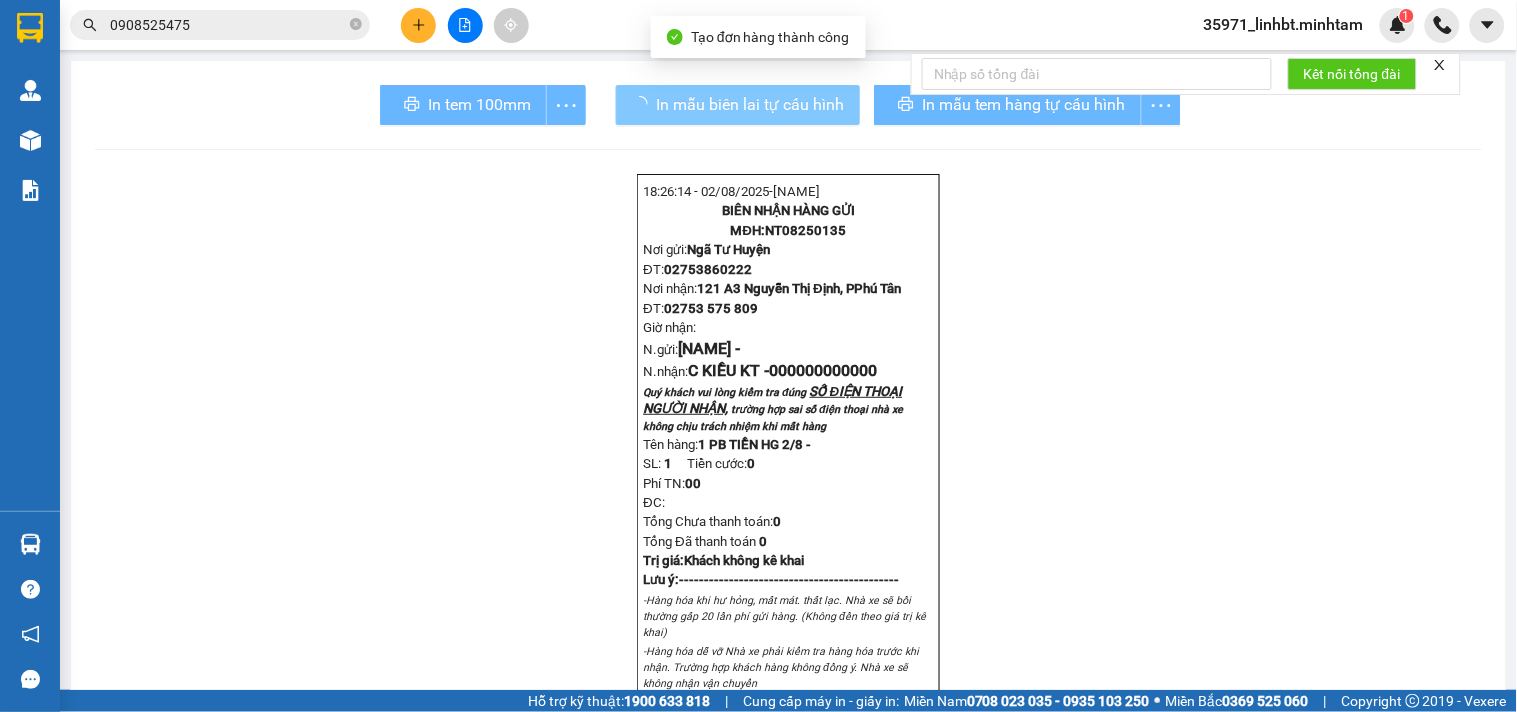 scroll, scrollTop: 0, scrollLeft: 0, axis: both 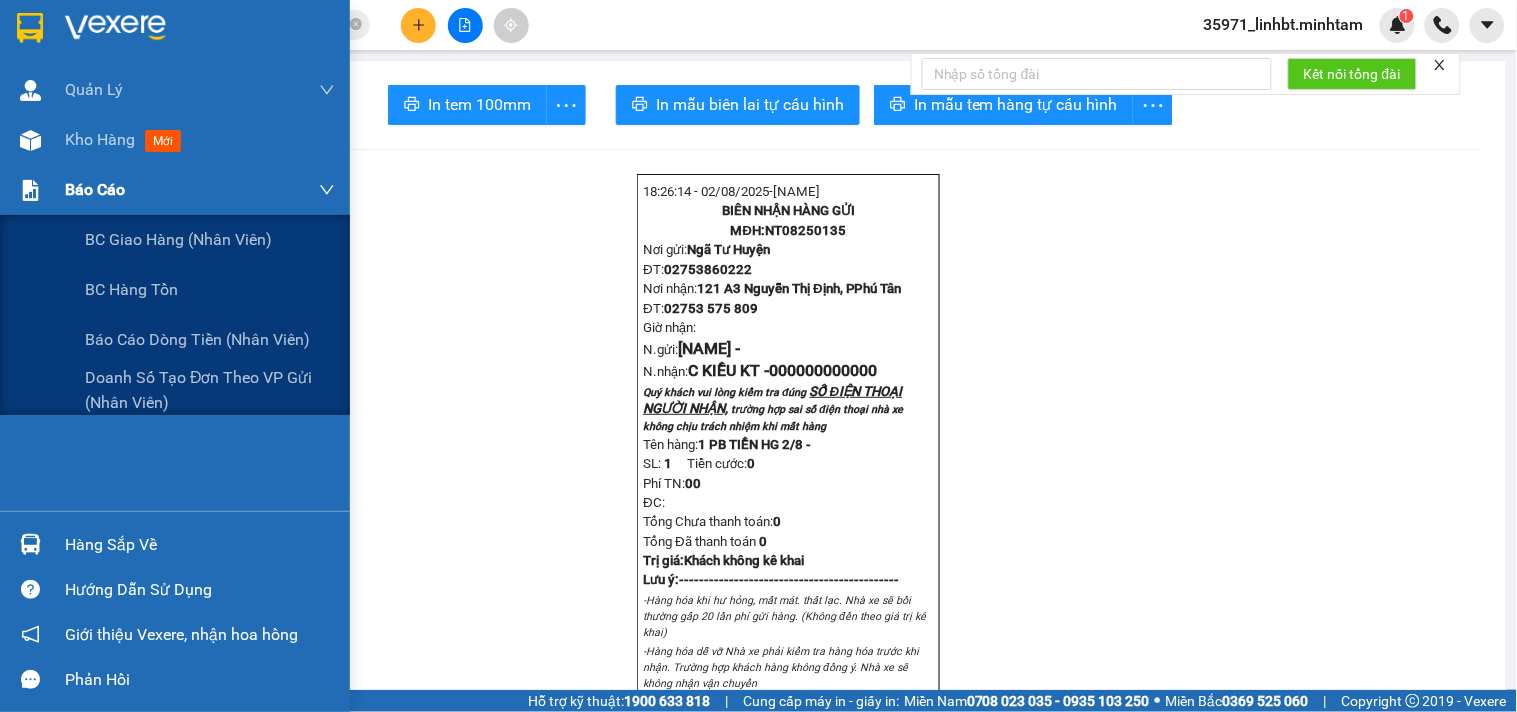 click at bounding box center [30, 190] 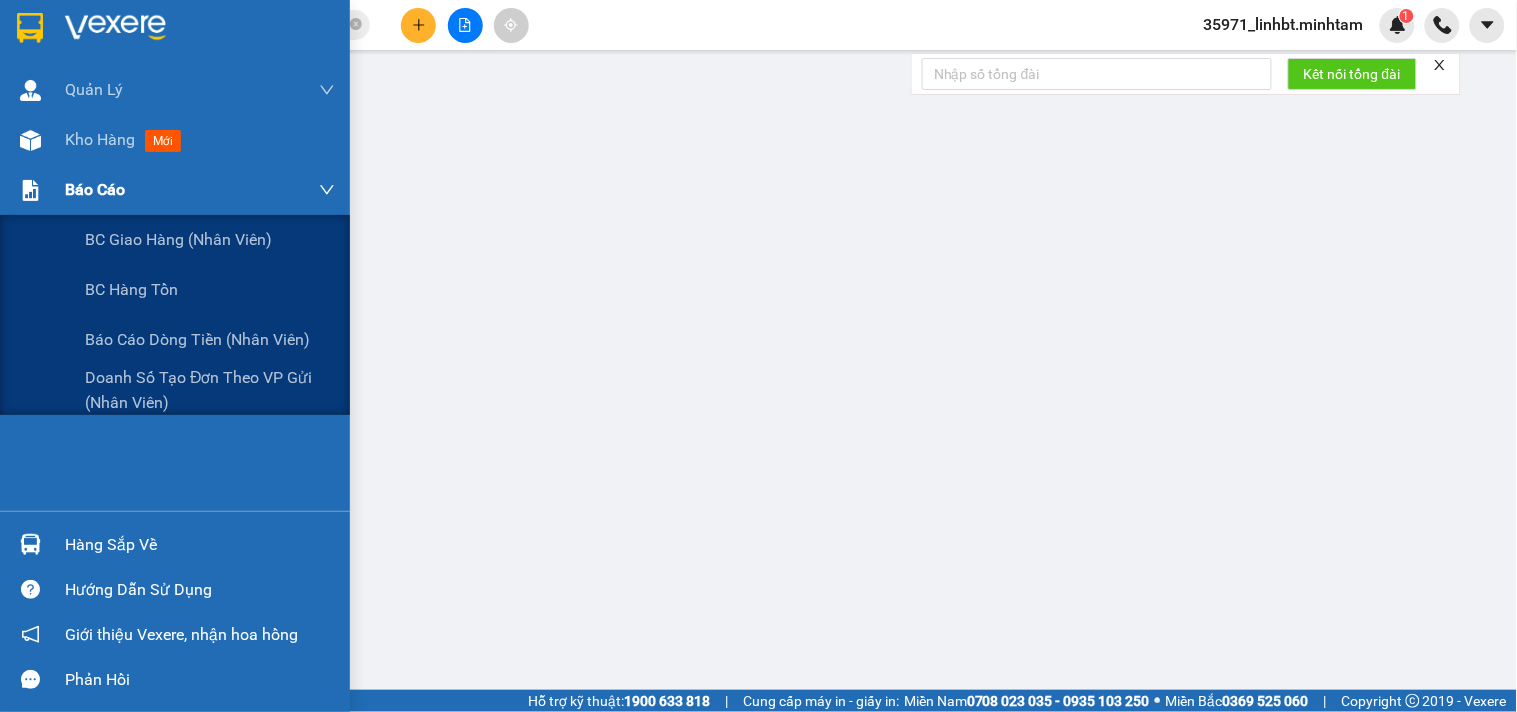 click at bounding box center [30, 190] 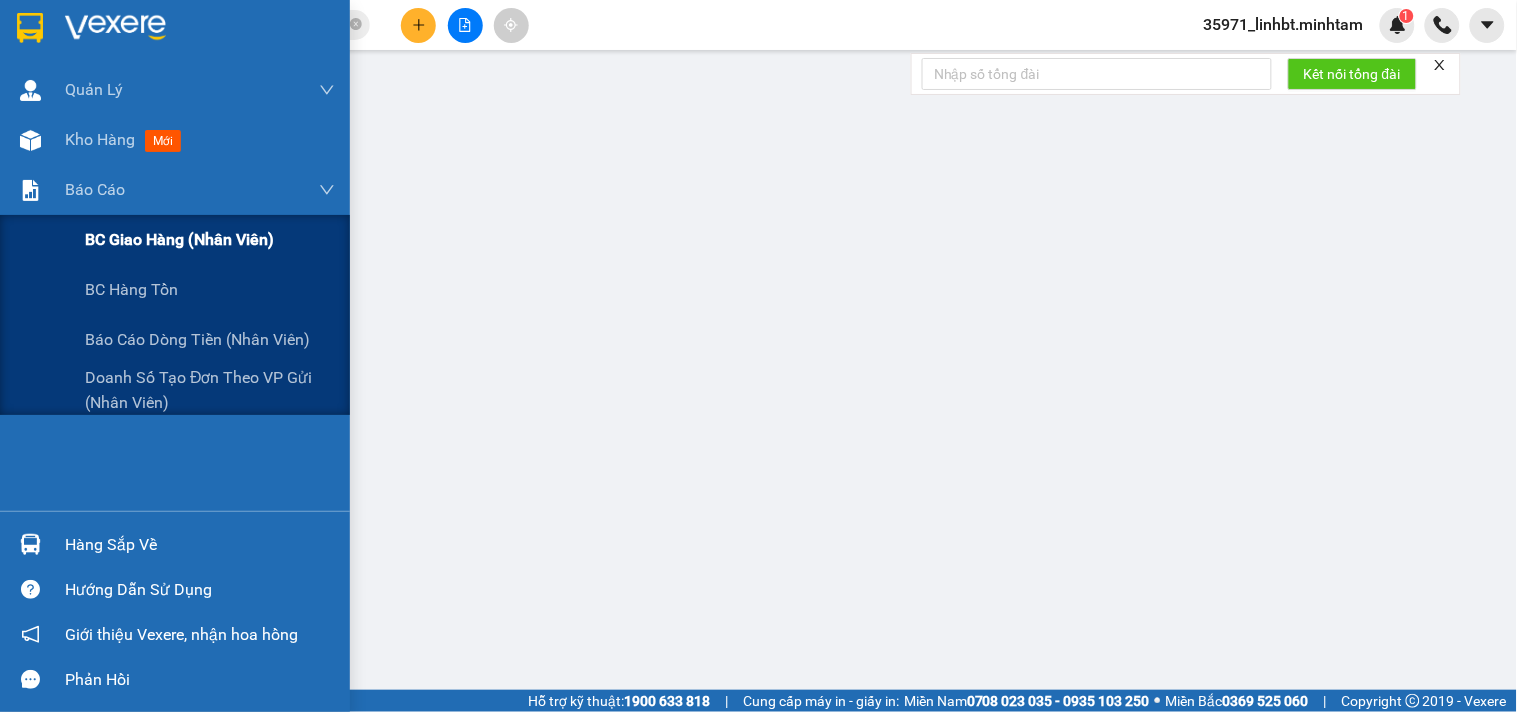 click on "BC giao hàng (nhân viên)" at bounding box center [179, 239] 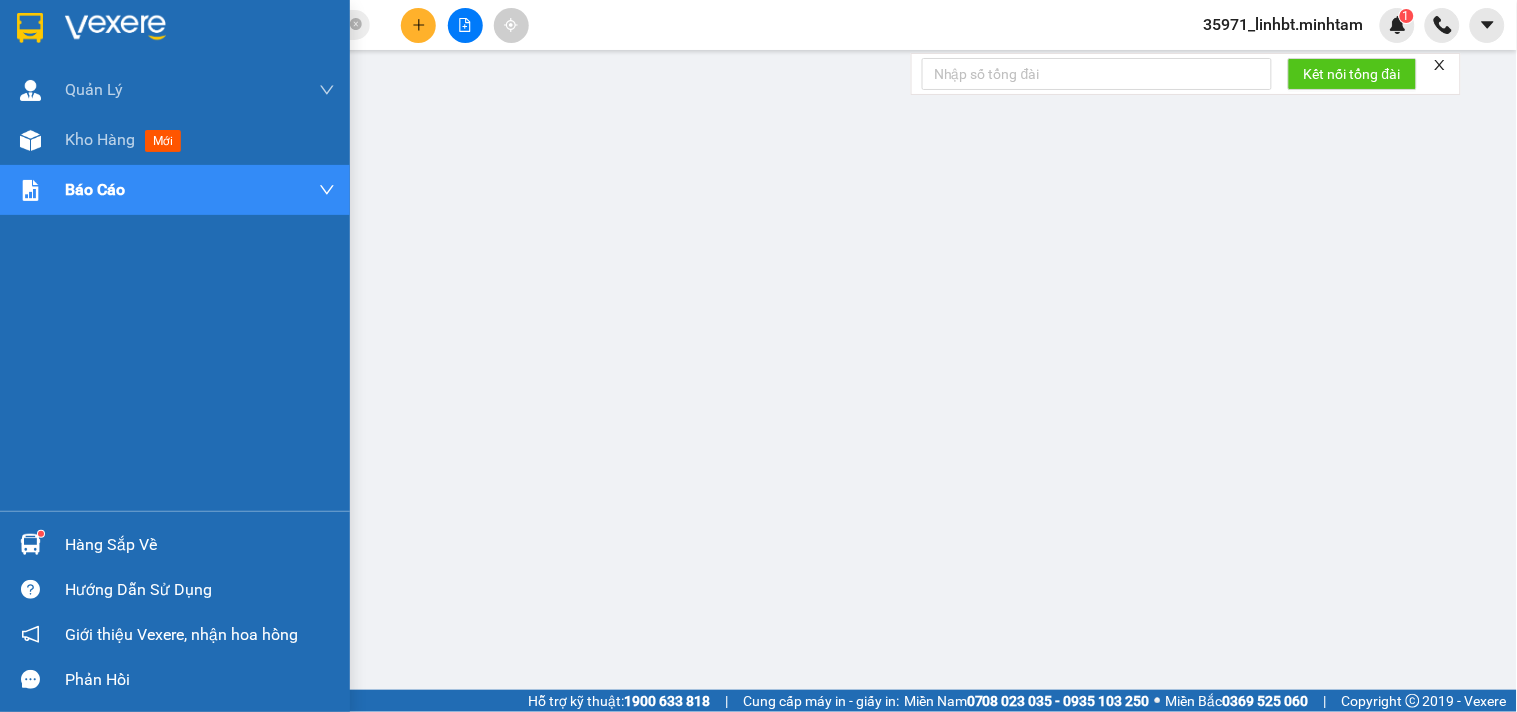 click at bounding box center [30, 27] 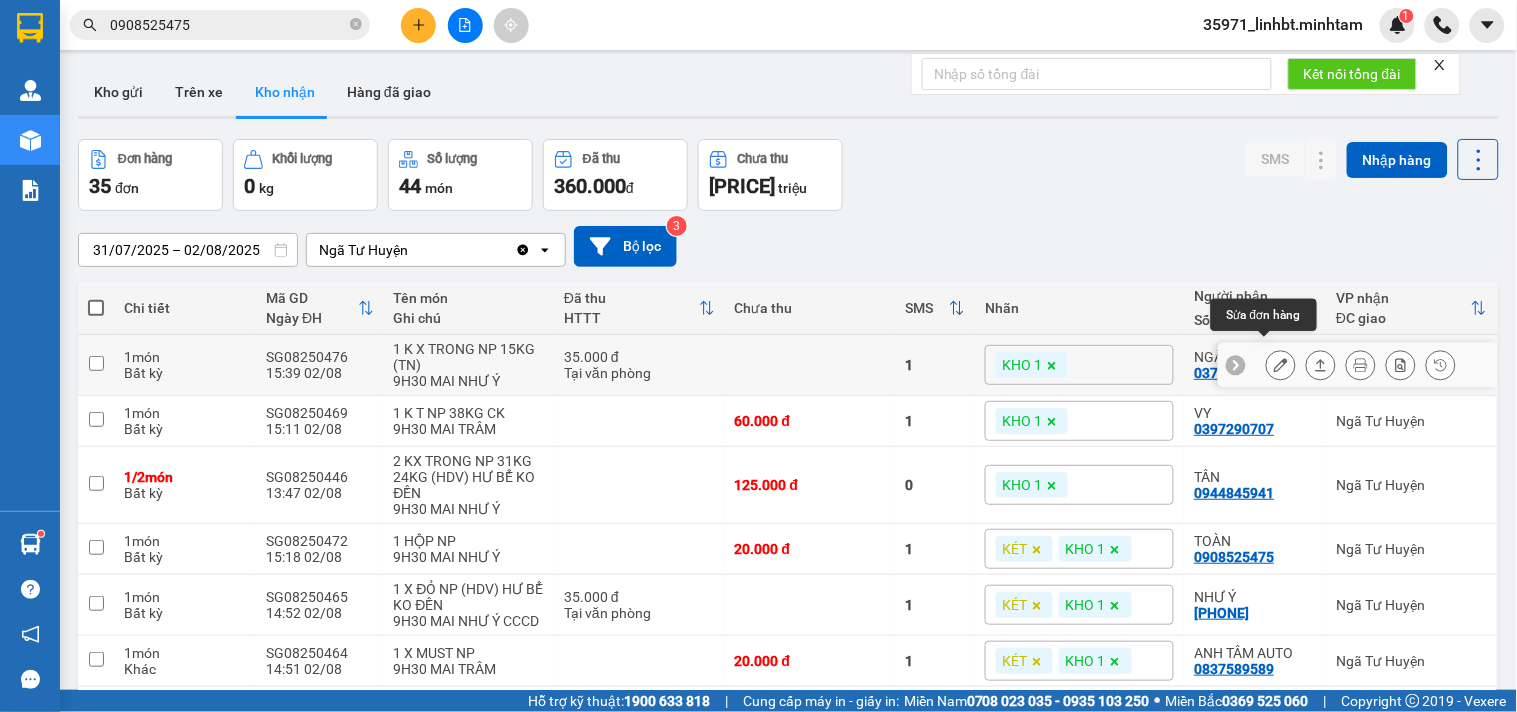 click 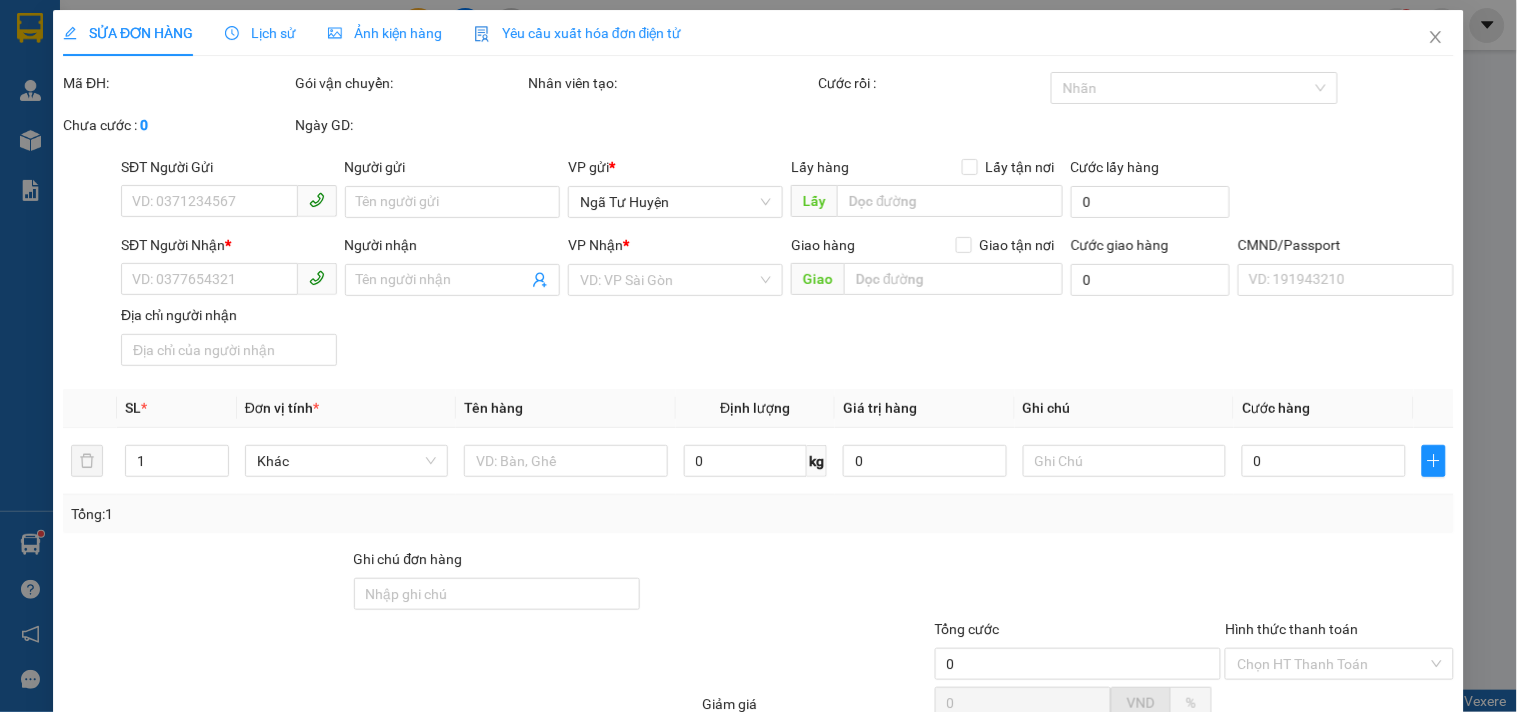 type on "0978892883" 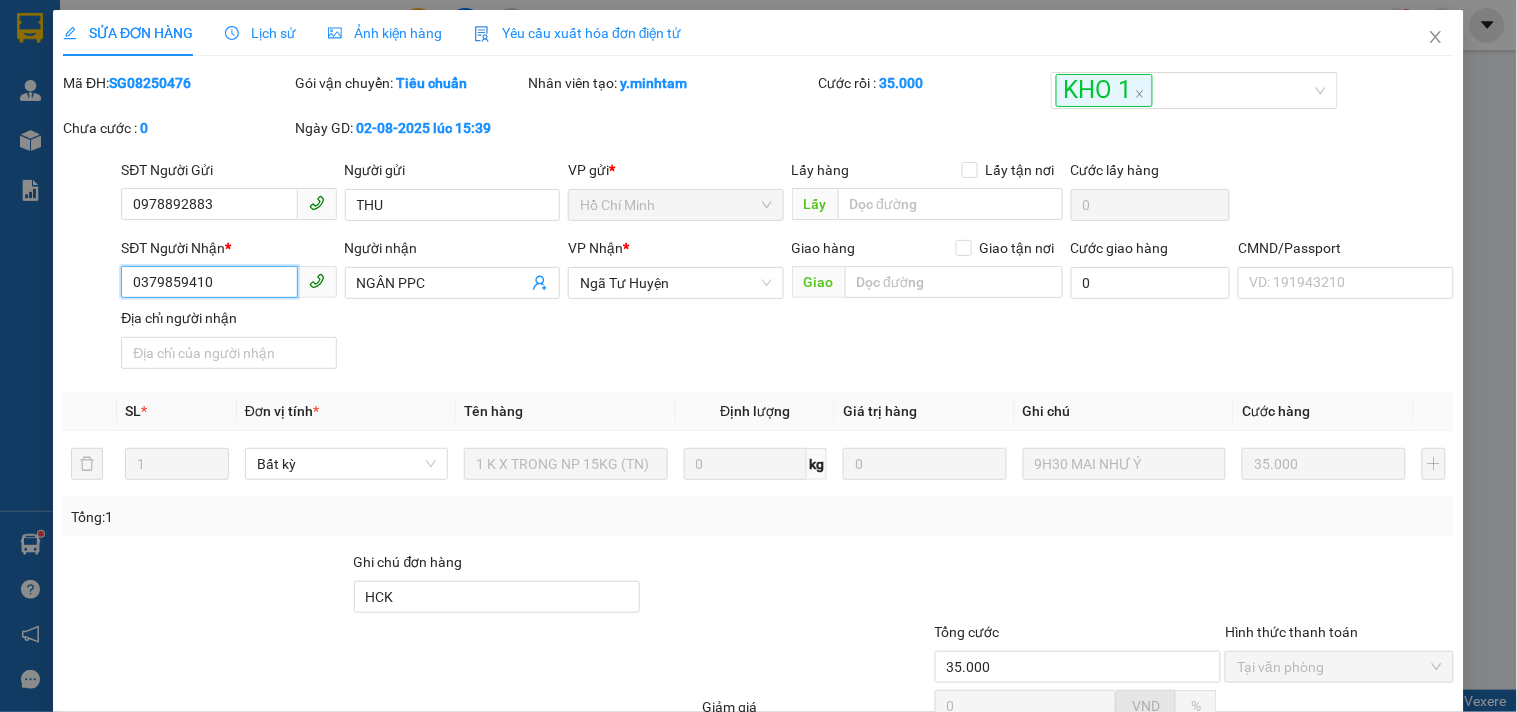 click on "0379859410" at bounding box center (209, 282) 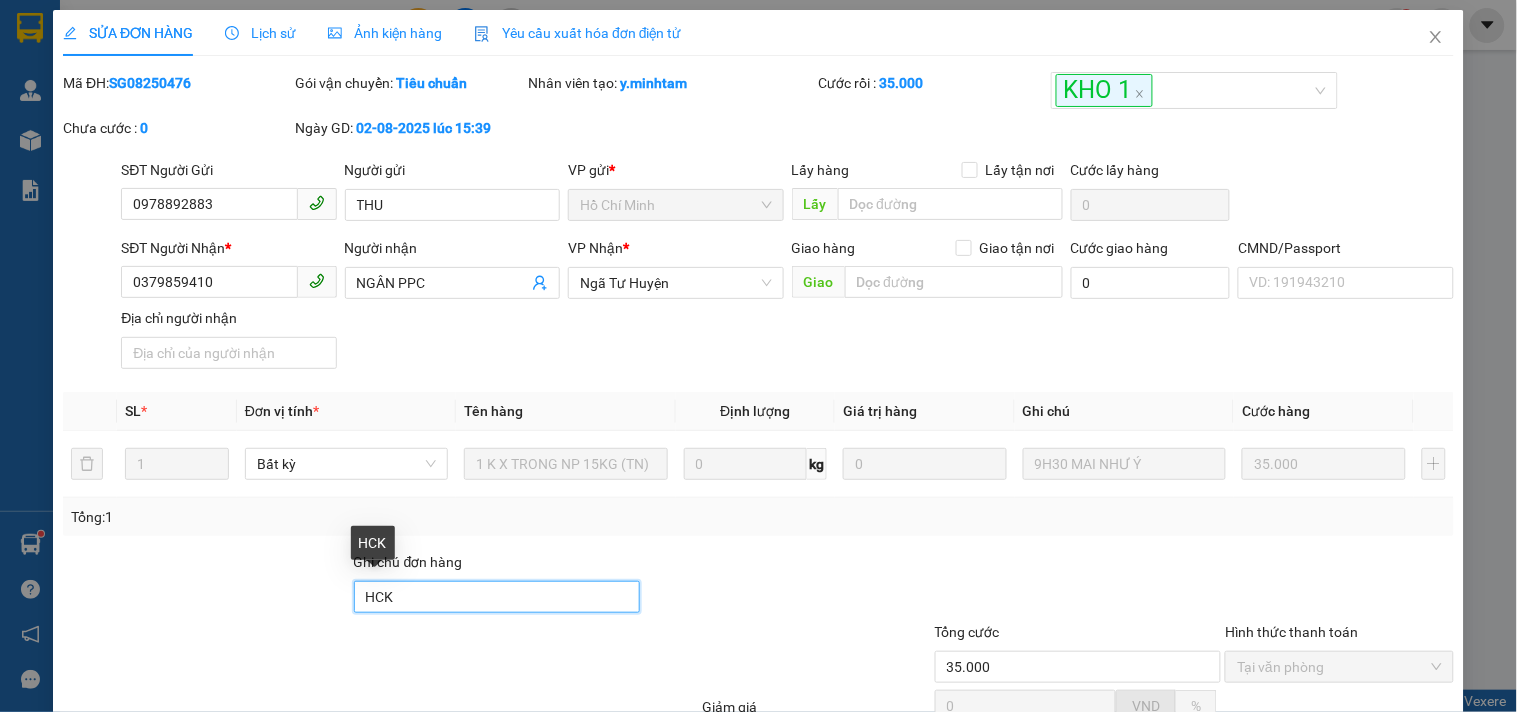 click on "HCK" at bounding box center [497, 597] 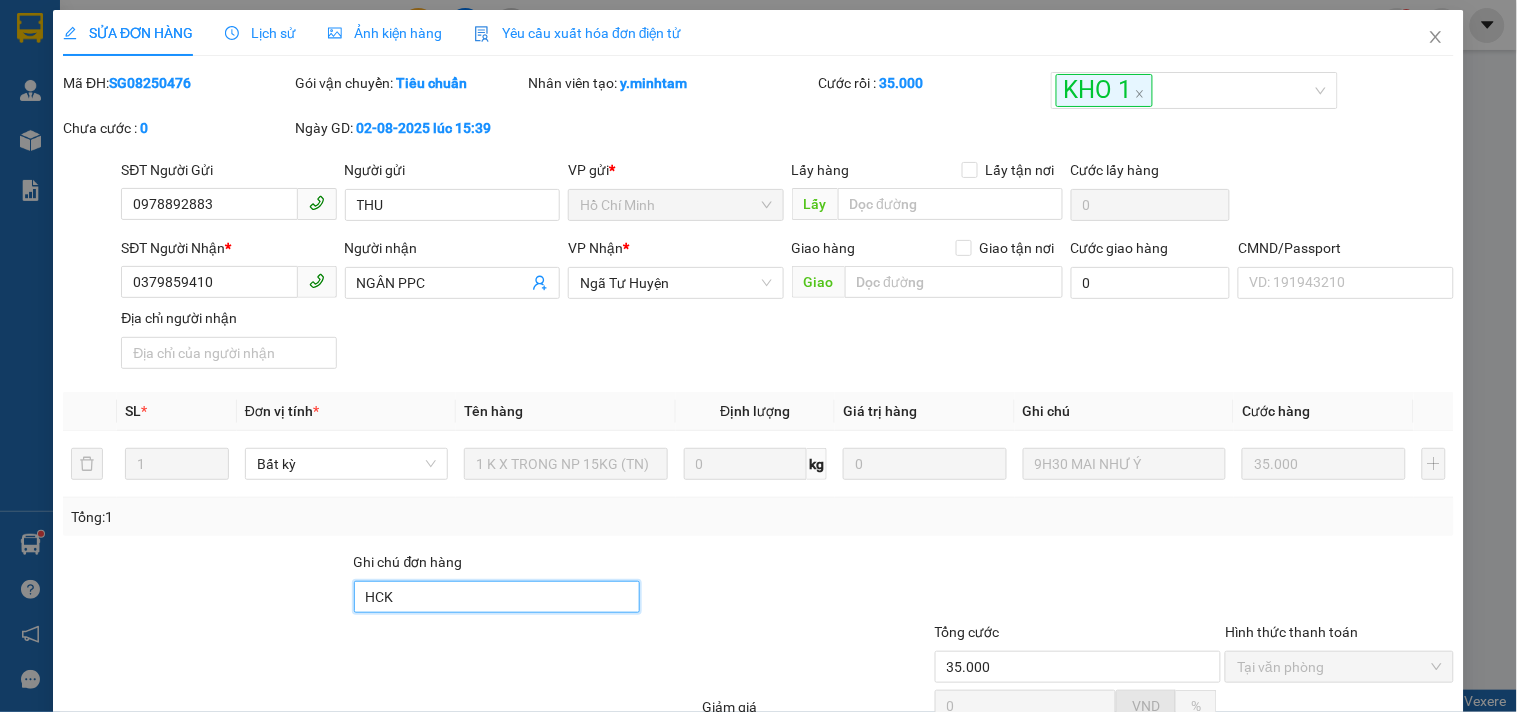 type on "HCK KNM" 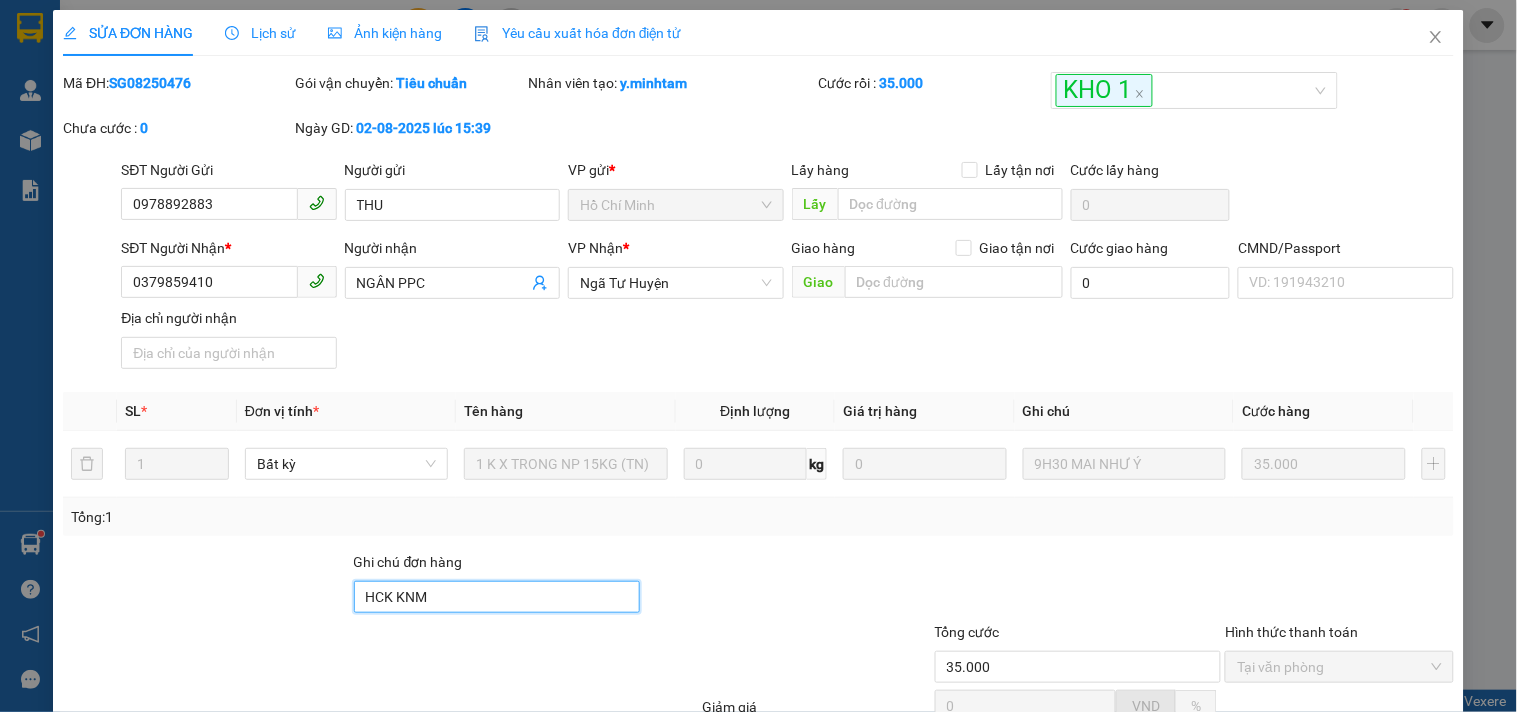 scroll, scrollTop: 202, scrollLeft: 0, axis: vertical 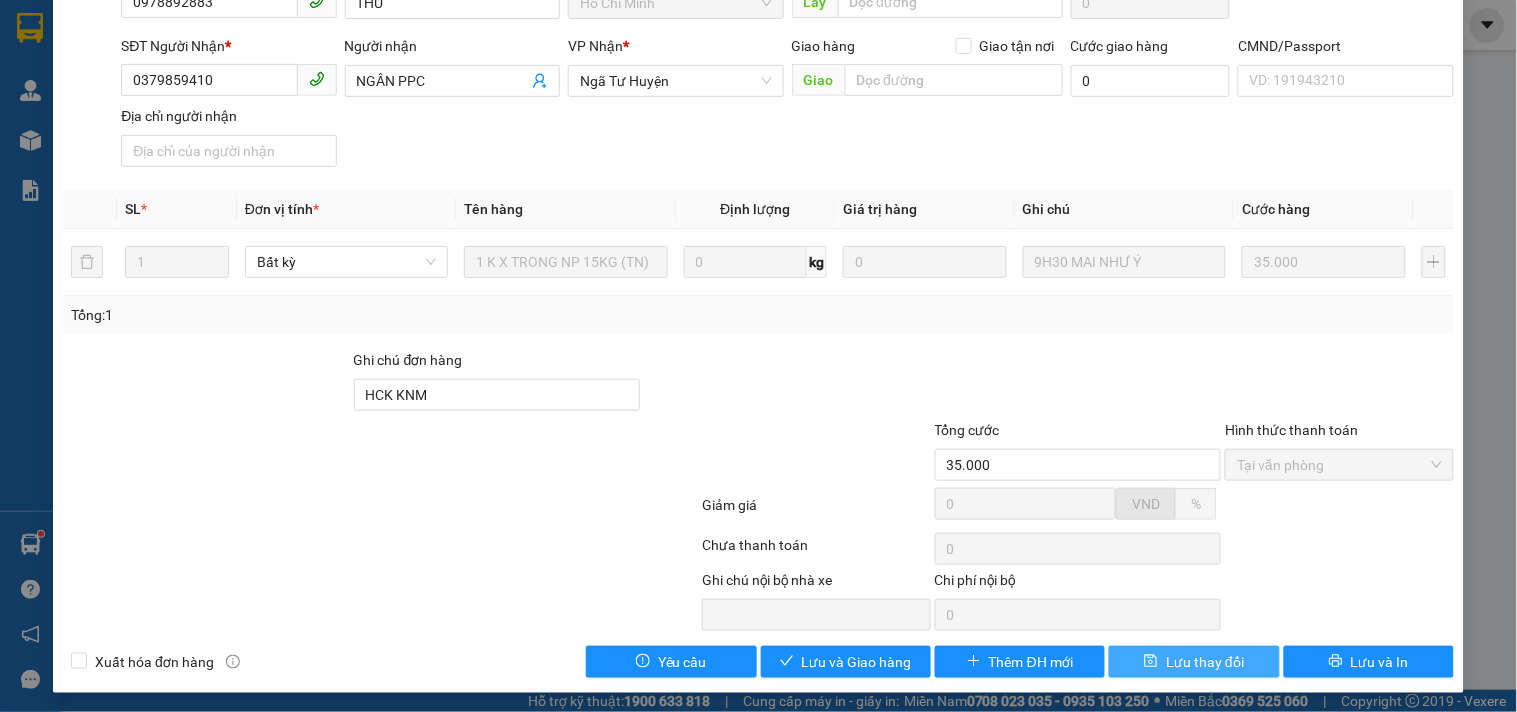 click on "Lưu thay đổi" at bounding box center (1205, 662) 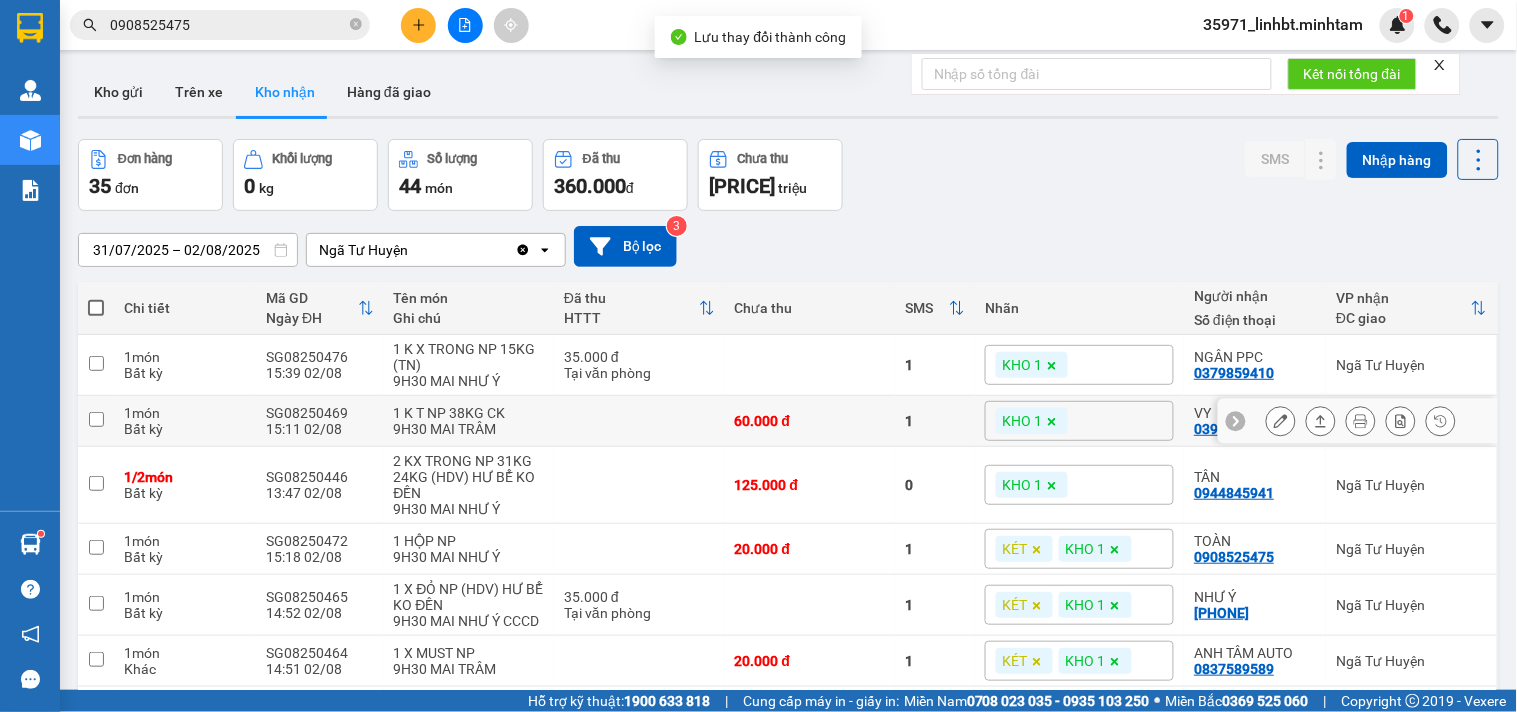 click 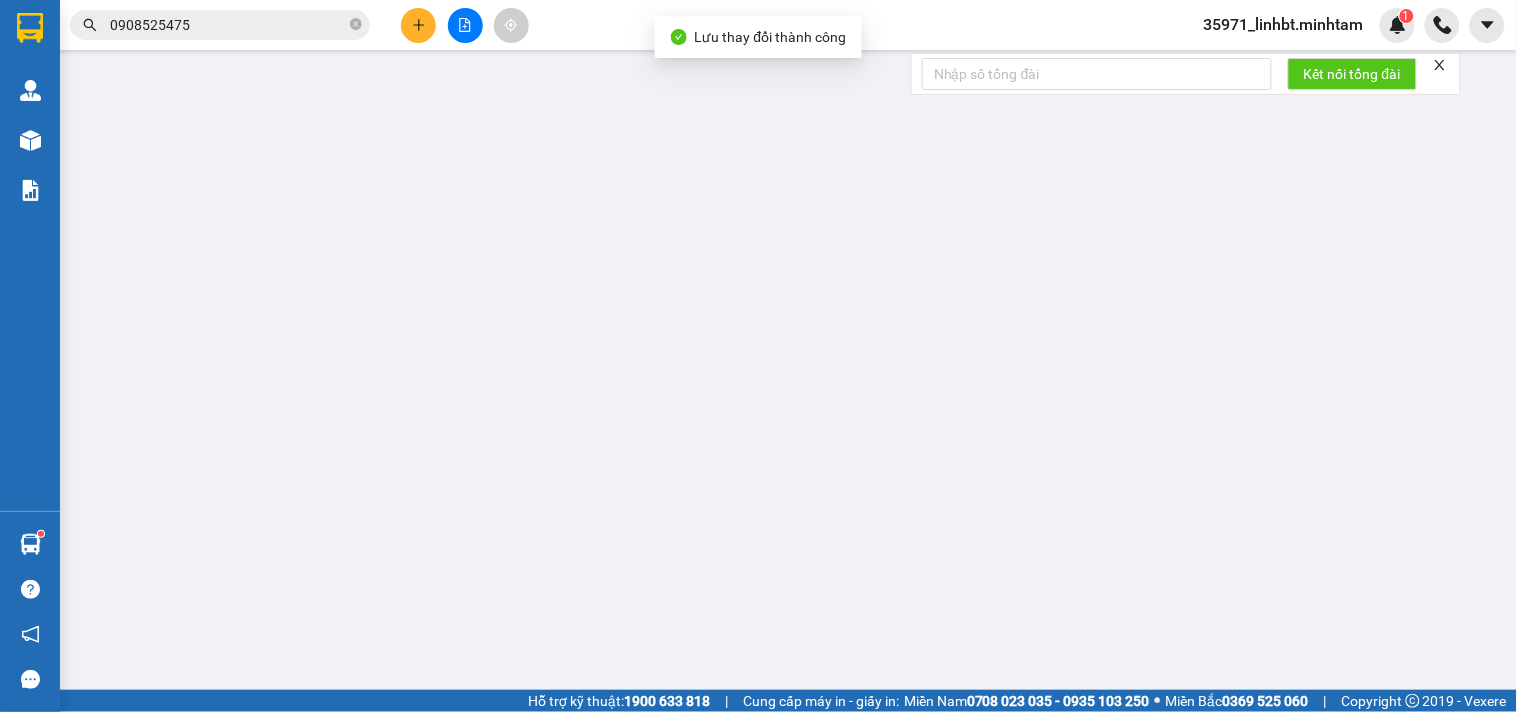 type on "0931309609" 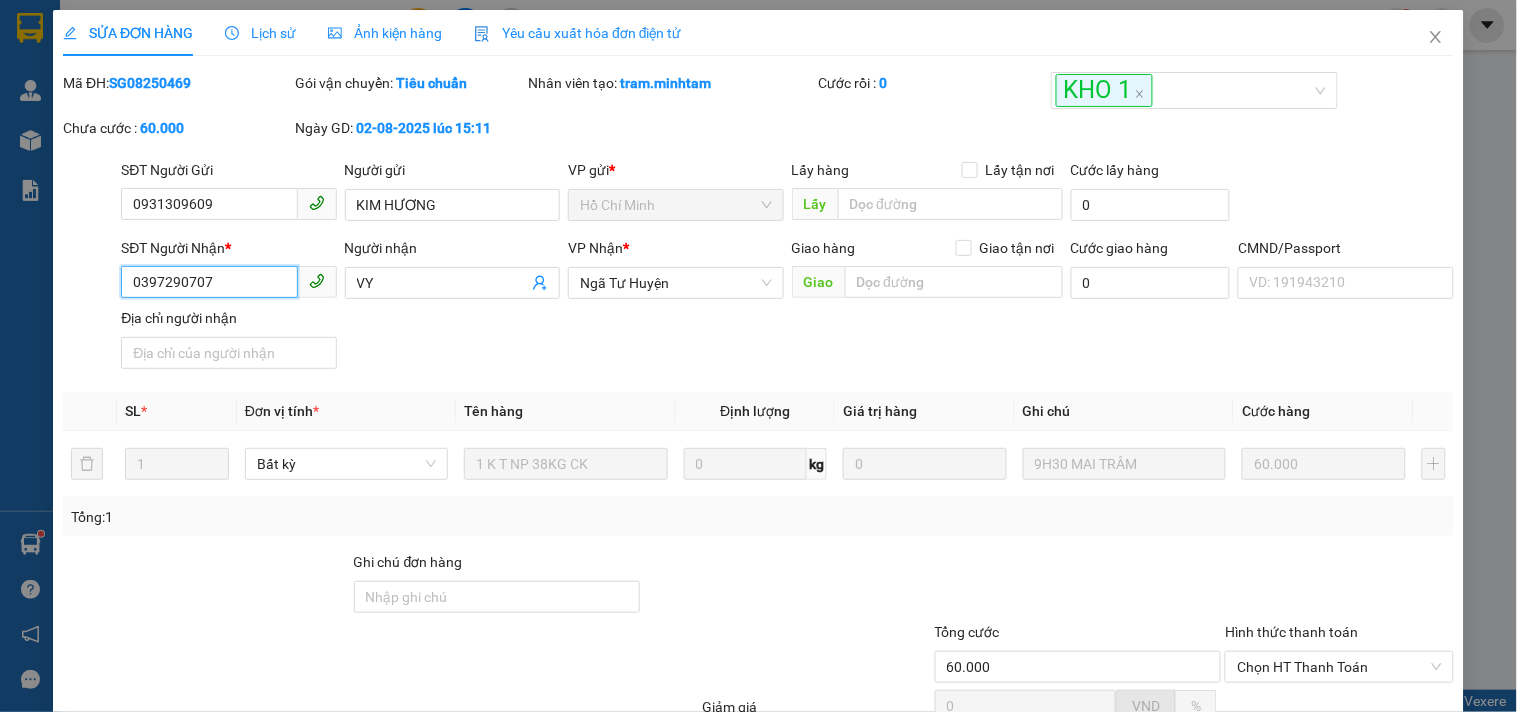 click on "0397290707" at bounding box center [209, 282] 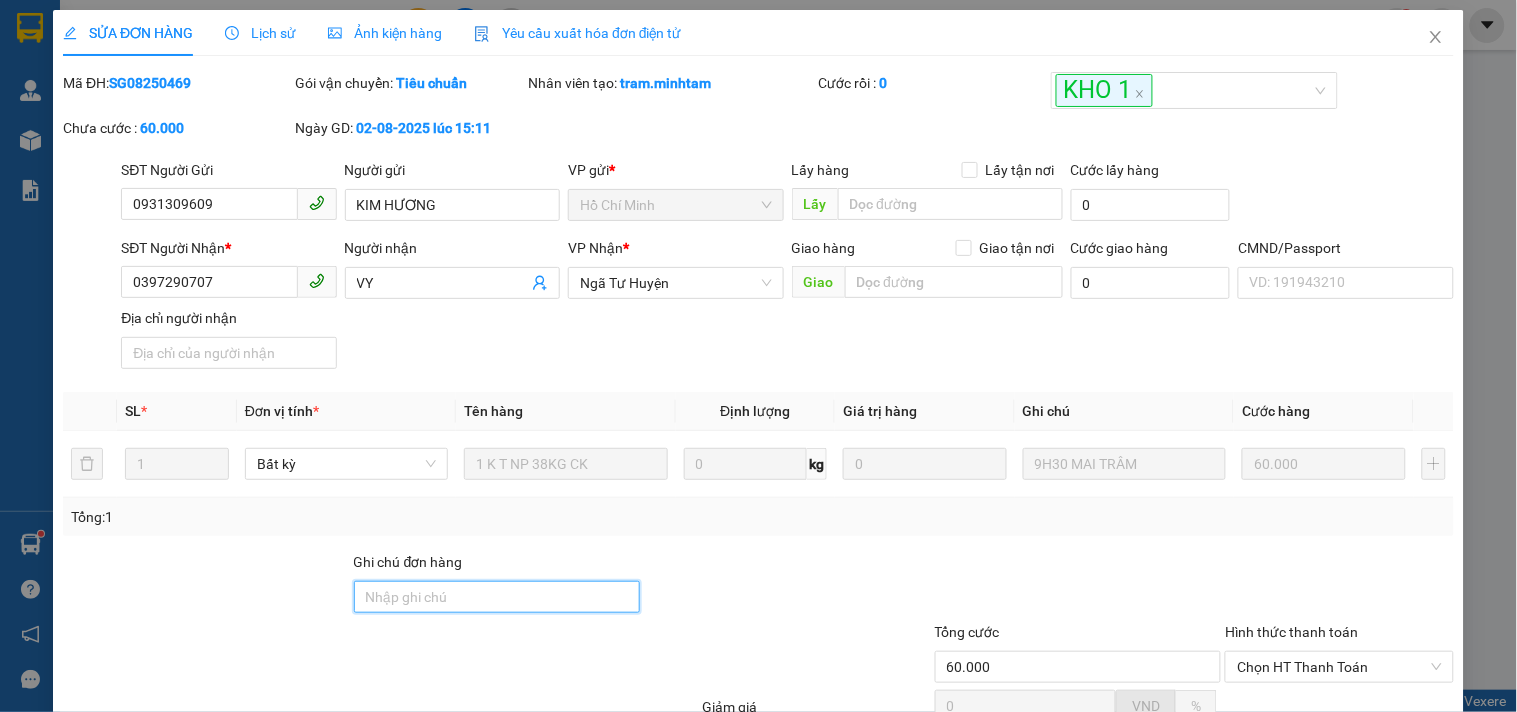 click on "Ghi chú đơn hàng" at bounding box center [497, 597] 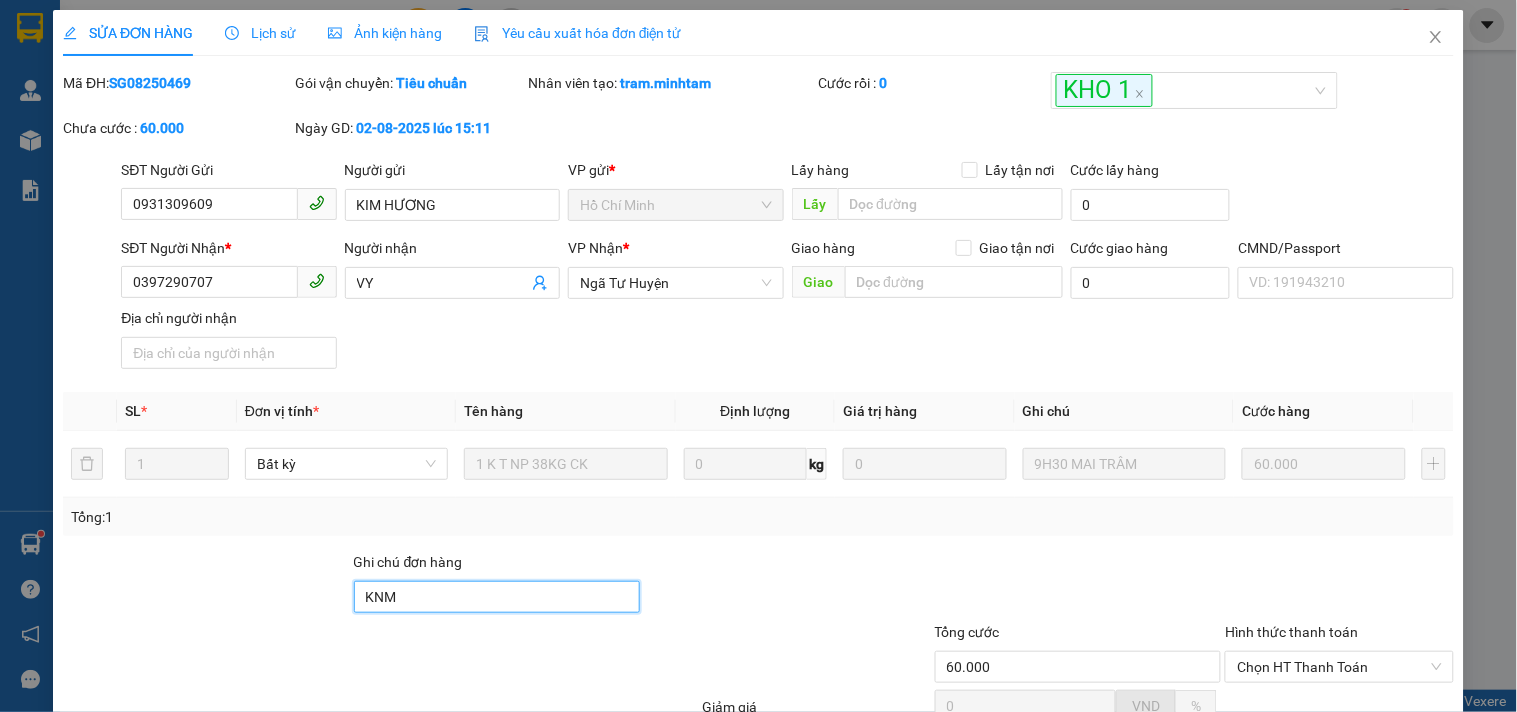 scroll, scrollTop: 202, scrollLeft: 0, axis: vertical 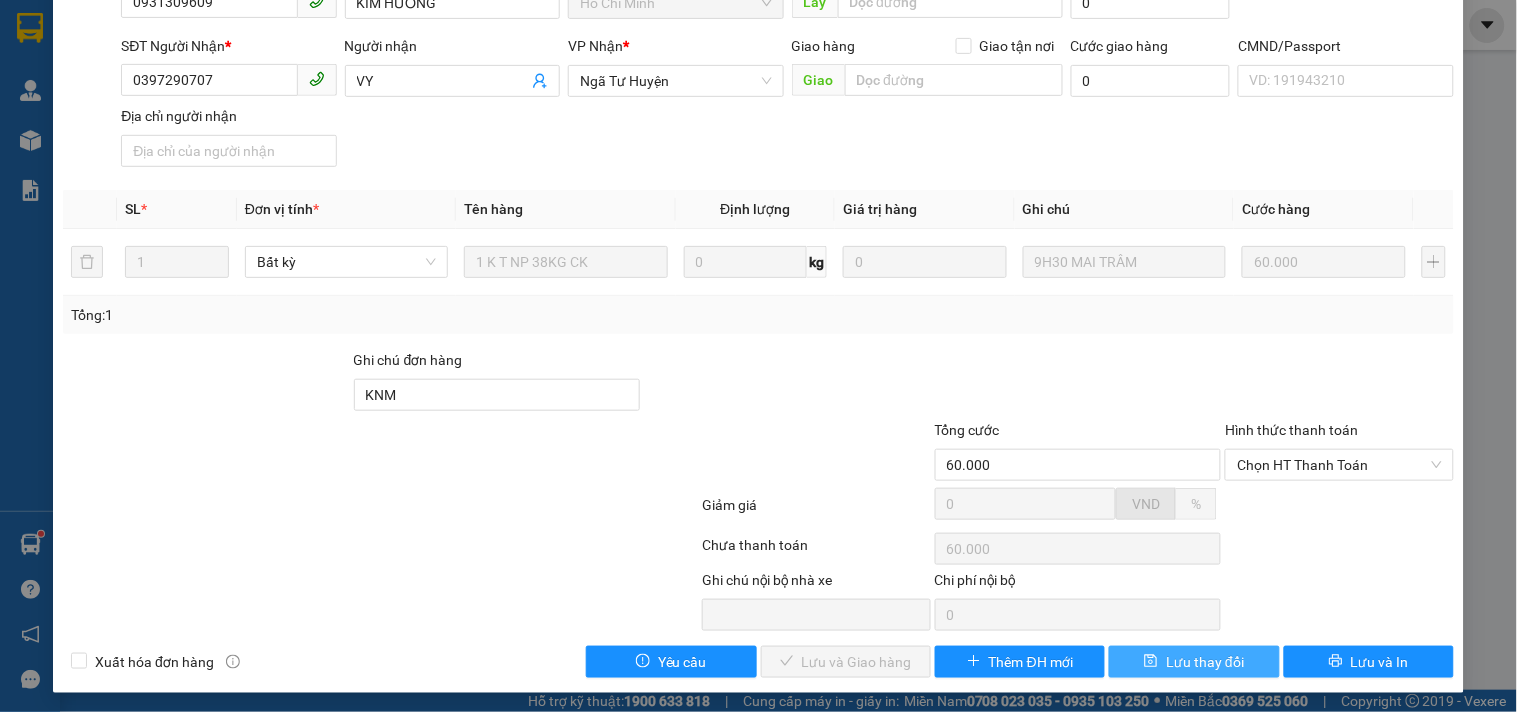 click on "Lưu thay đổi" at bounding box center [1205, 662] 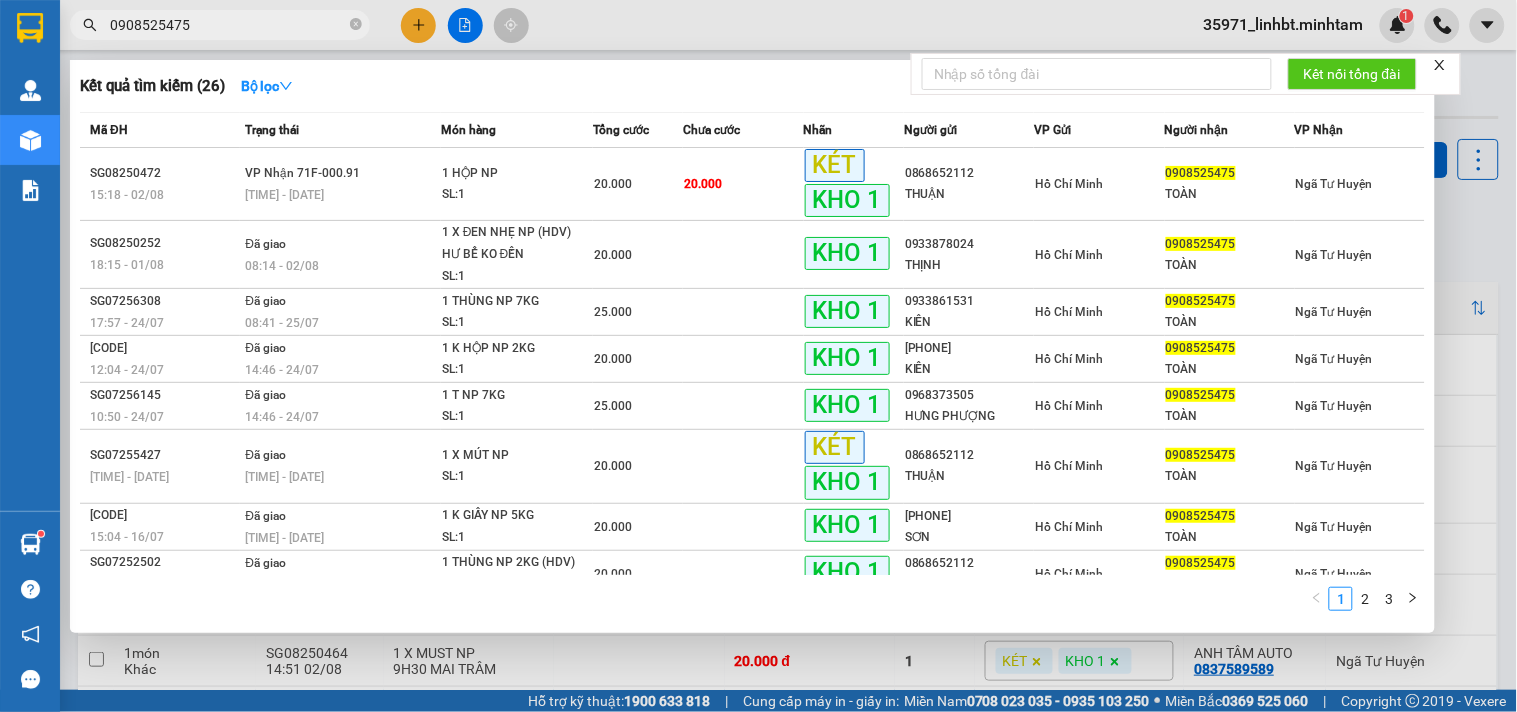 click on "0908525475" at bounding box center [228, 25] 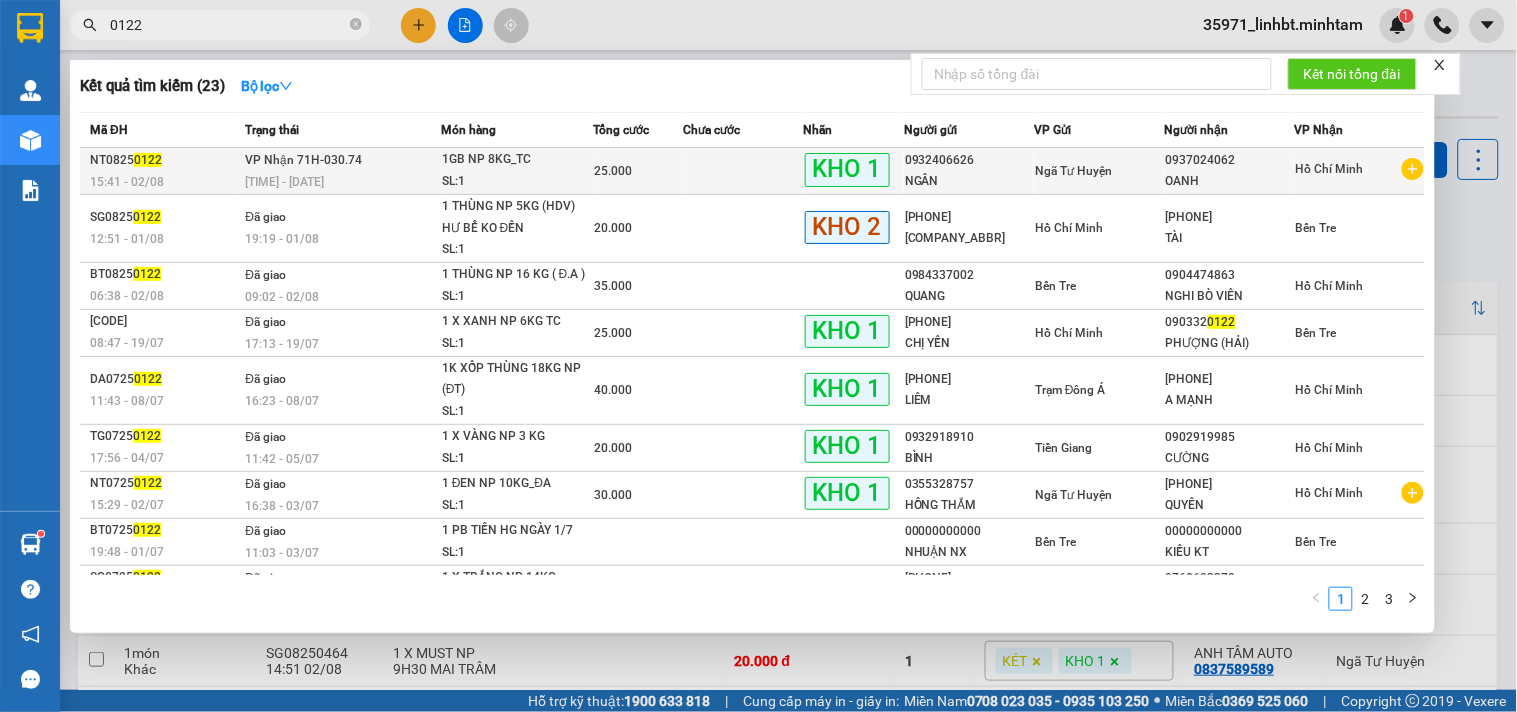type on "0122" 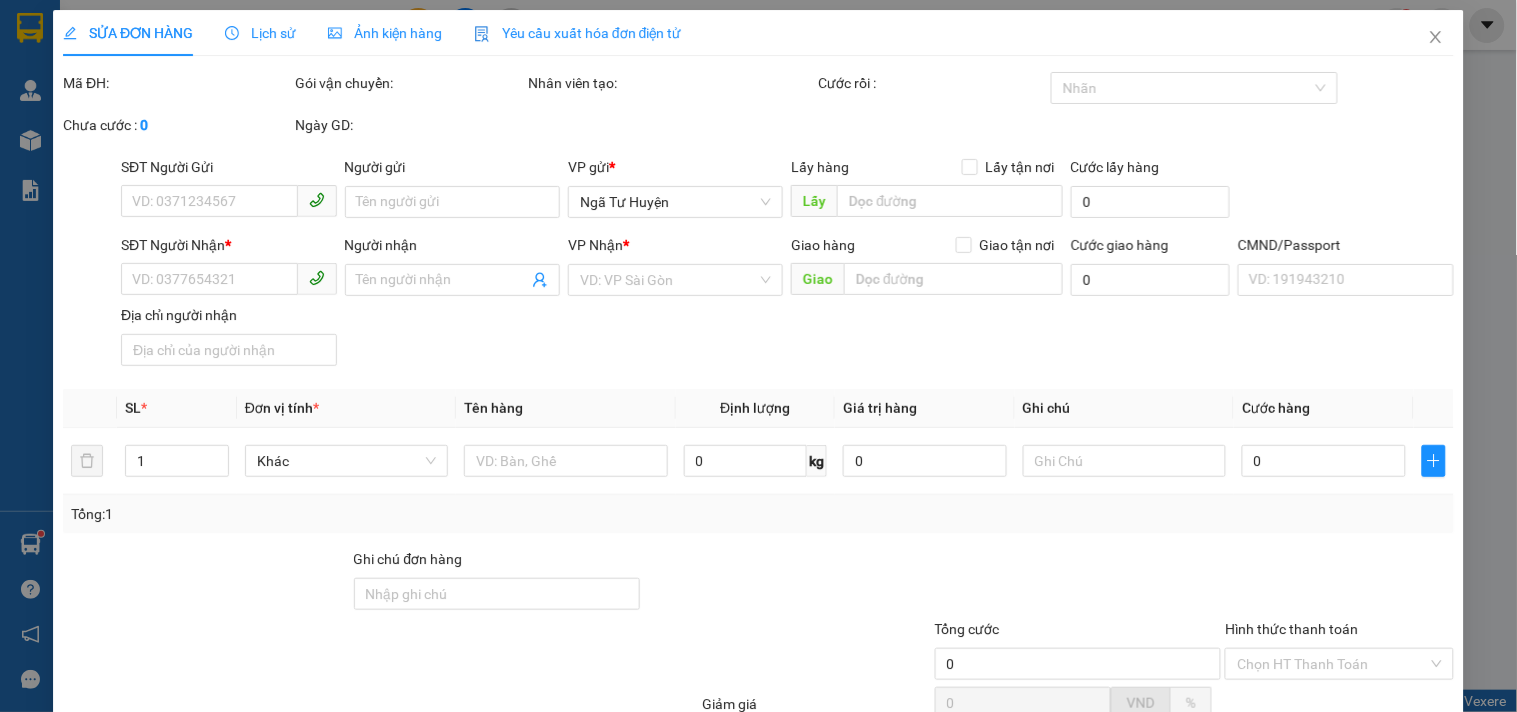 type on "0932406626" 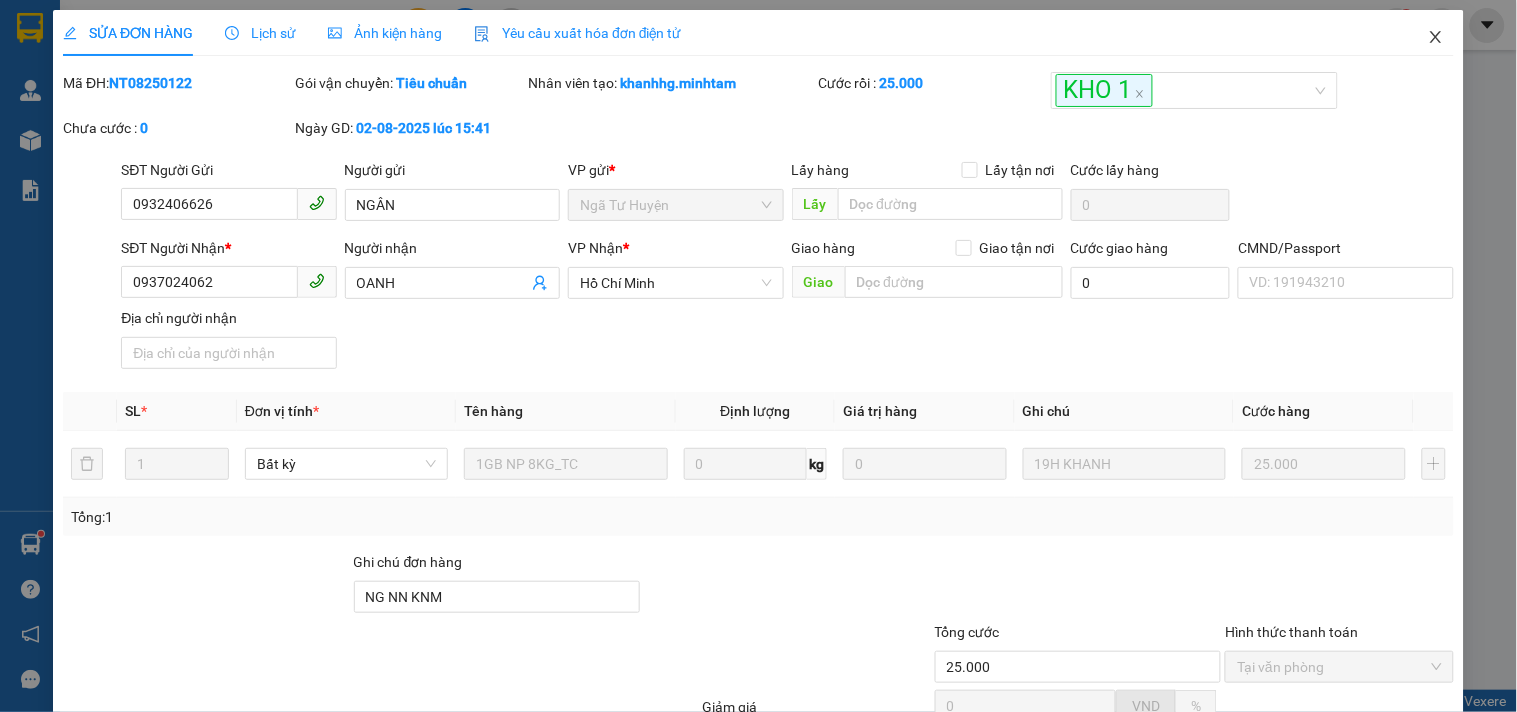 click 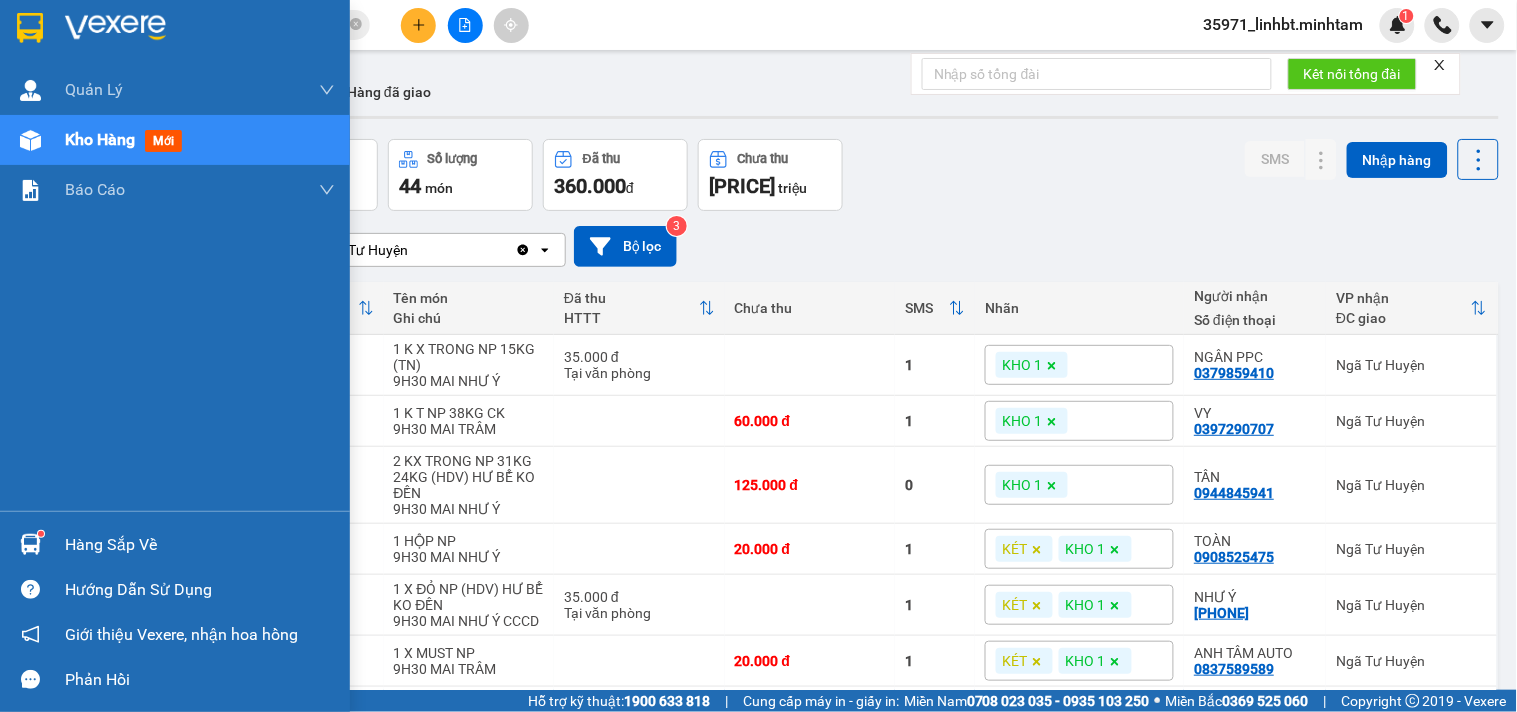 click on "Hàng sắp về" at bounding box center (175, 544) 